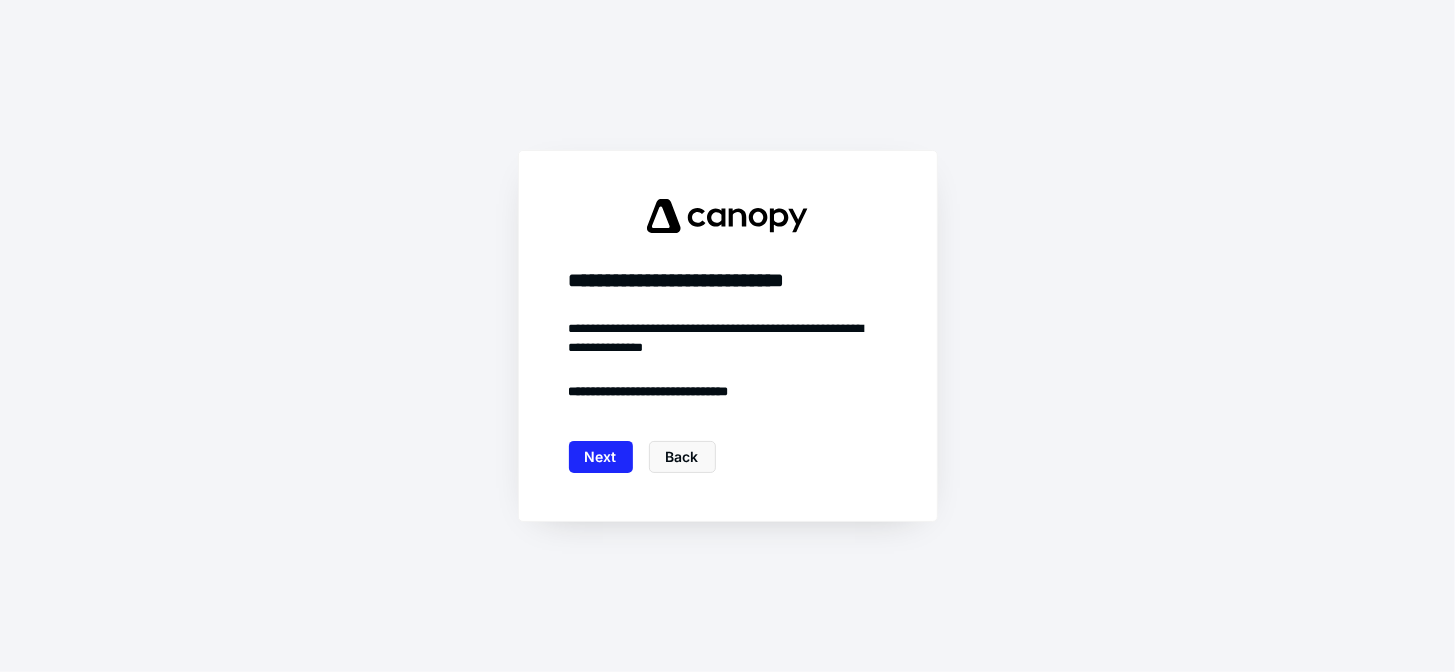 scroll, scrollTop: 0, scrollLeft: 0, axis: both 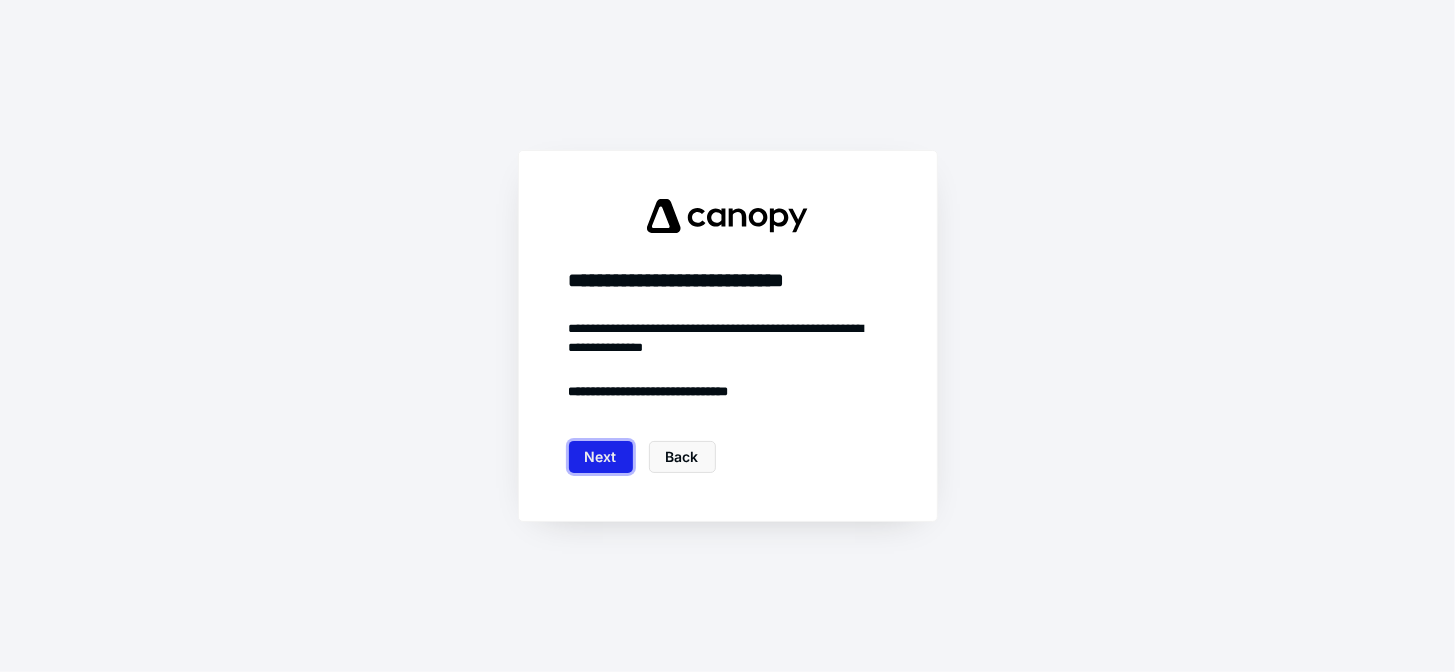 click on "Next" at bounding box center [601, 457] 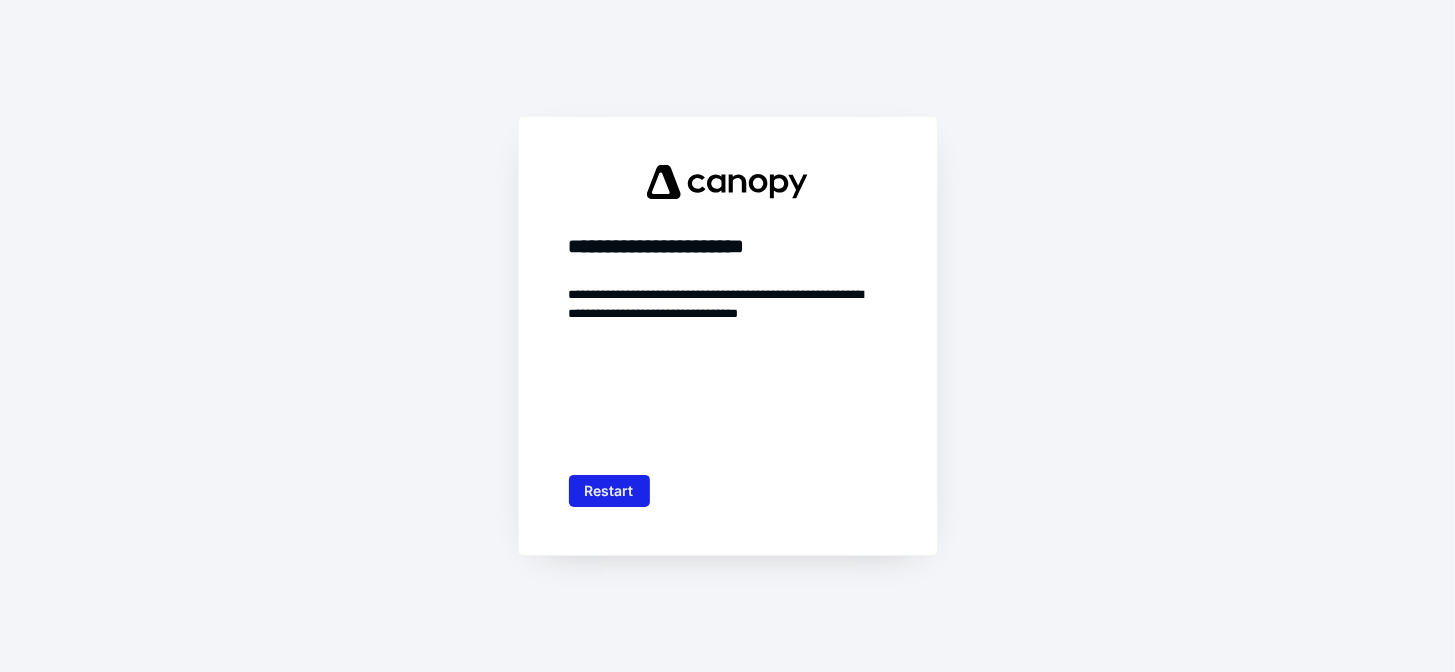 click on "Restart" at bounding box center (609, 491) 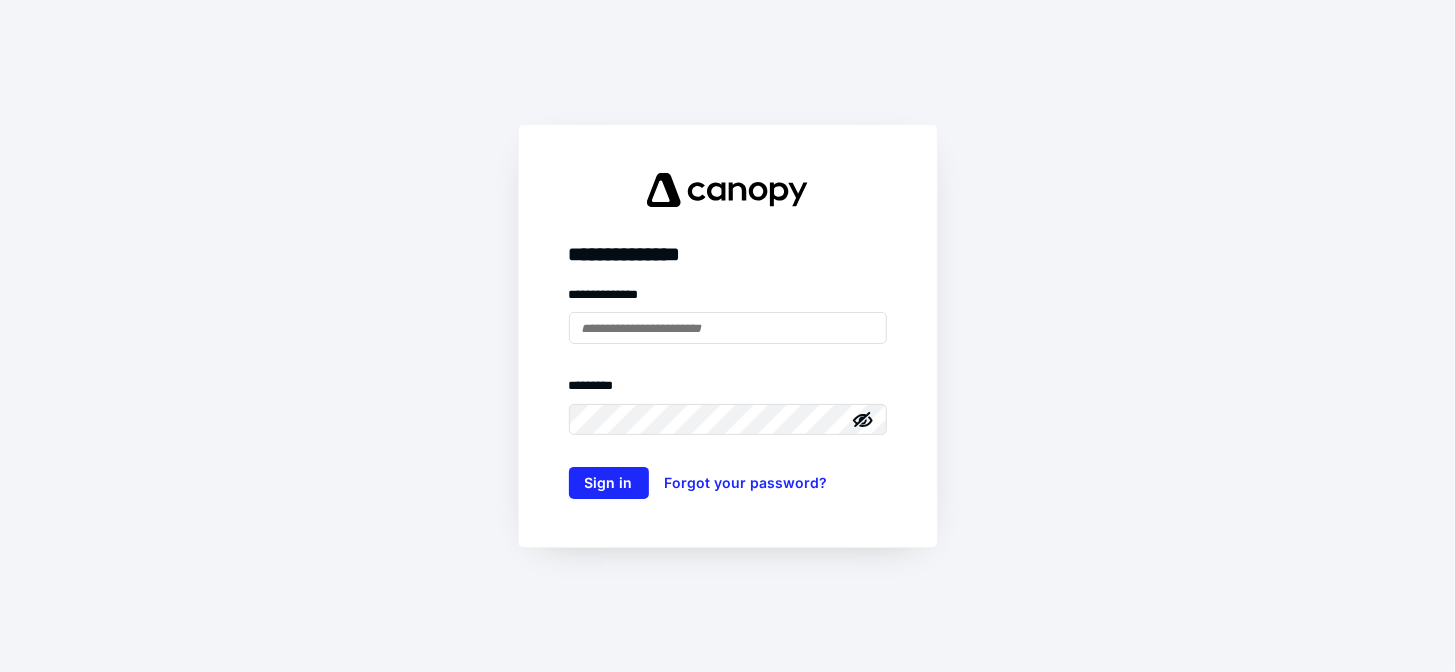 type on "**********" 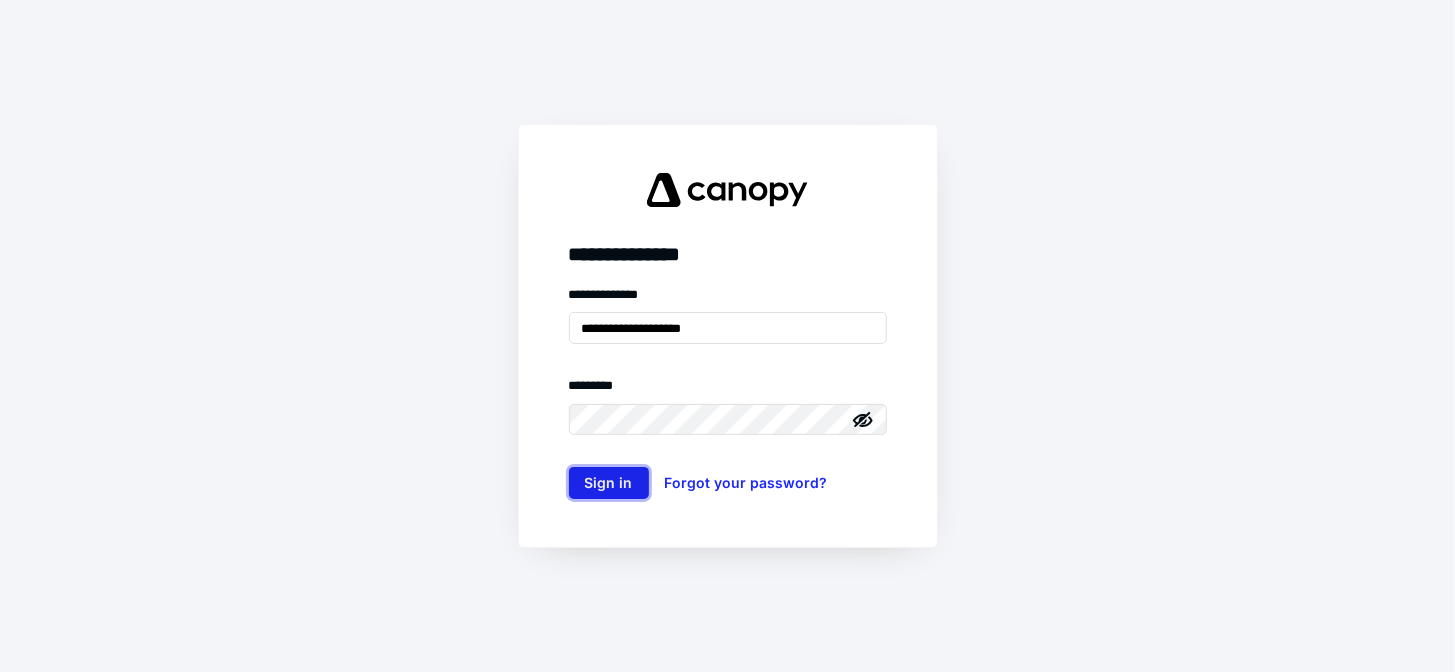 click on "Sign in" at bounding box center [609, 483] 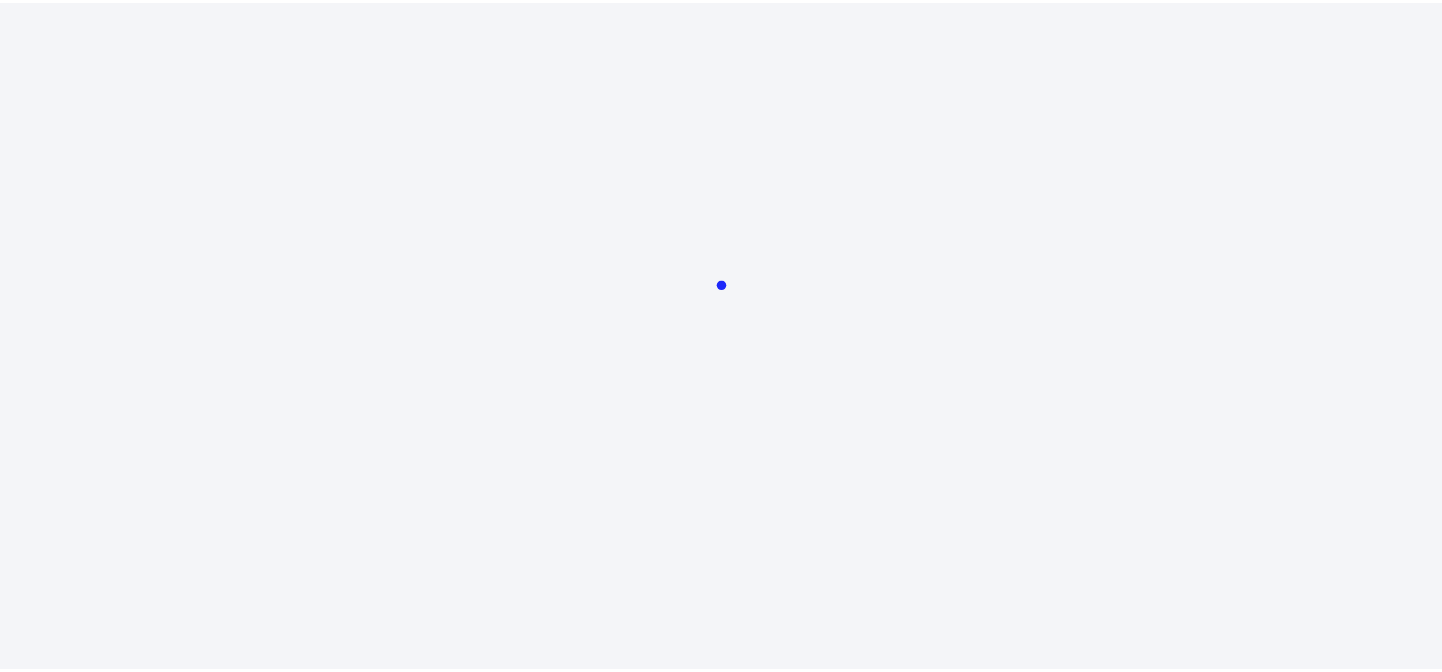 scroll, scrollTop: 0, scrollLeft: 0, axis: both 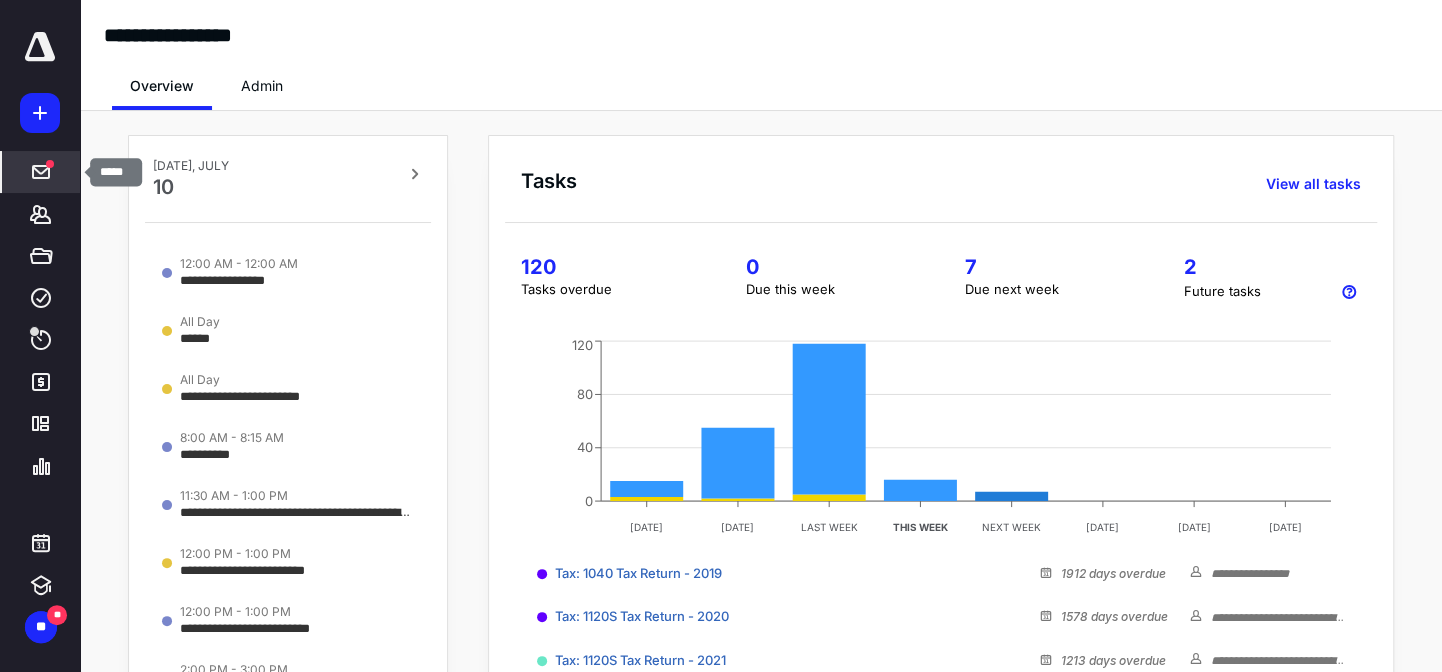 click 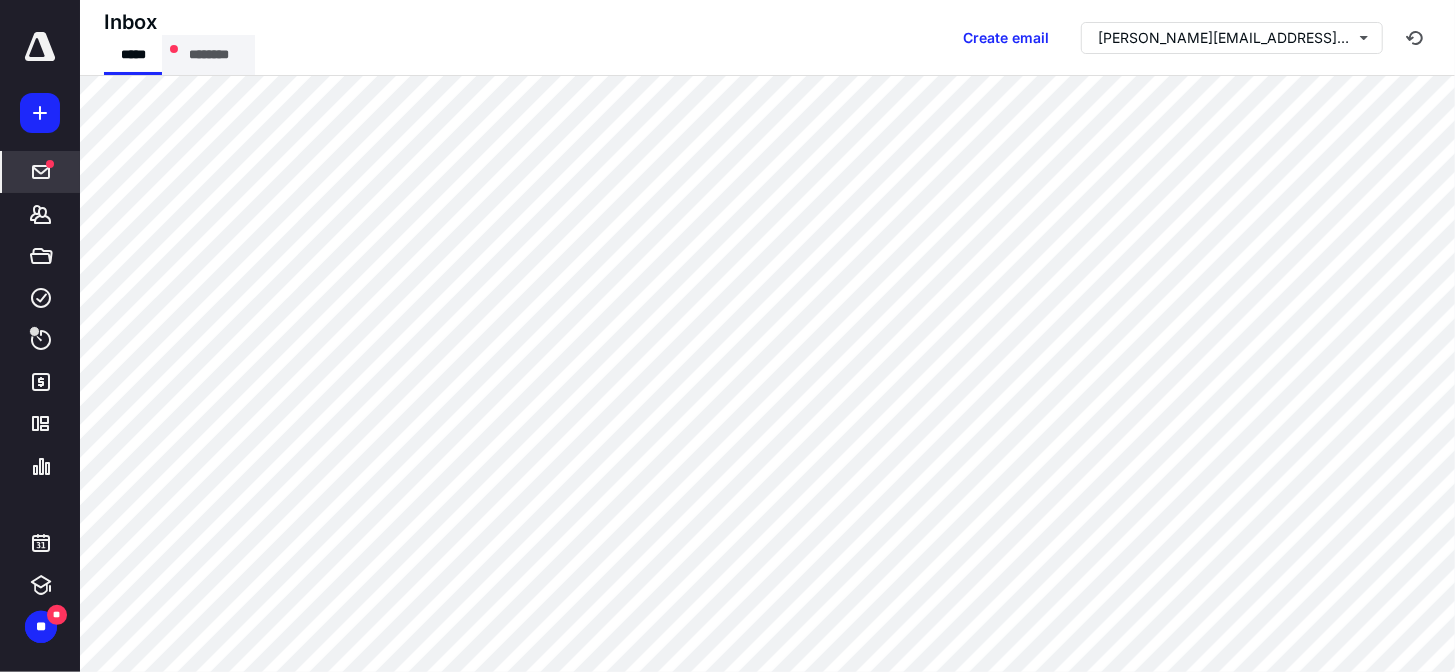 click on "********" at bounding box center [208, 55] 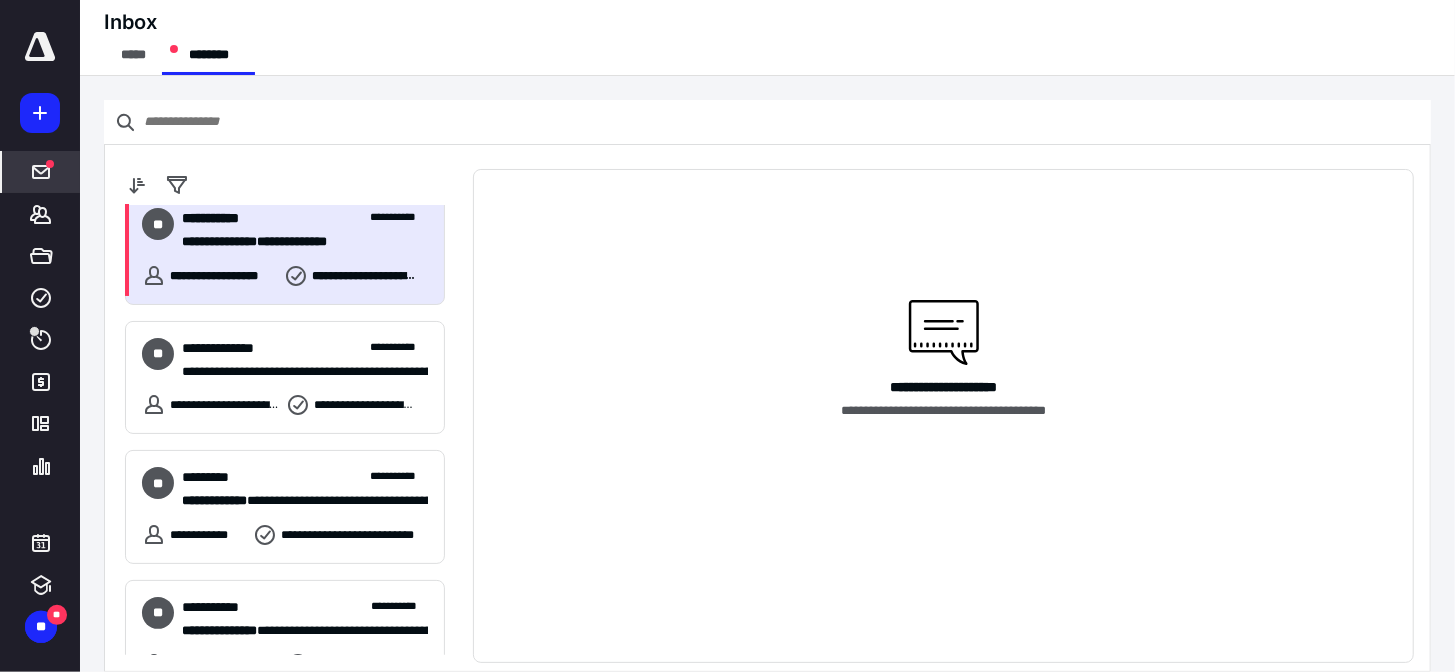 scroll, scrollTop: 90, scrollLeft: 0, axis: vertical 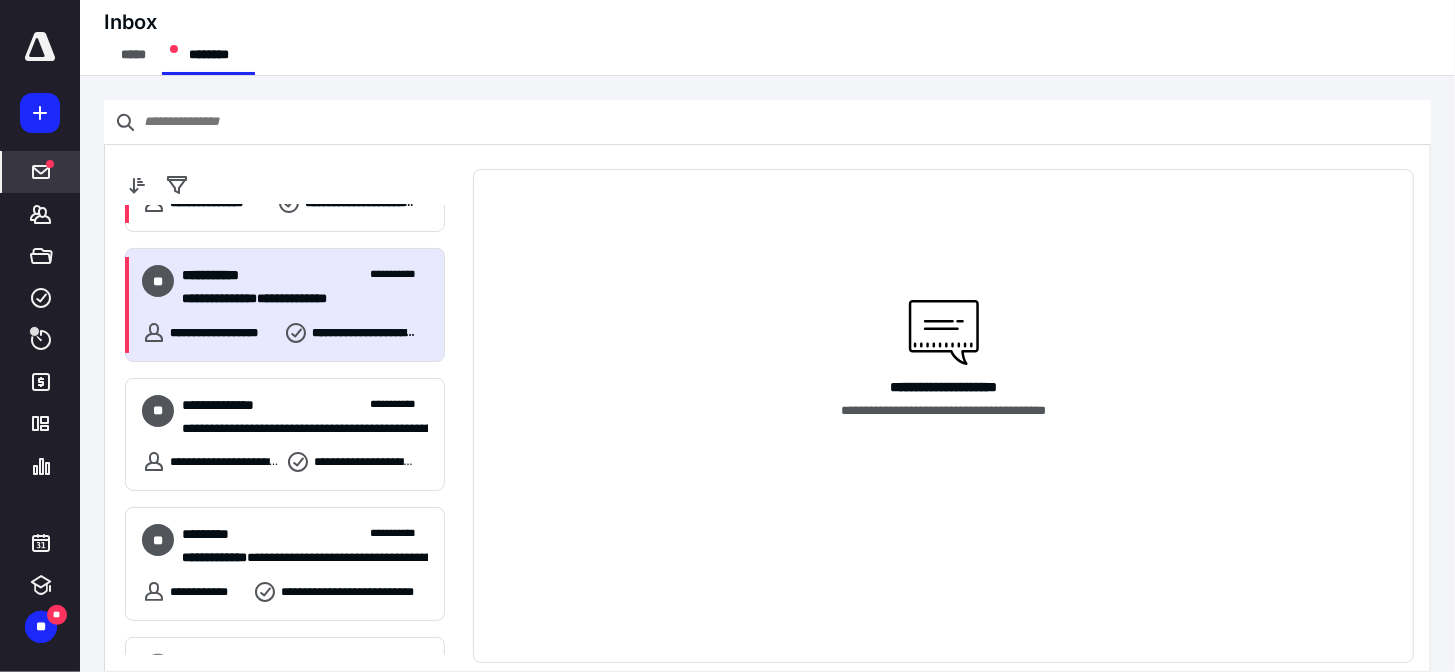 click on "**********" at bounding box center (305, 275) 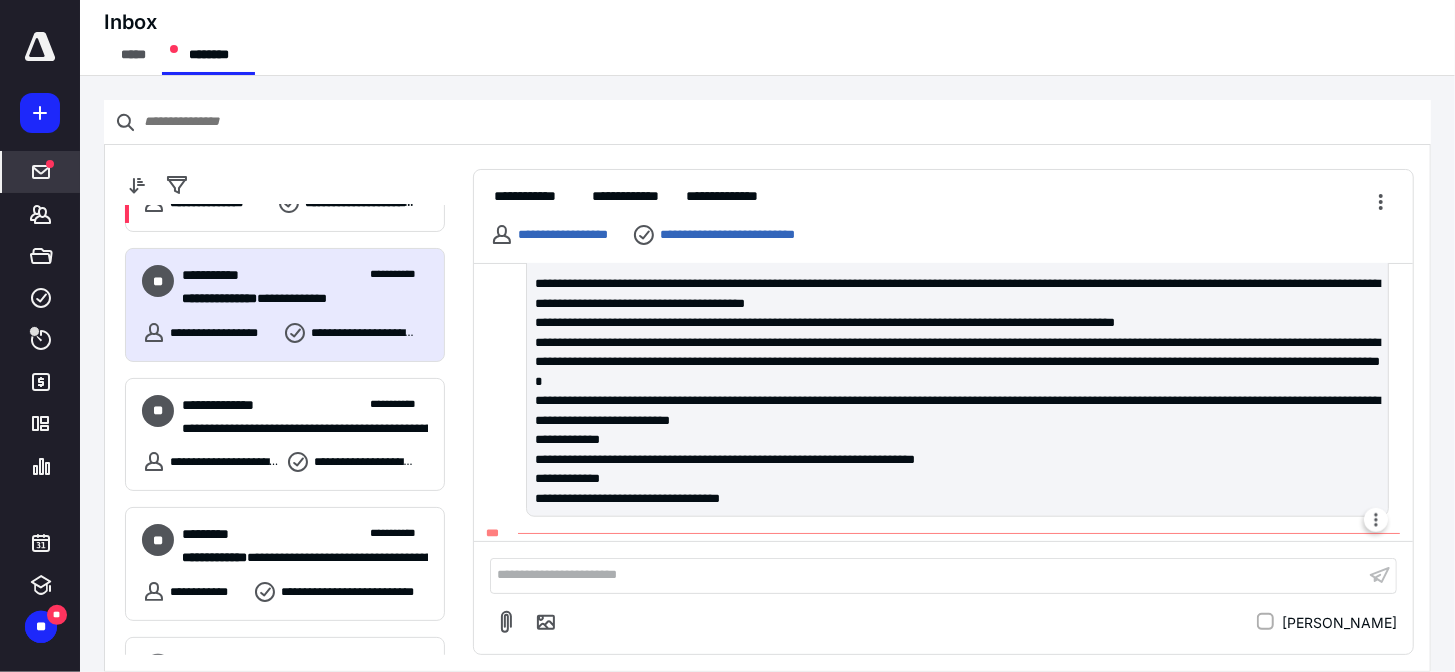 scroll, scrollTop: 1240, scrollLeft: 0, axis: vertical 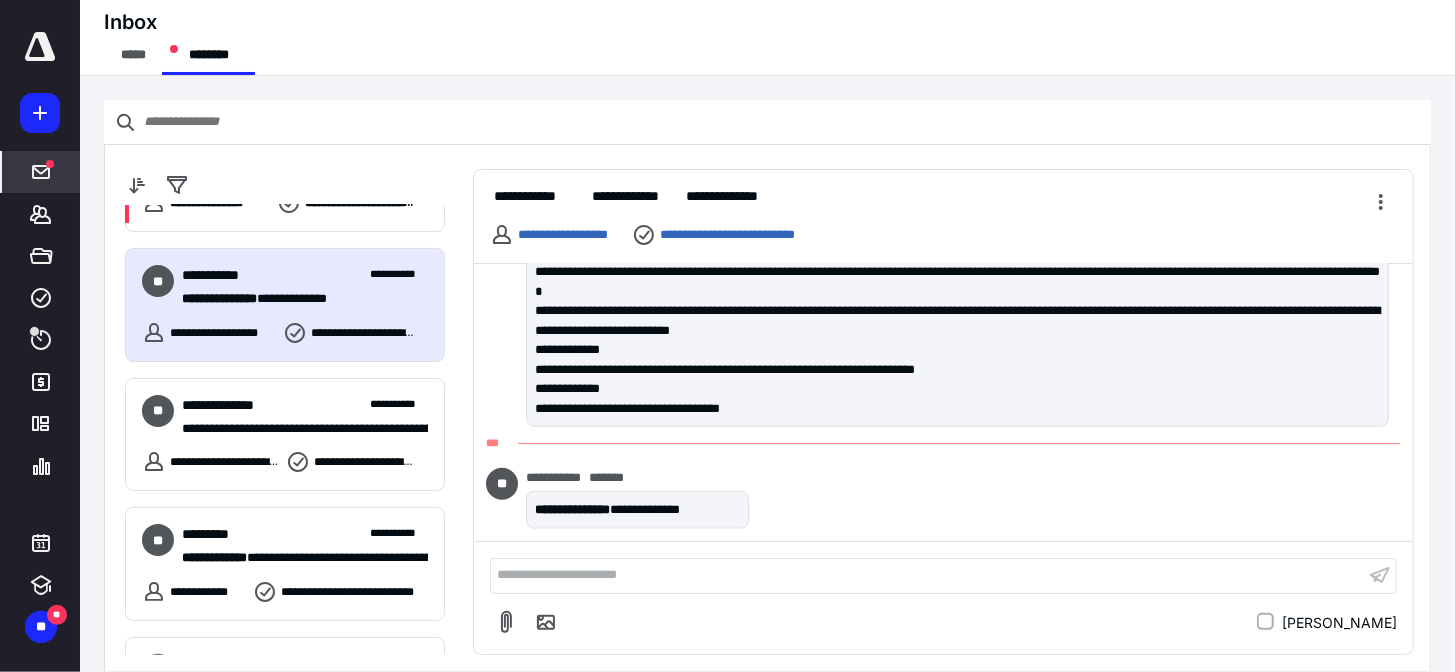 click at bounding box center (40, 47) 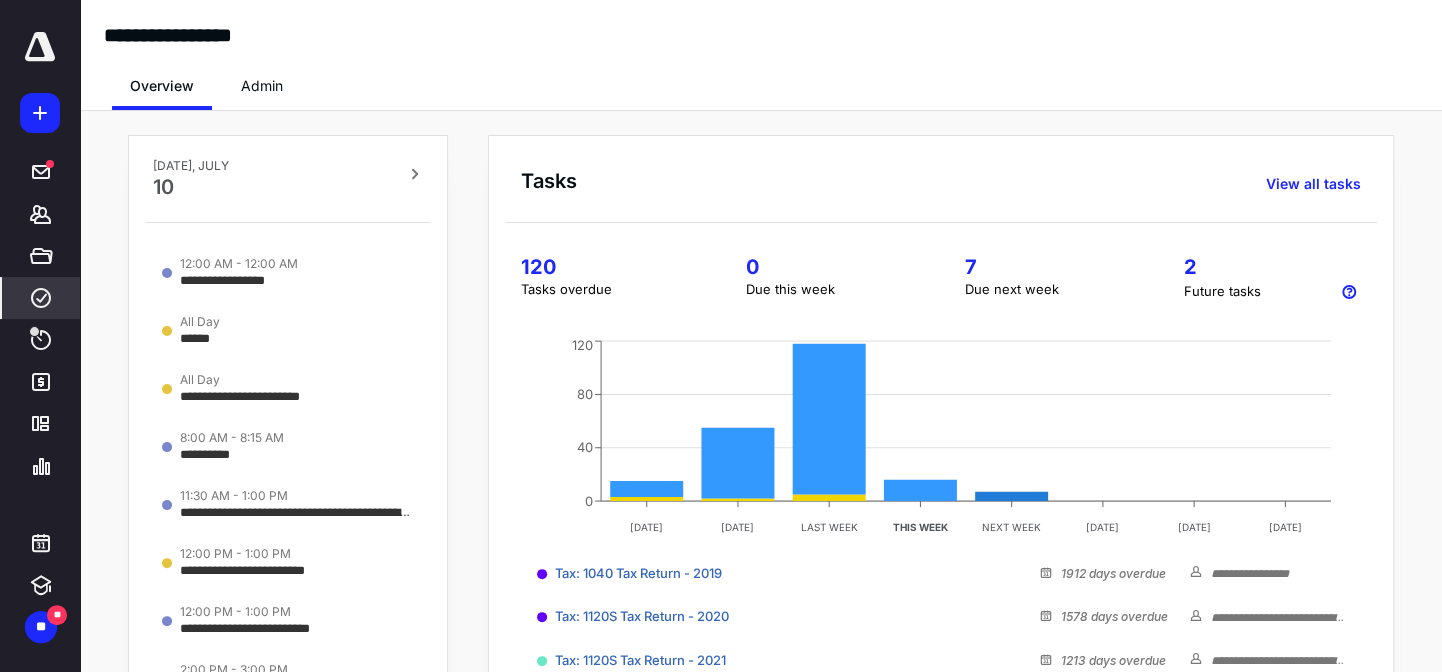 click 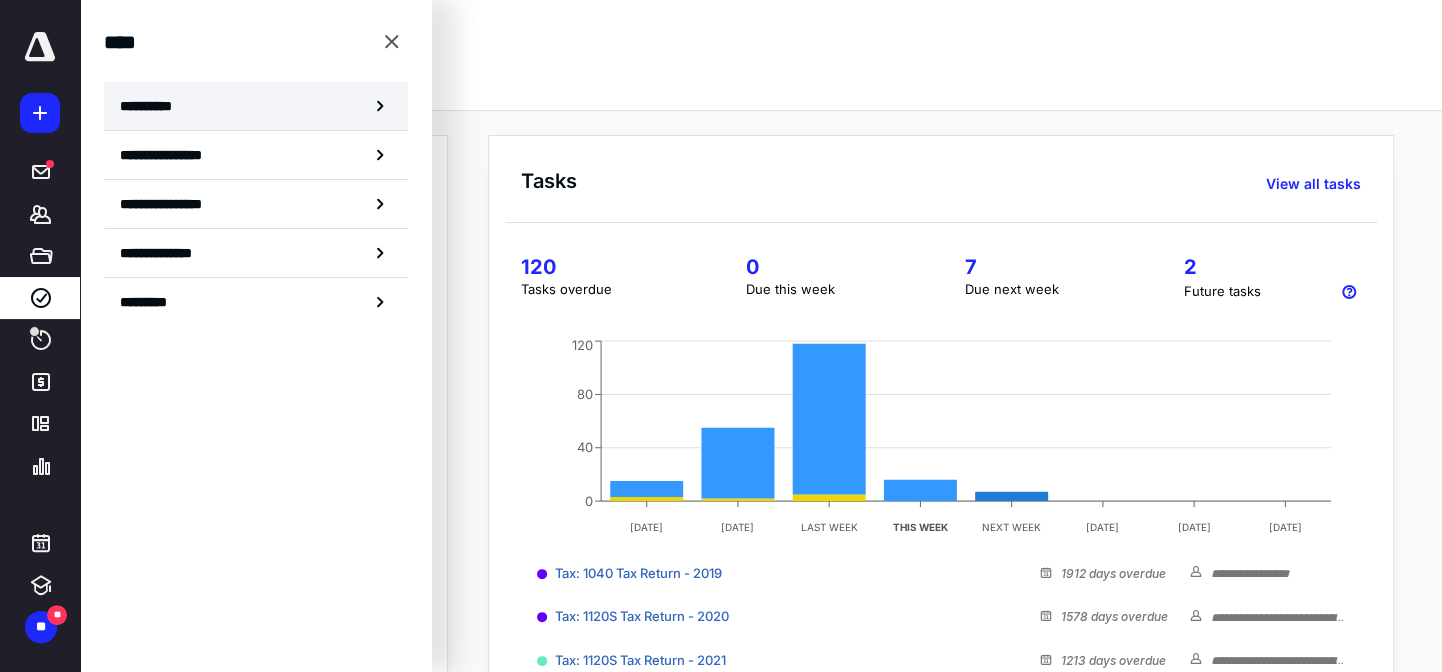 click on "**********" at bounding box center (256, 106) 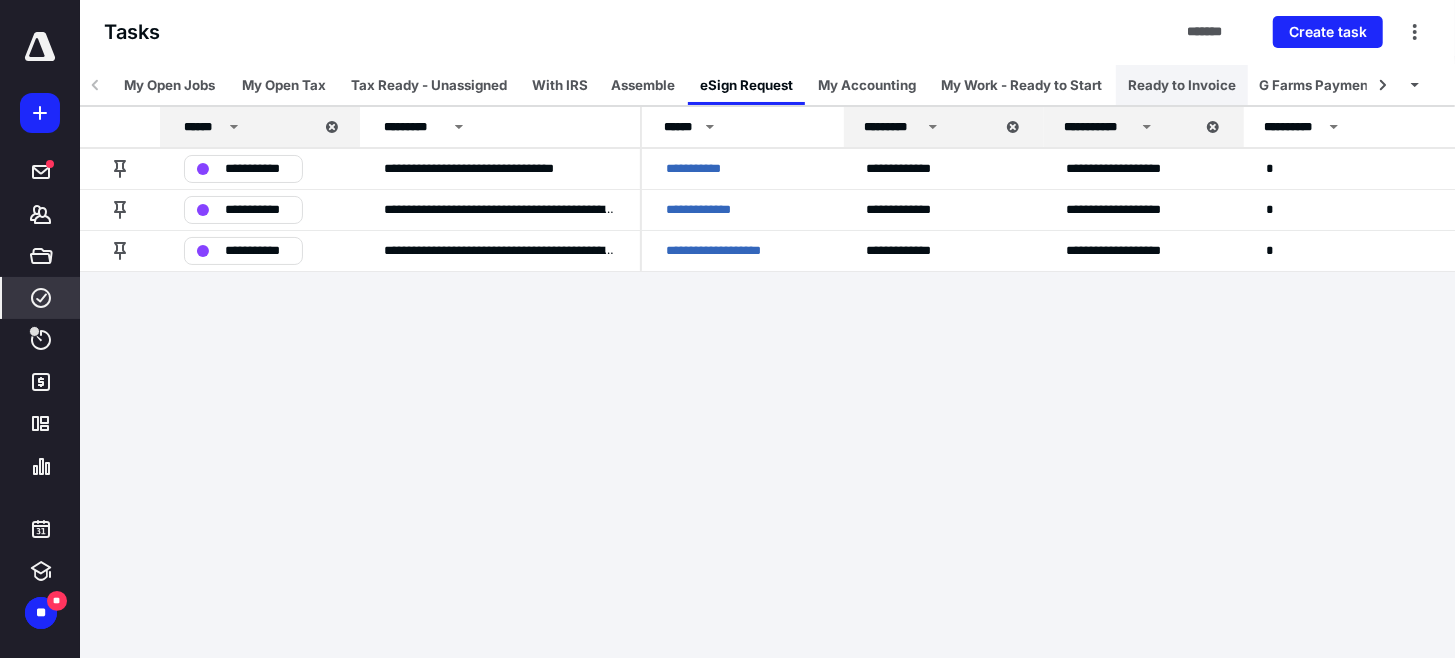 click on "Ready to Invoice" at bounding box center (1182, 85) 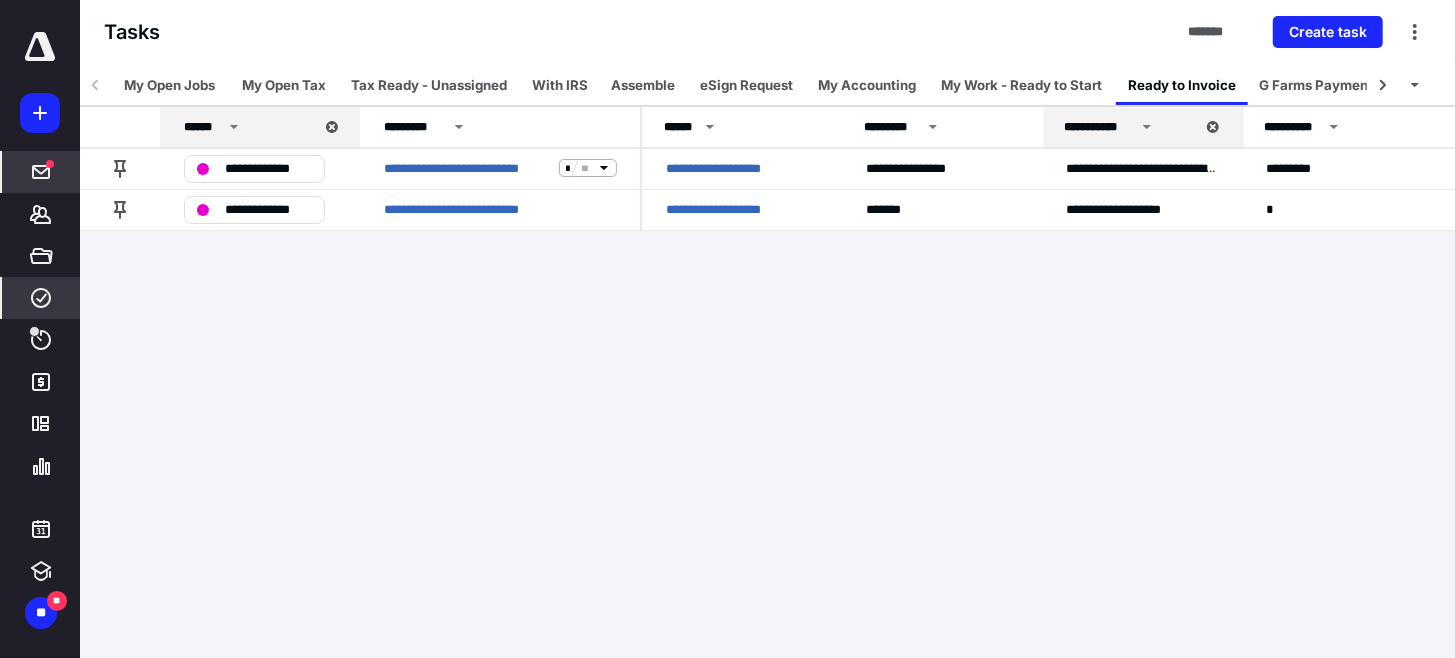 click 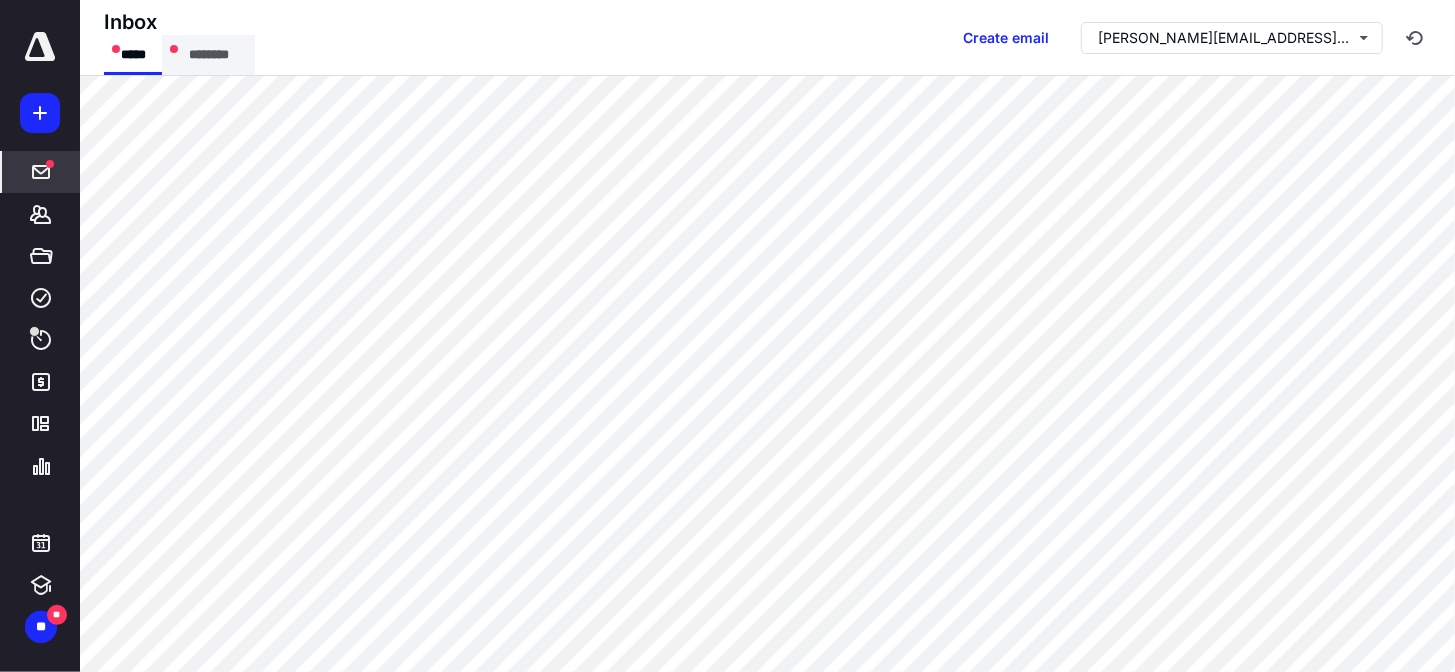 click on "********" at bounding box center (208, 55) 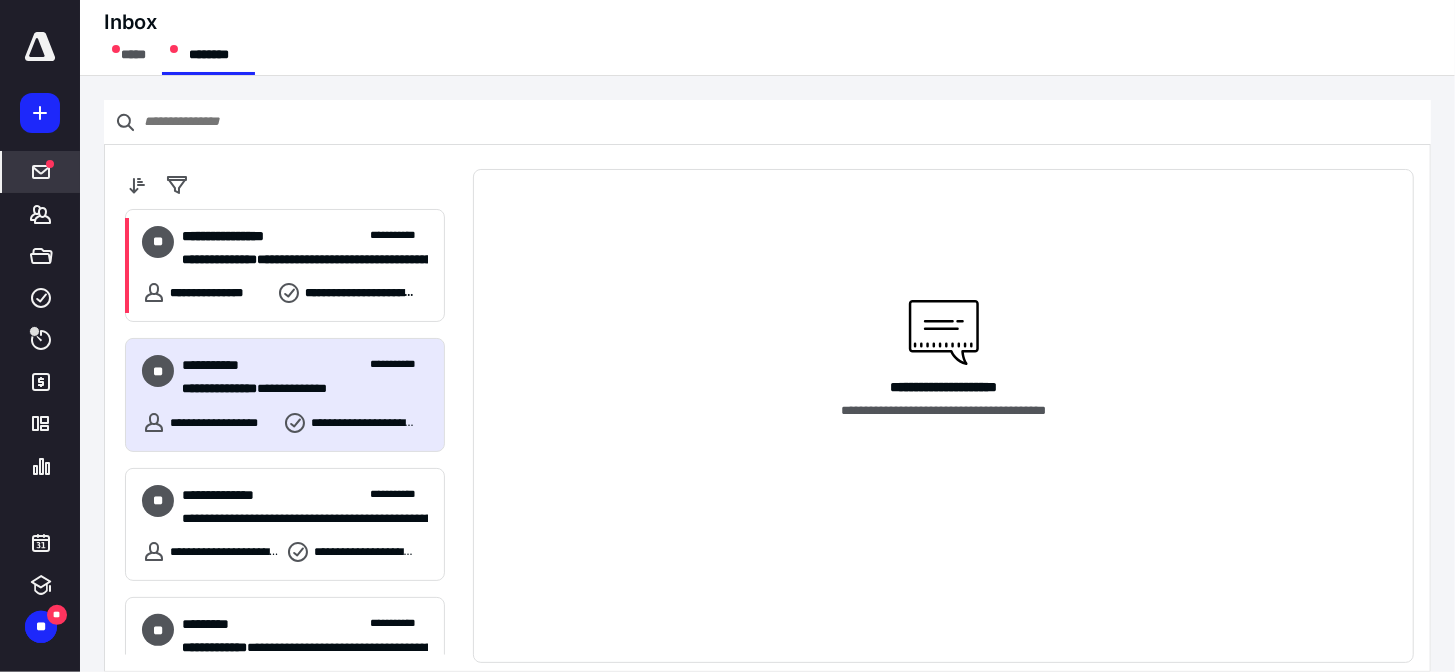 click on "**********" at bounding box center [305, 365] 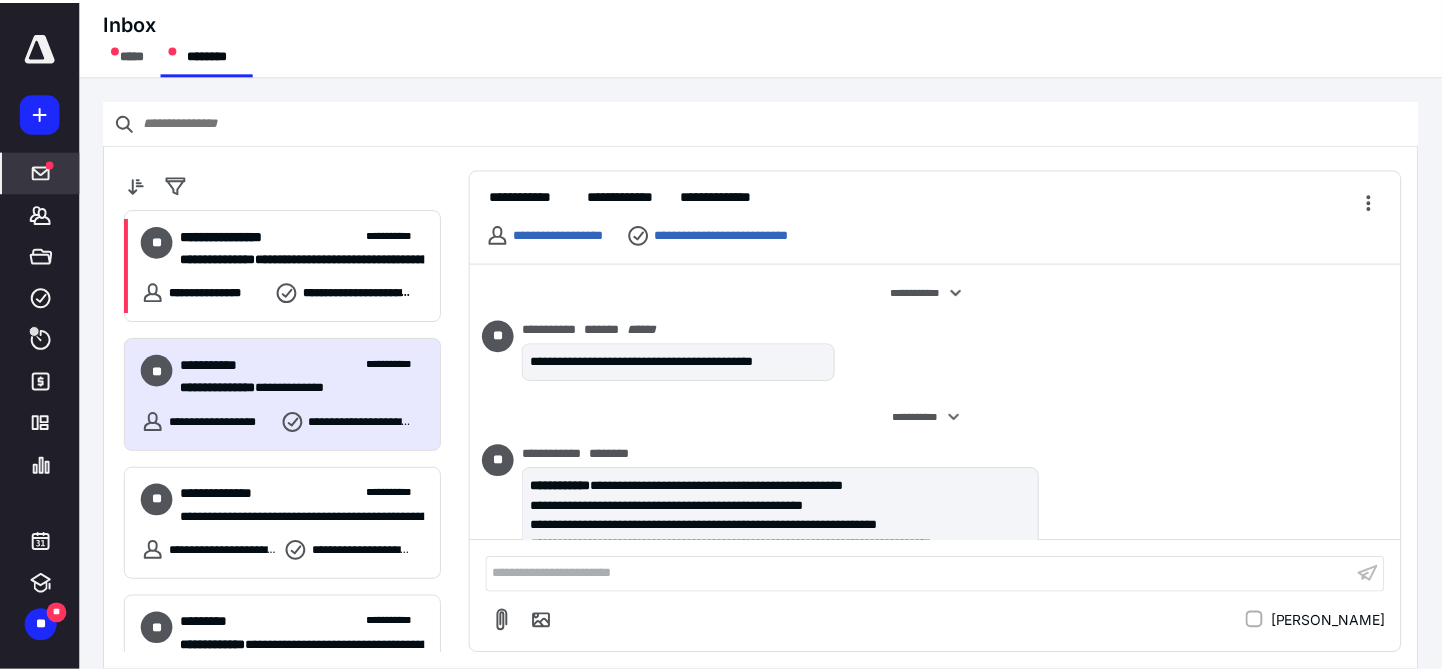 scroll, scrollTop: 1224, scrollLeft: 0, axis: vertical 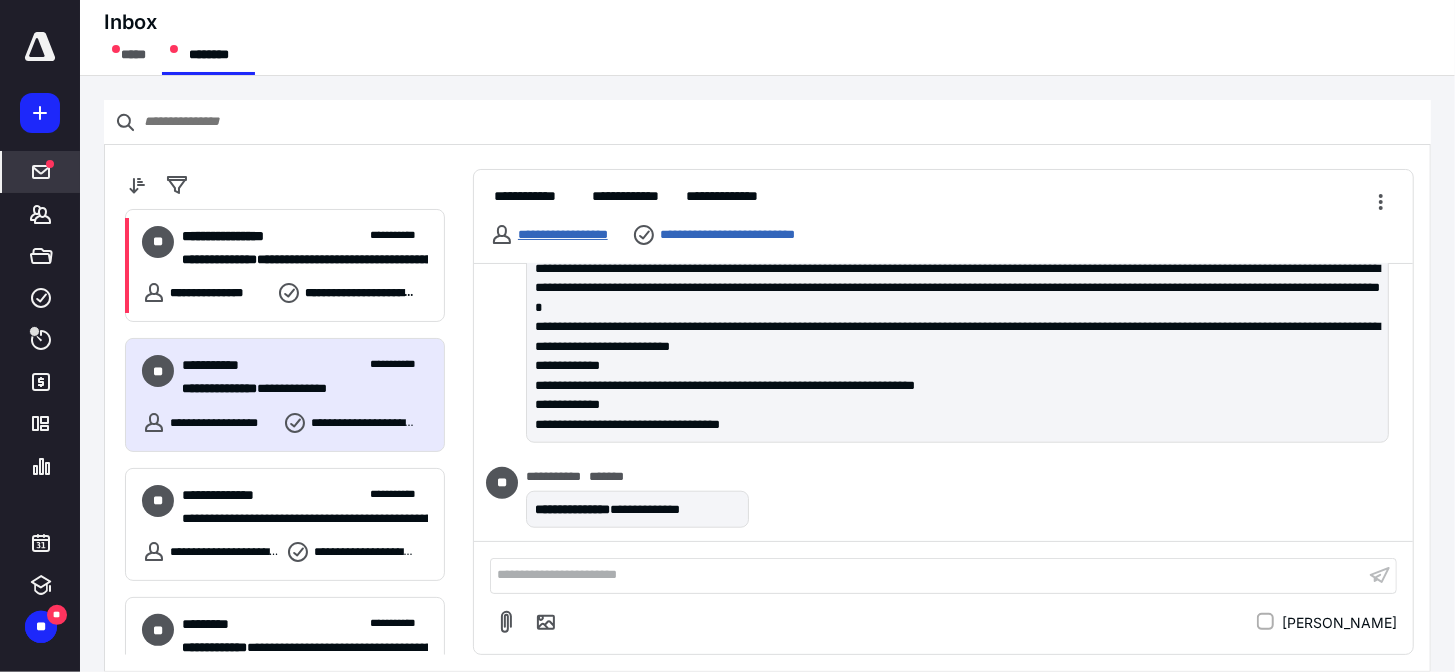 click on "**********" at bounding box center (563, 234) 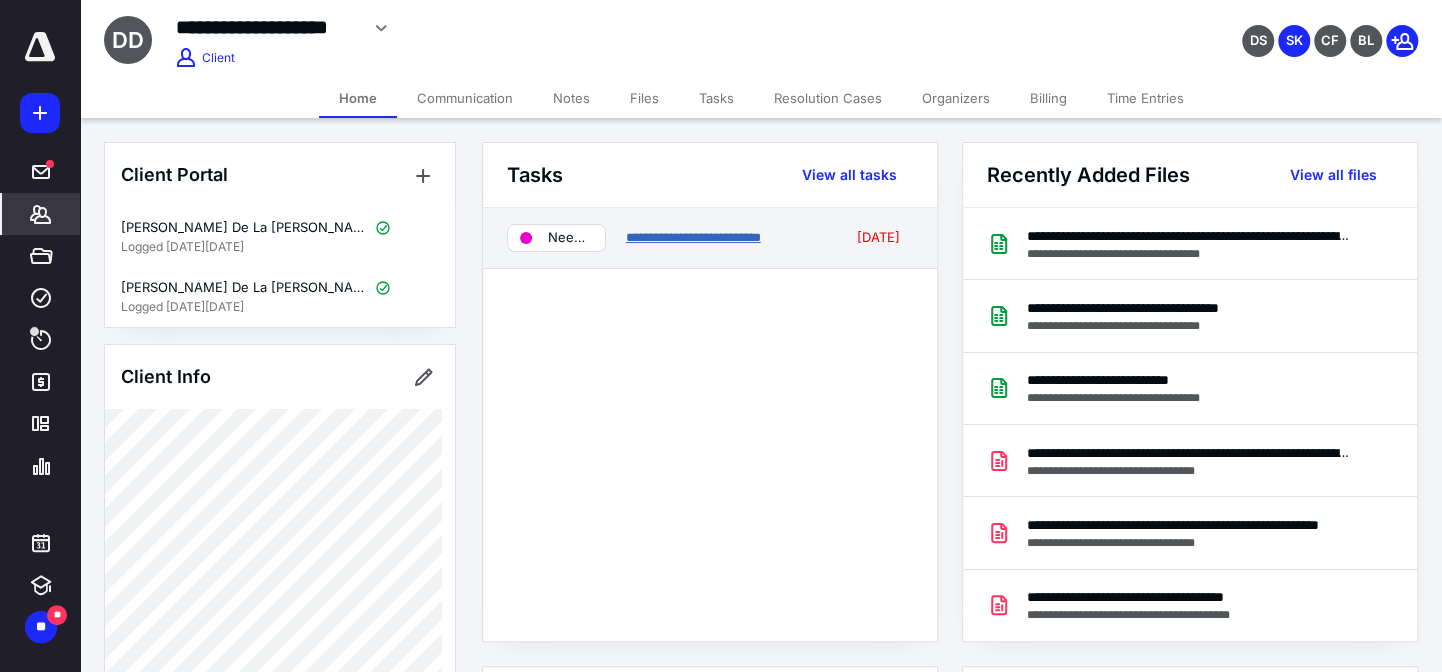 click on "**********" at bounding box center [693, 237] 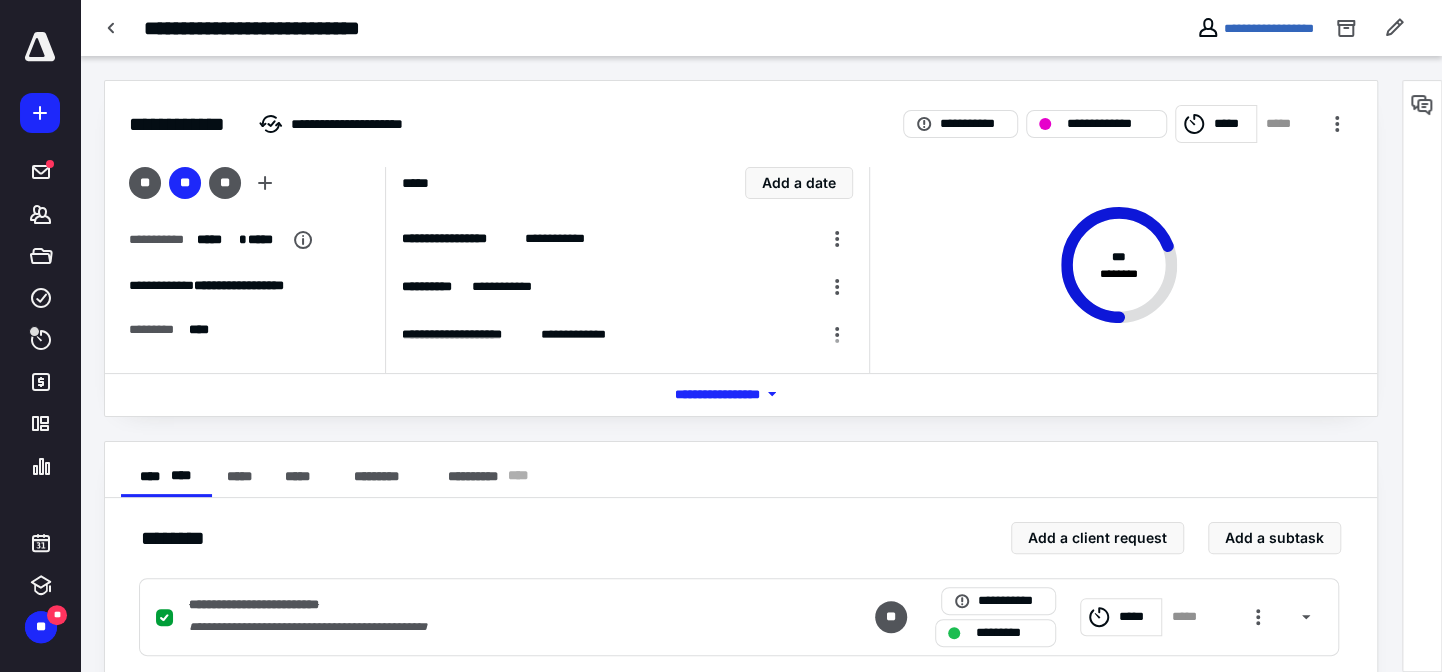 click at bounding box center (1422, 105) 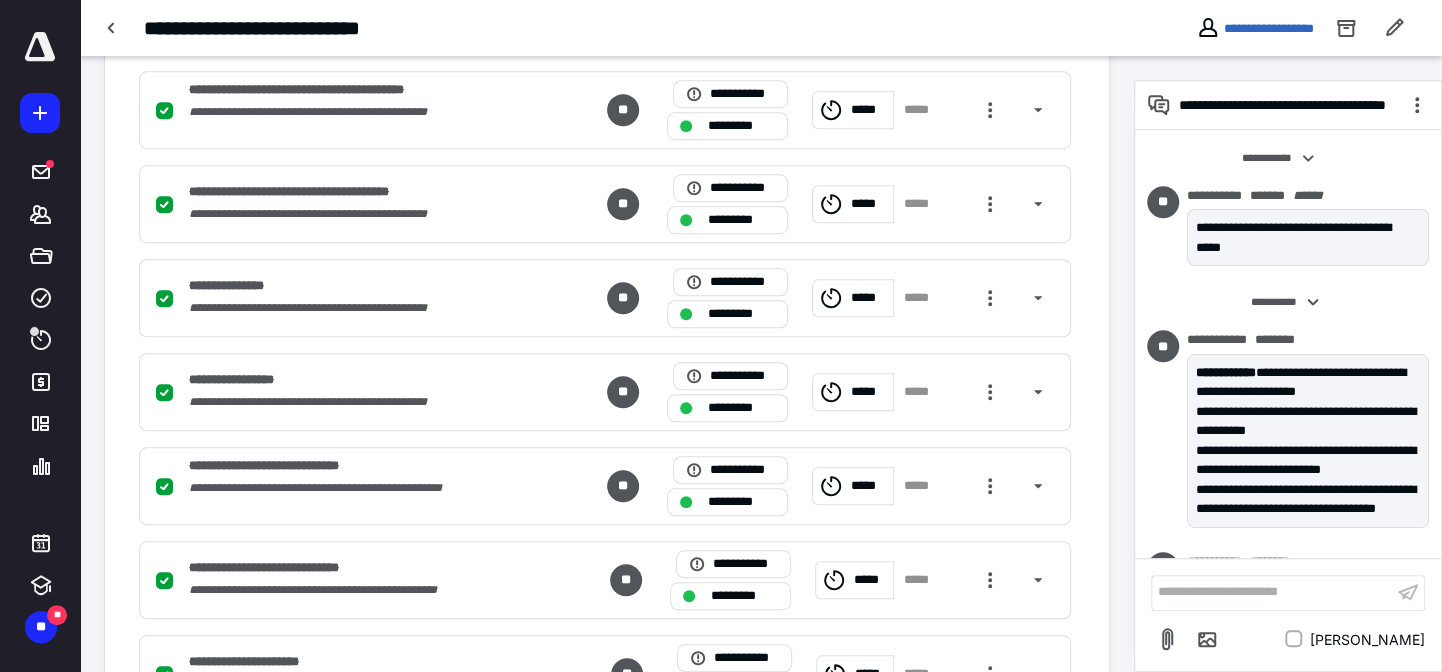 scroll, scrollTop: 727, scrollLeft: 0, axis: vertical 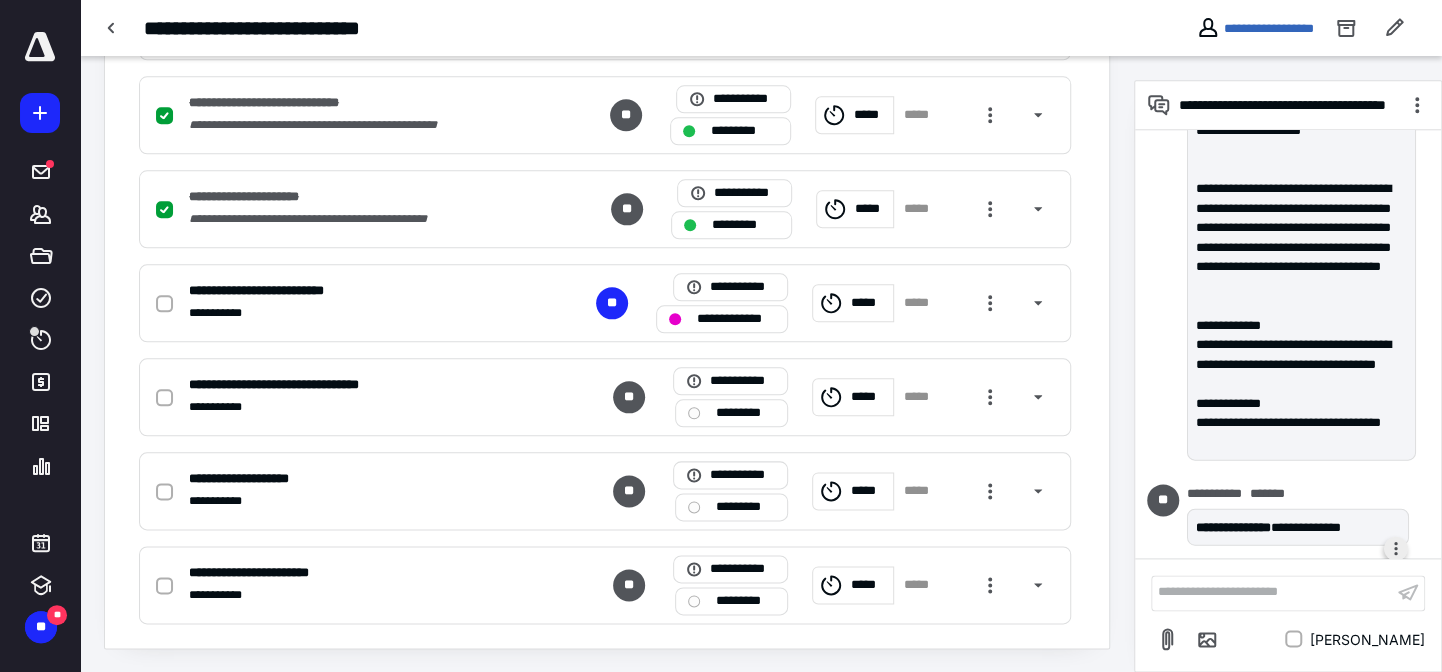 click at bounding box center [1396, 548] 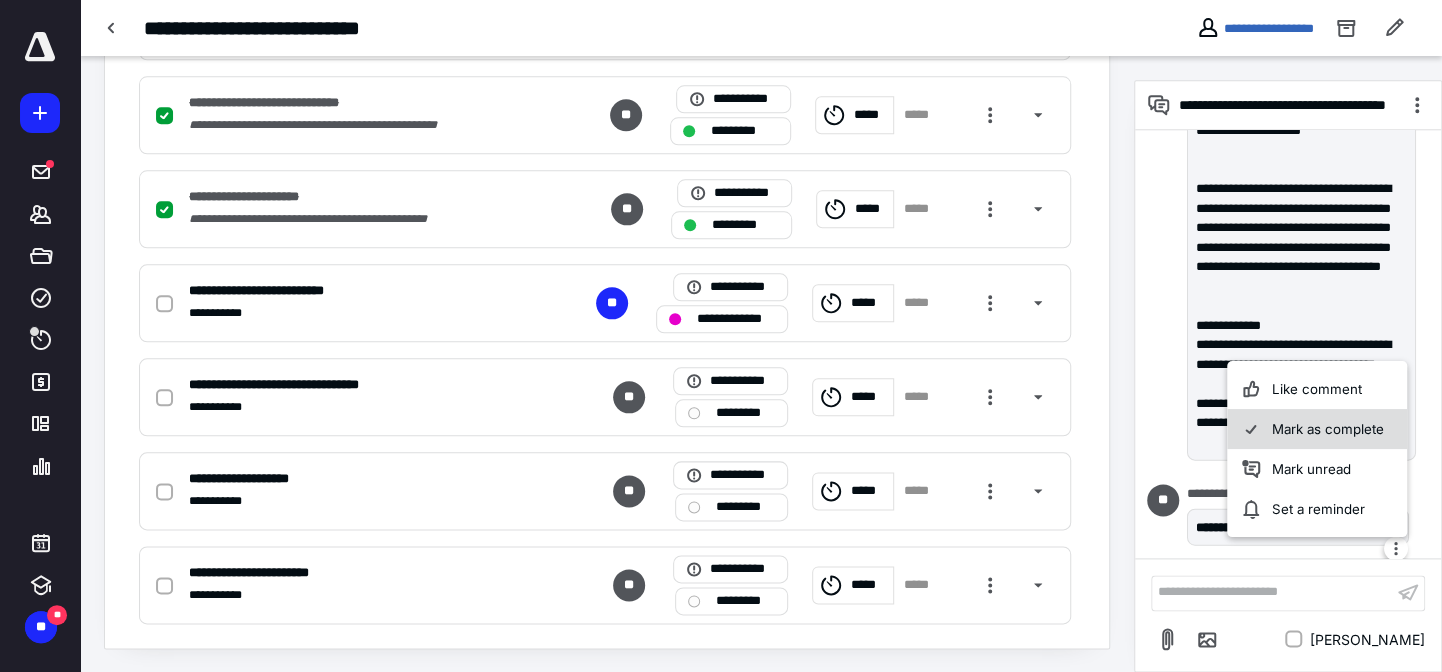 click on "Mark as complete" at bounding box center (1318, 429) 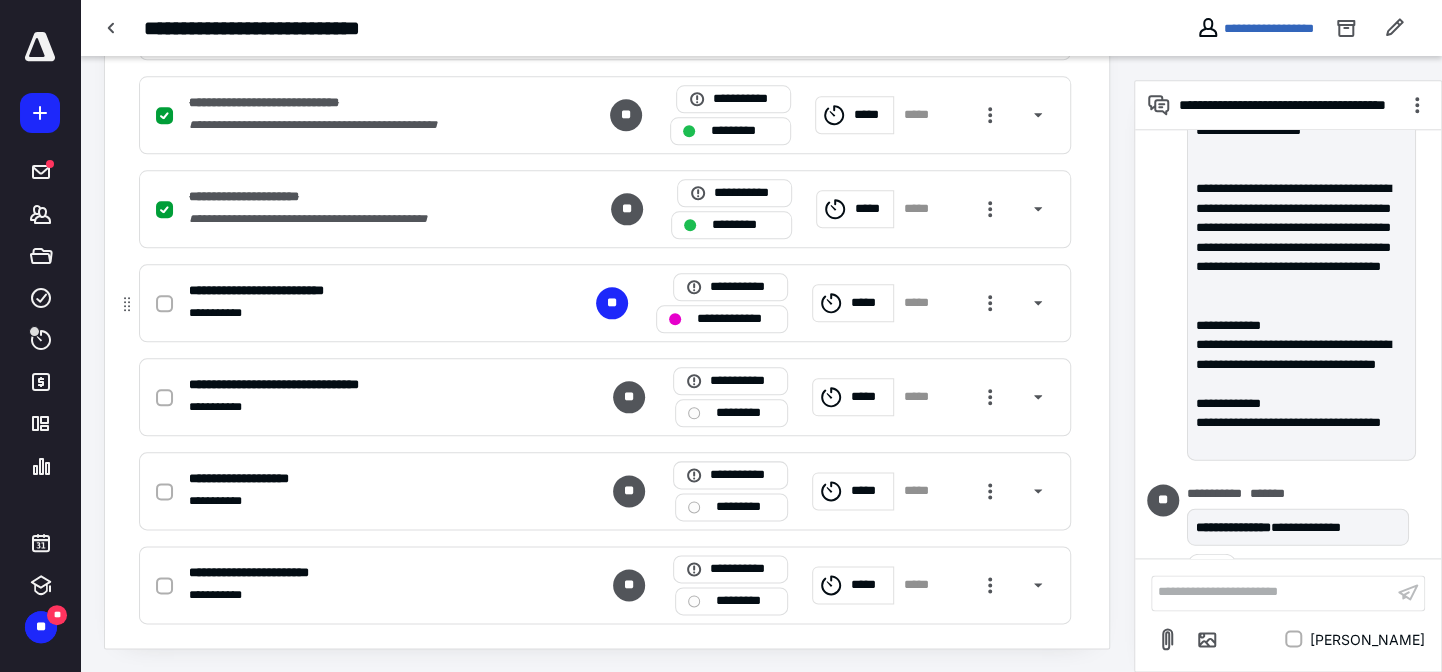 click 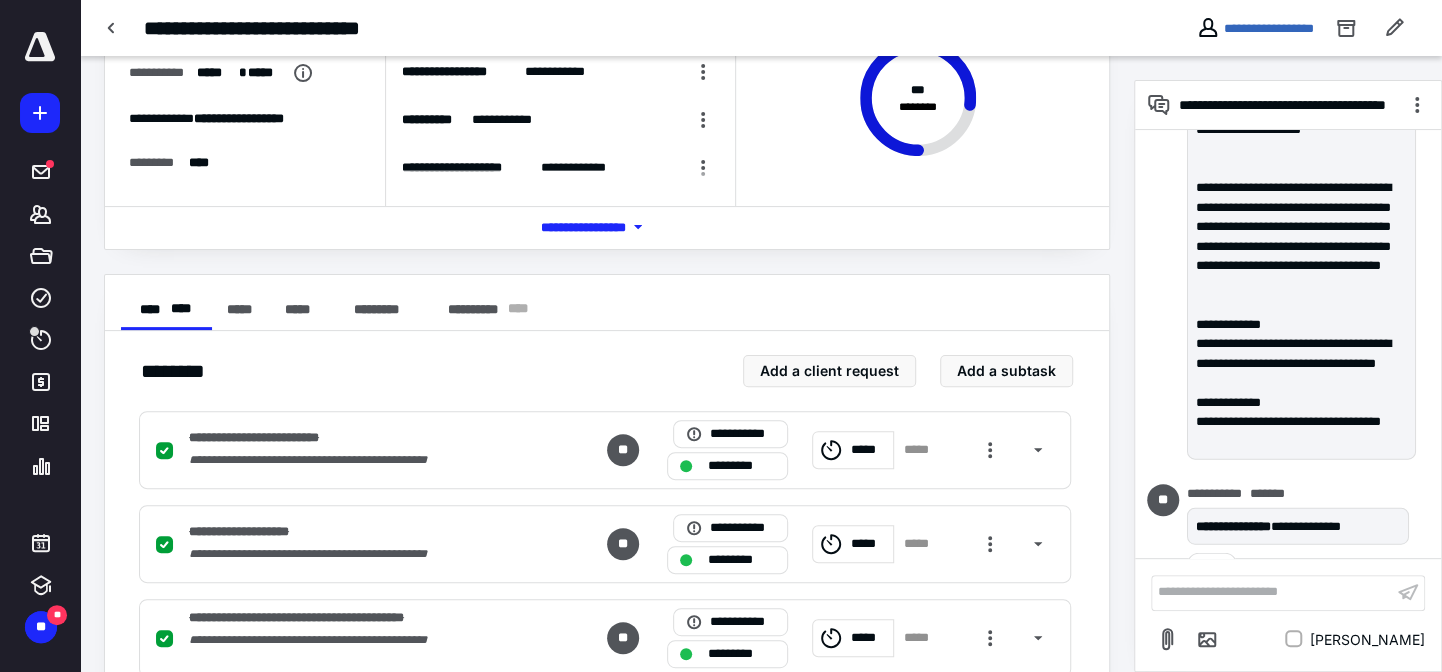 scroll, scrollTop: 160, scrollLeft: 0, axis: vertical 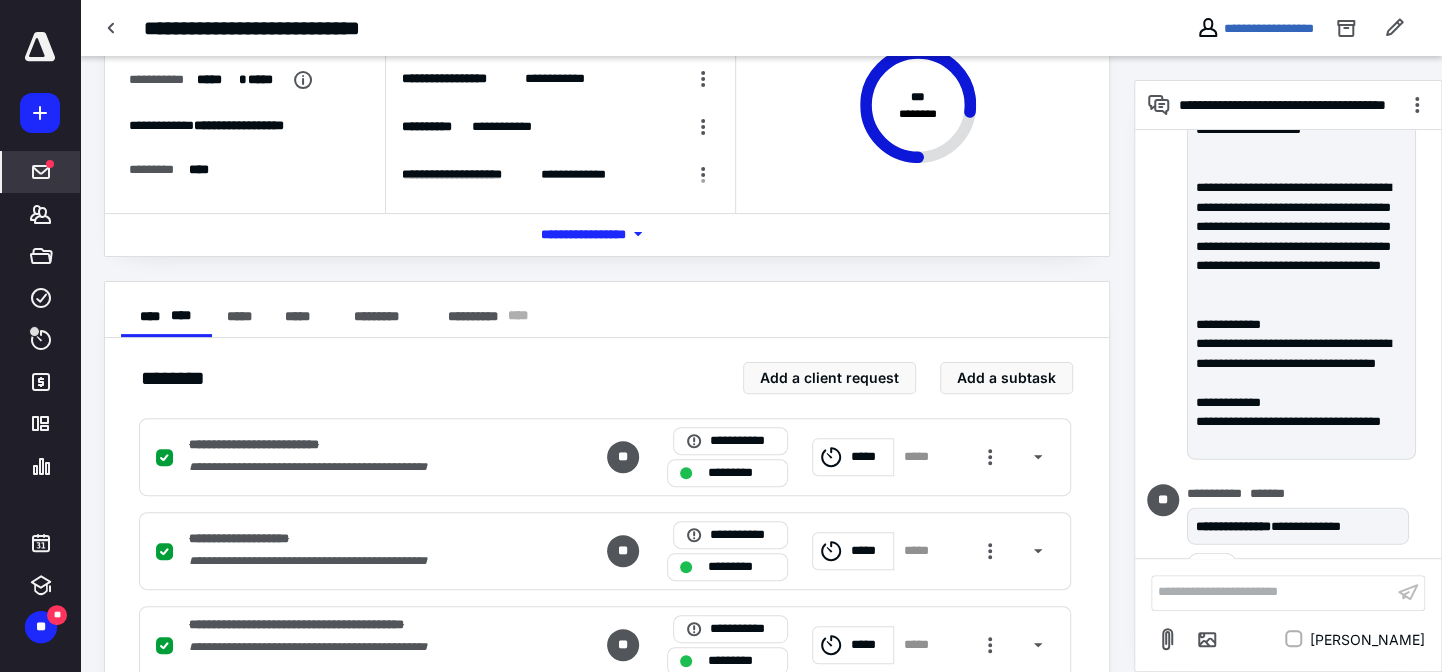 click 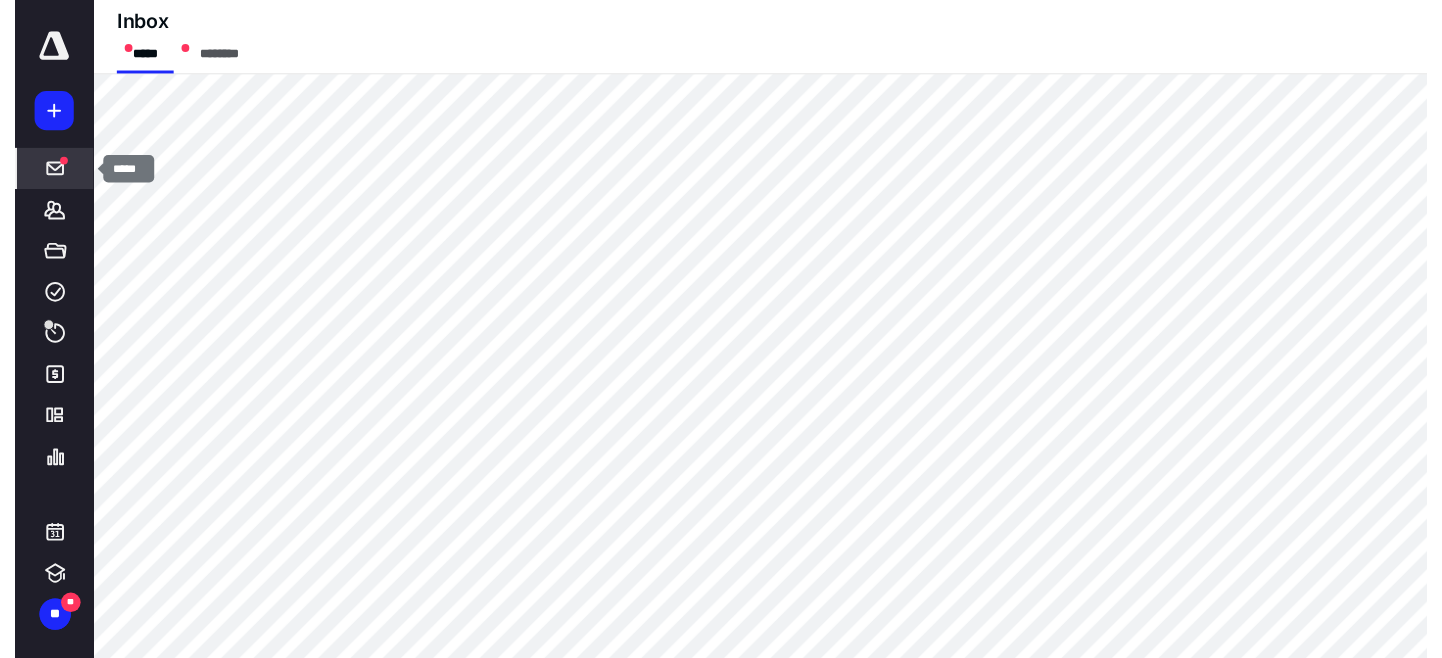 scroll, scrollTop: 0, scrollLeft: 0, axis: both 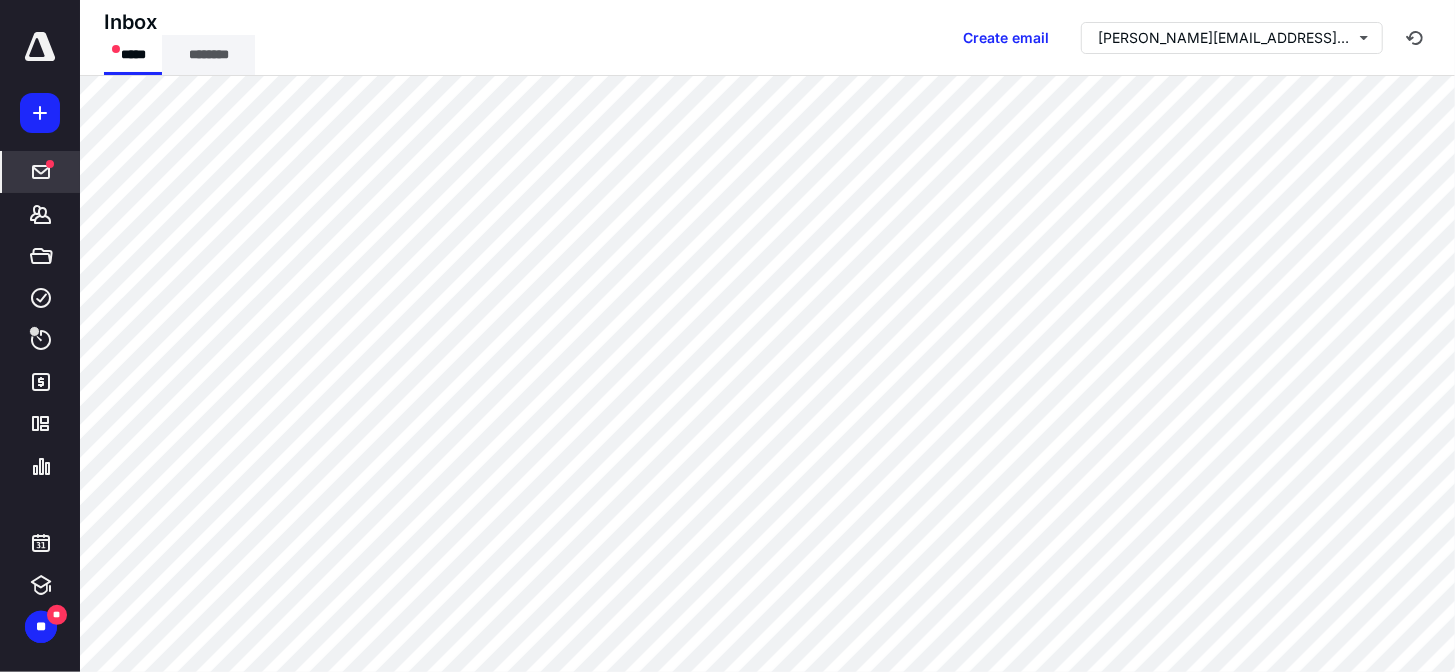 click on "********" at bounding box center [208, 55] 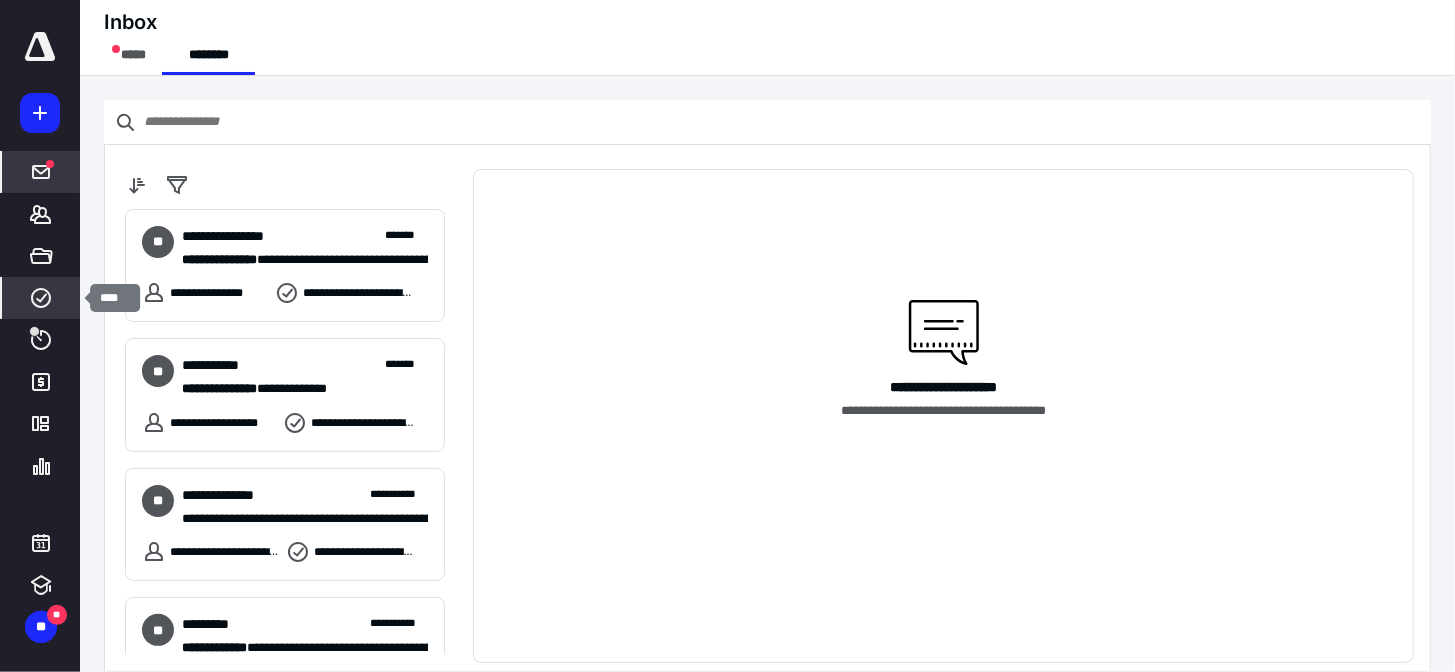 click on "****" at bounding box center [41, 298] 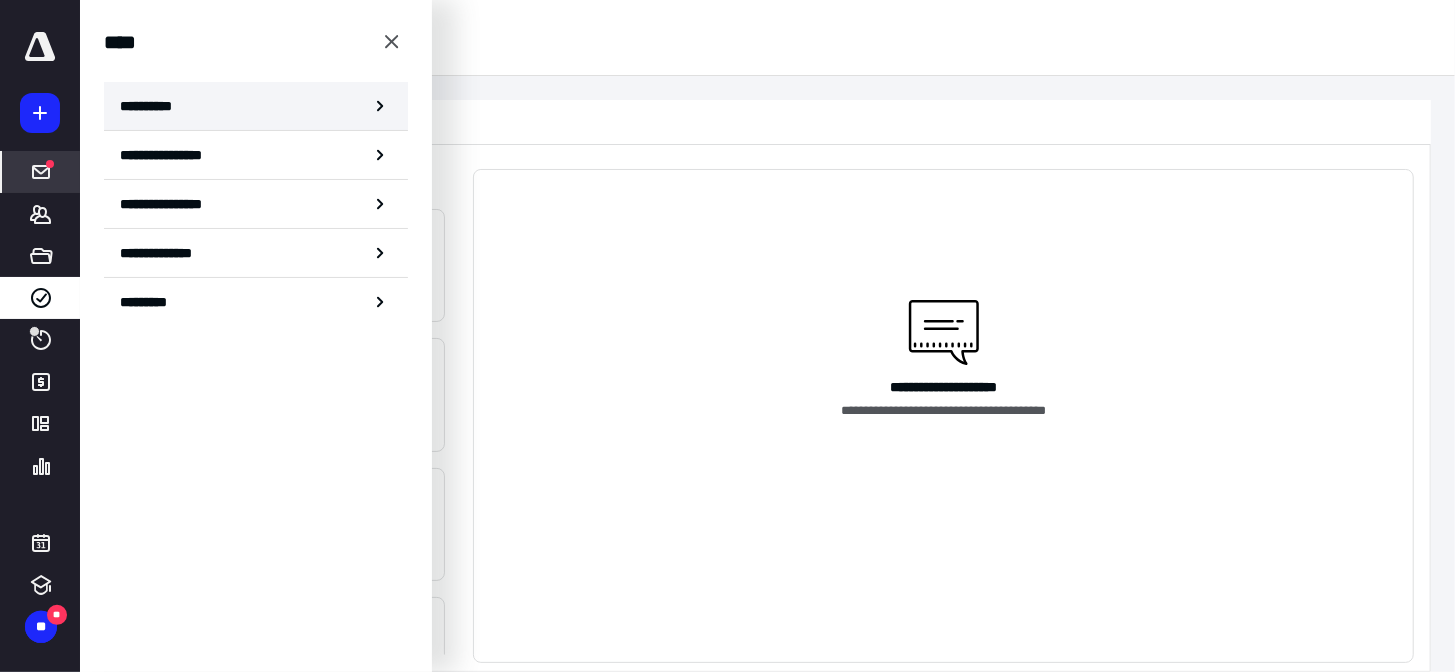 click on "**********" at bounding box center [256, 106] 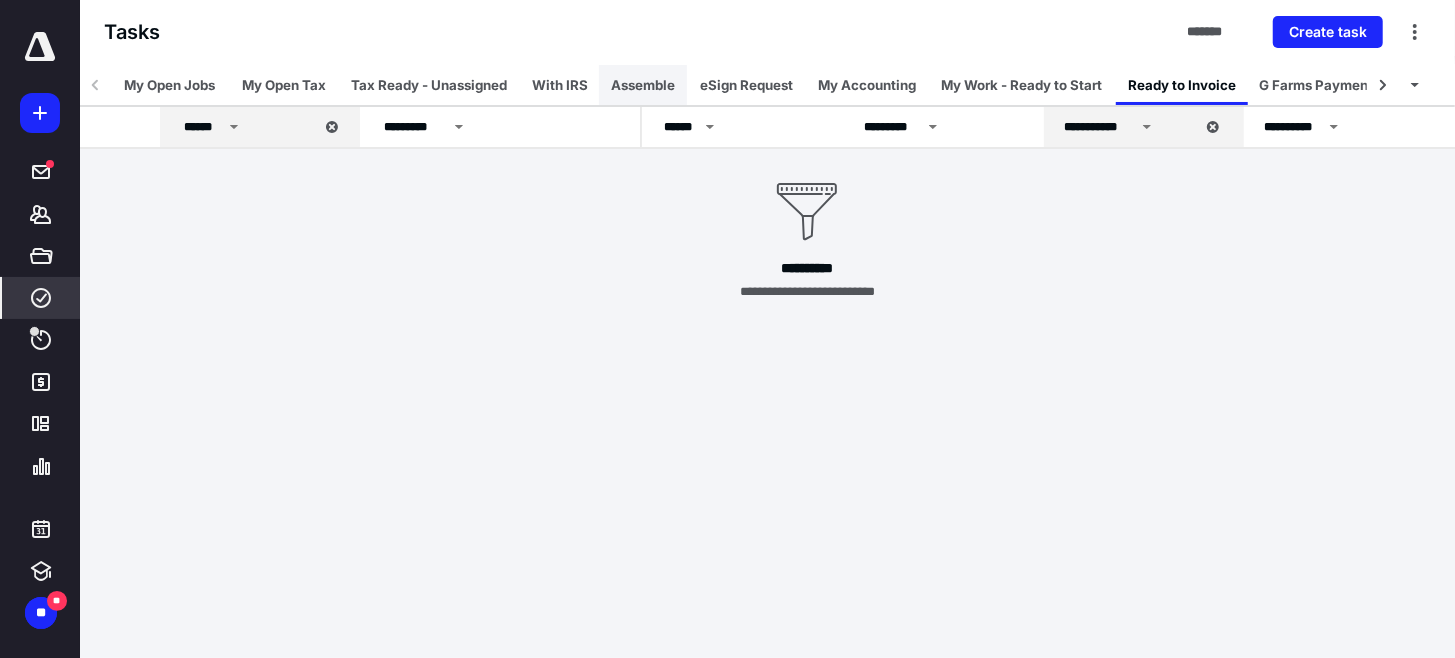 click on "Assemble" at bounding box center (643, 85) 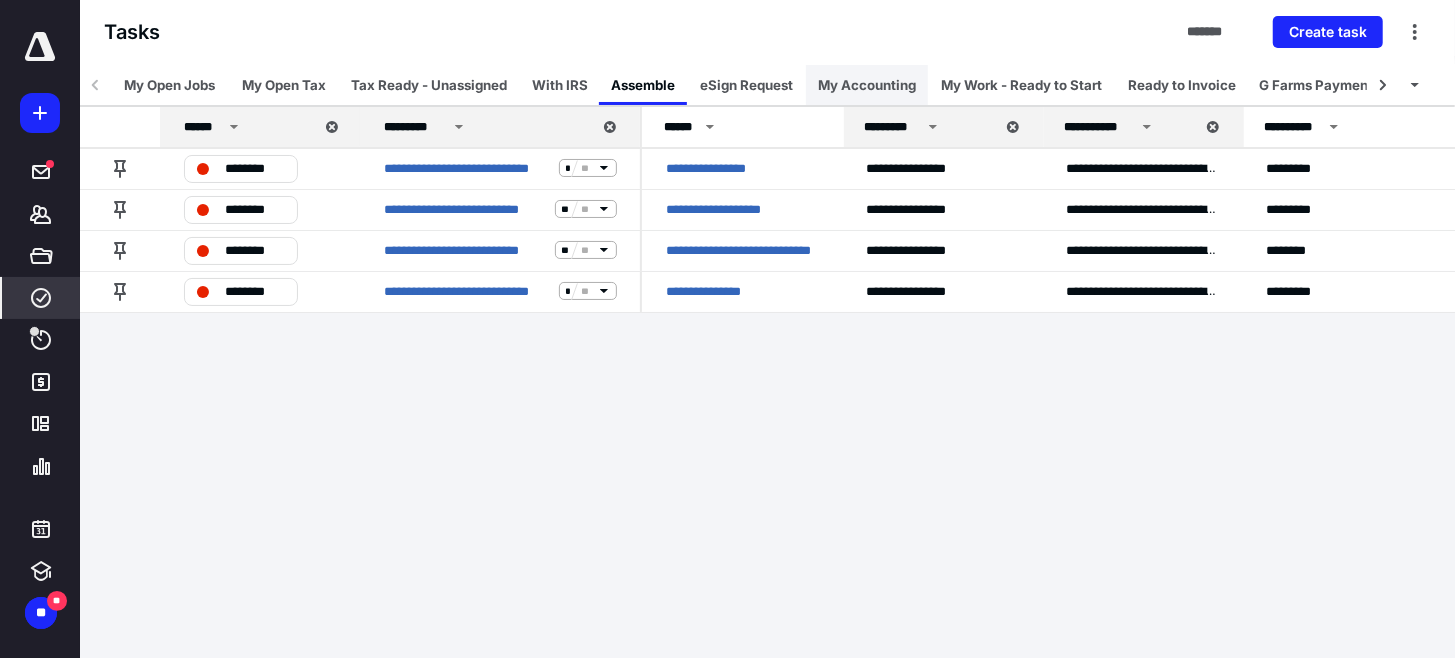 click on "My Accounting" at bounding box center [867, 85] 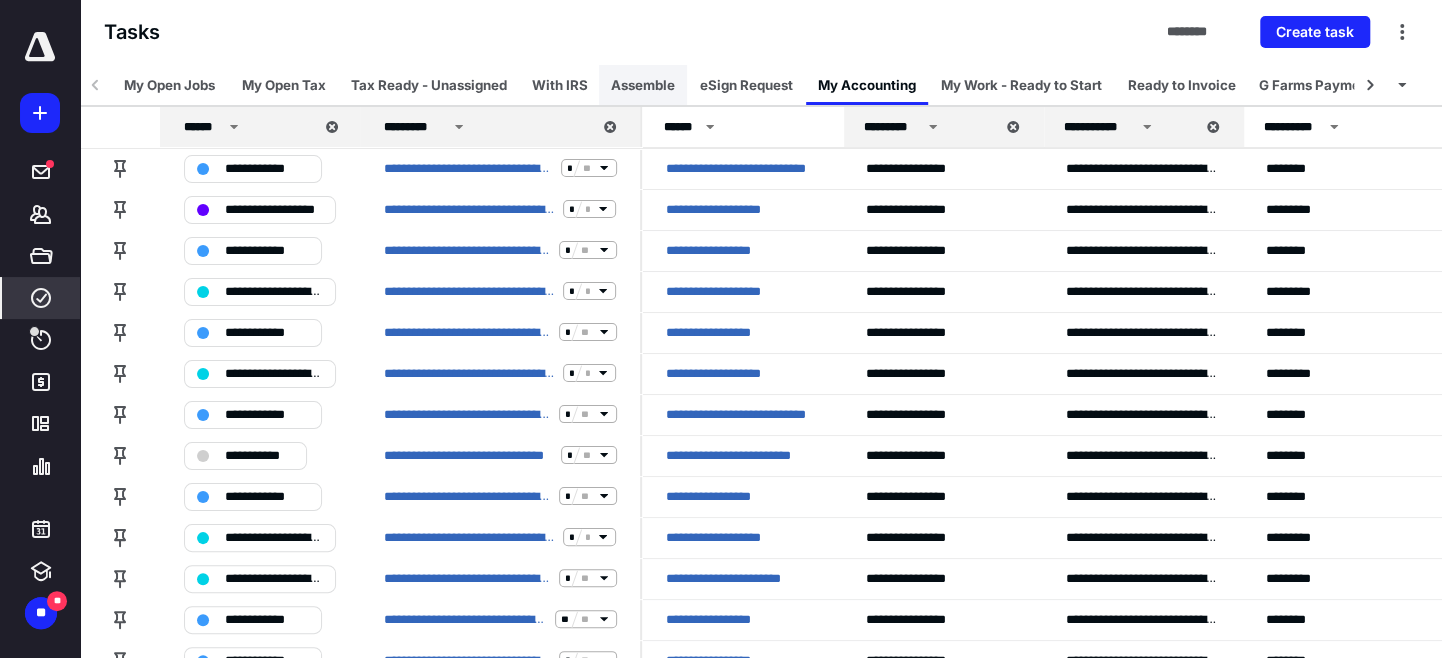 click on "Assemble" at bounding box center (643, 85) 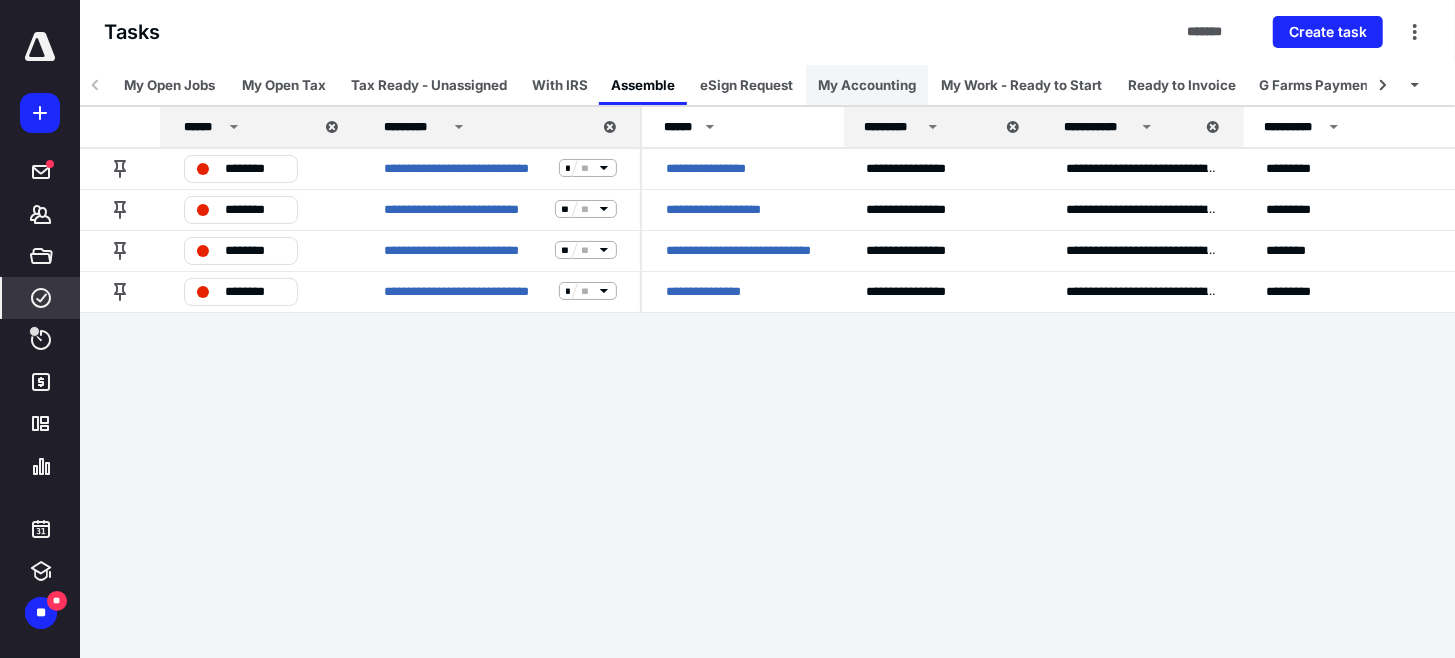 click on "My Accounting" at bounding box center (867, 85) 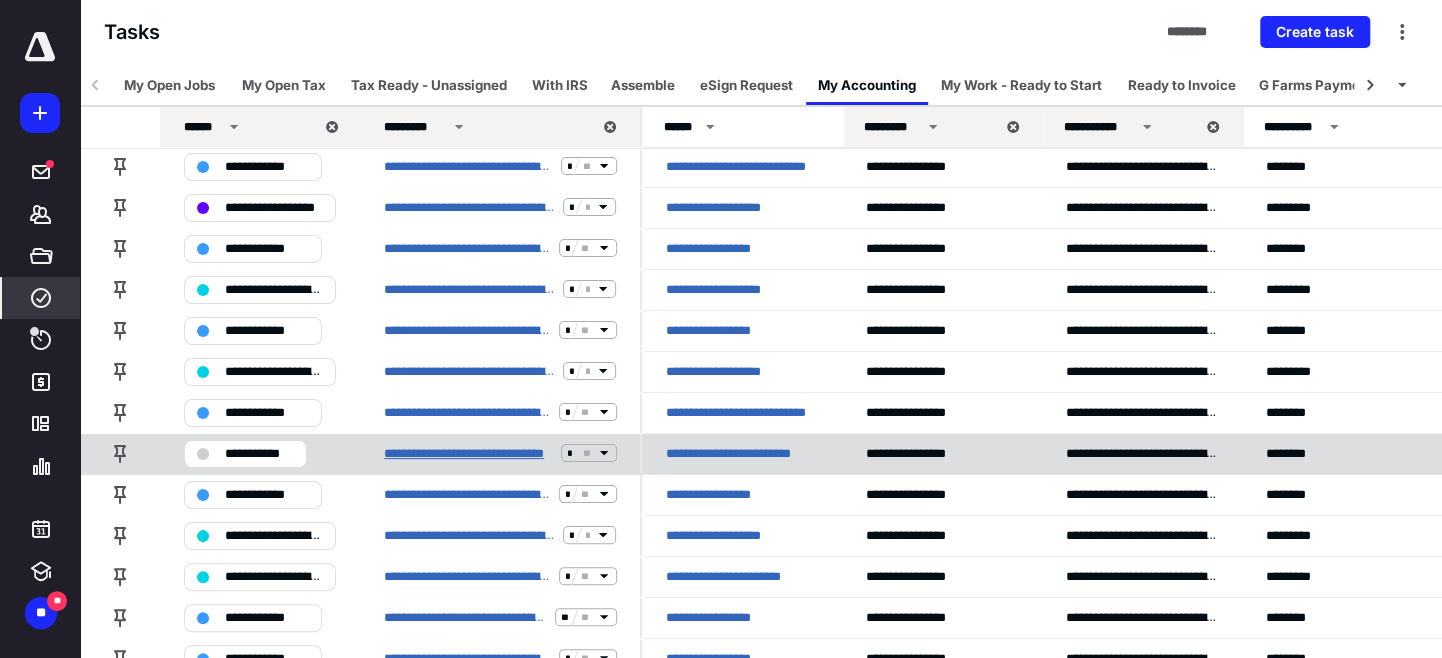 scroll, scrollTop: 0, scrollLeft: 0, axis: both 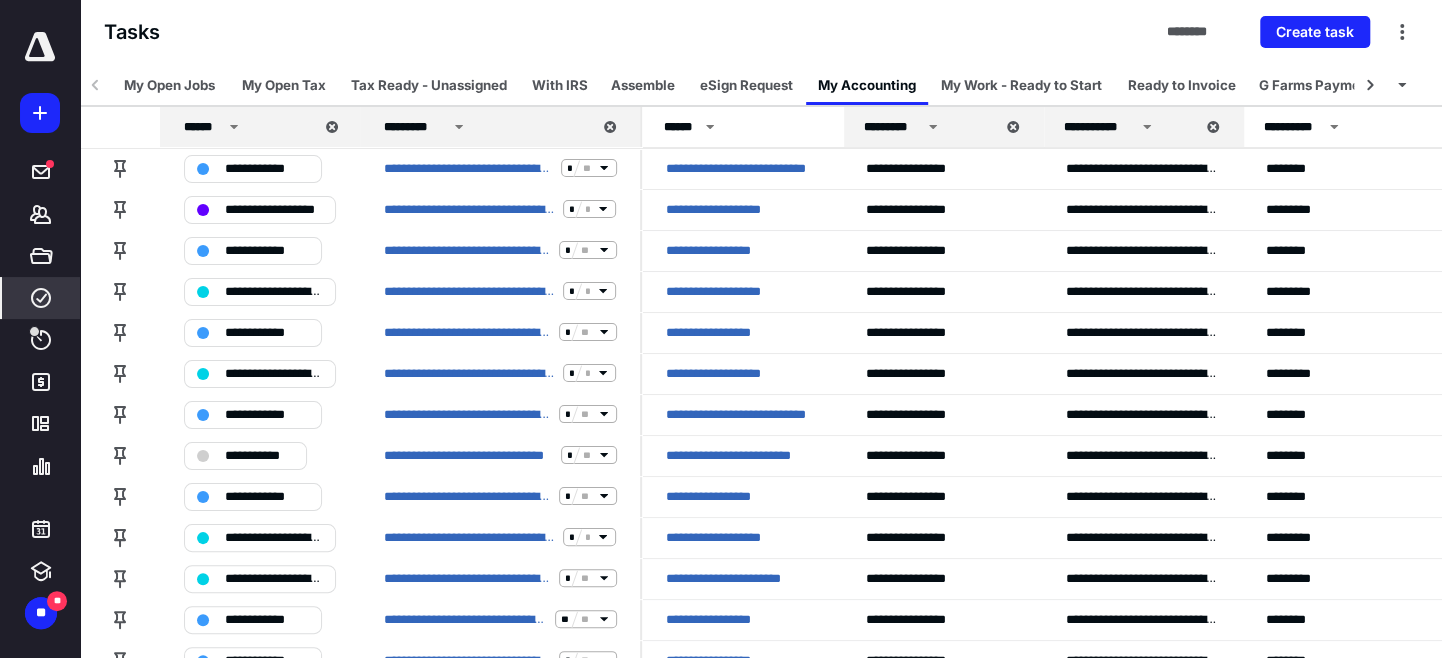 click on "******" at bounding box center (203, 127) 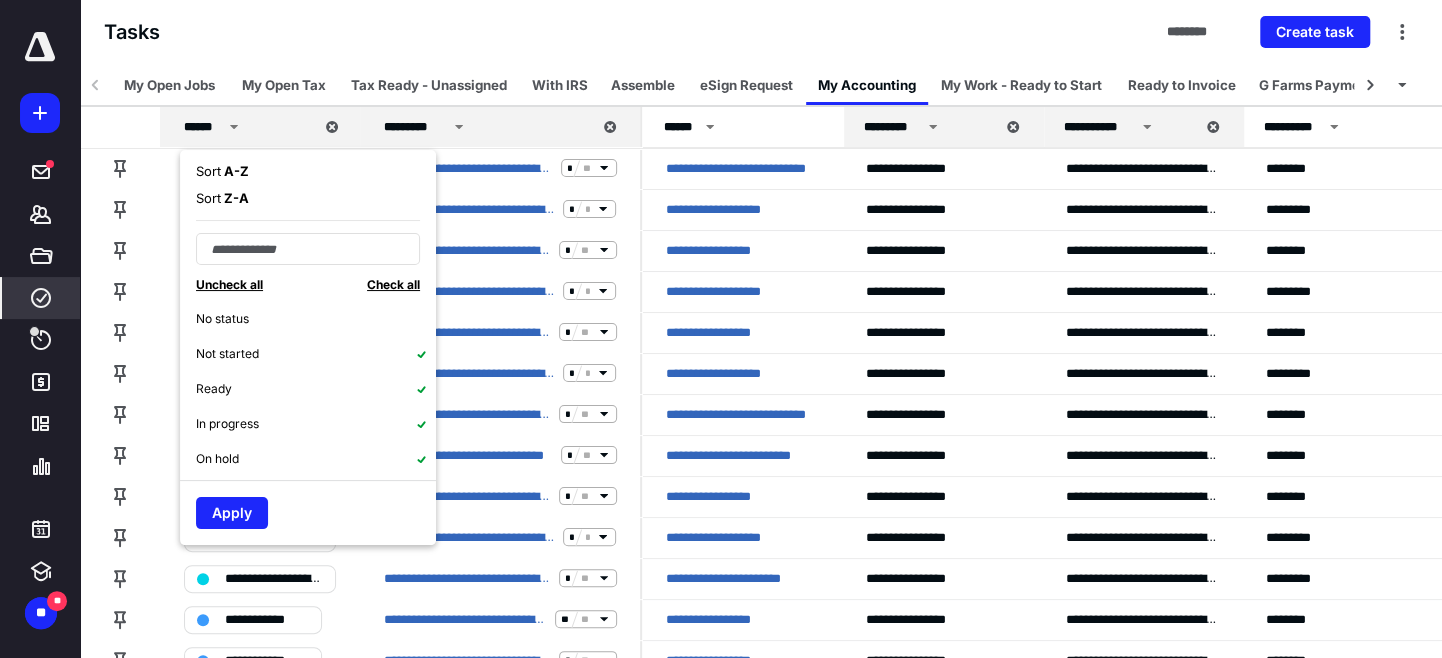 click on "Sort   A  -  Z" at bounding box center [308, 171] 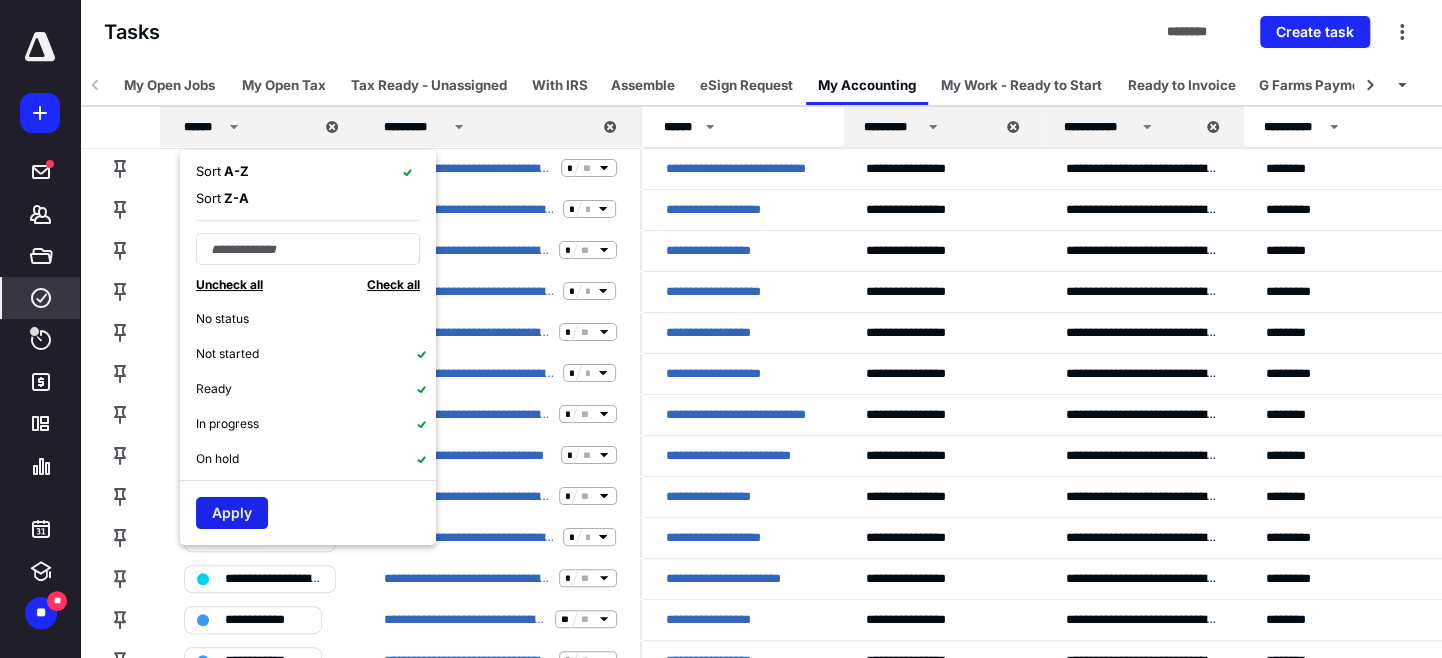 click on "Apply" at bounding box center (232, 513) 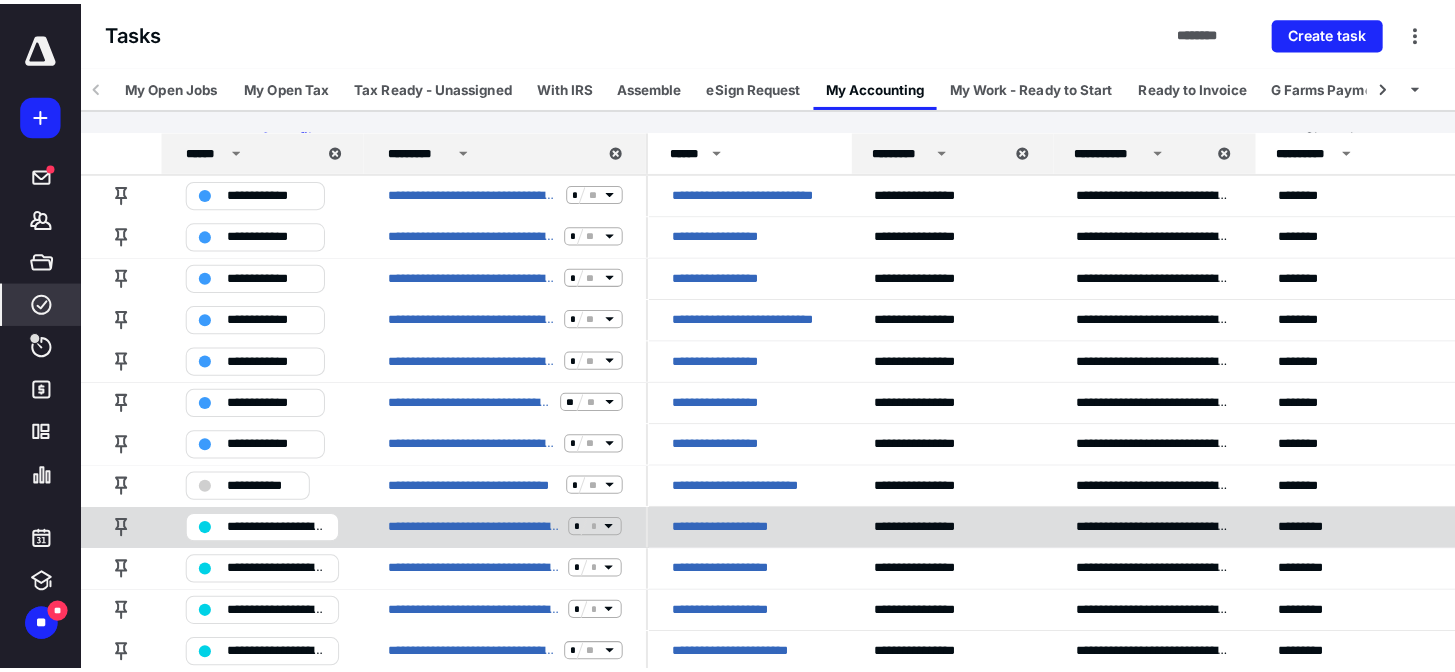 scroll, scrollTop: 0, scrollLeft: 0, axis: both 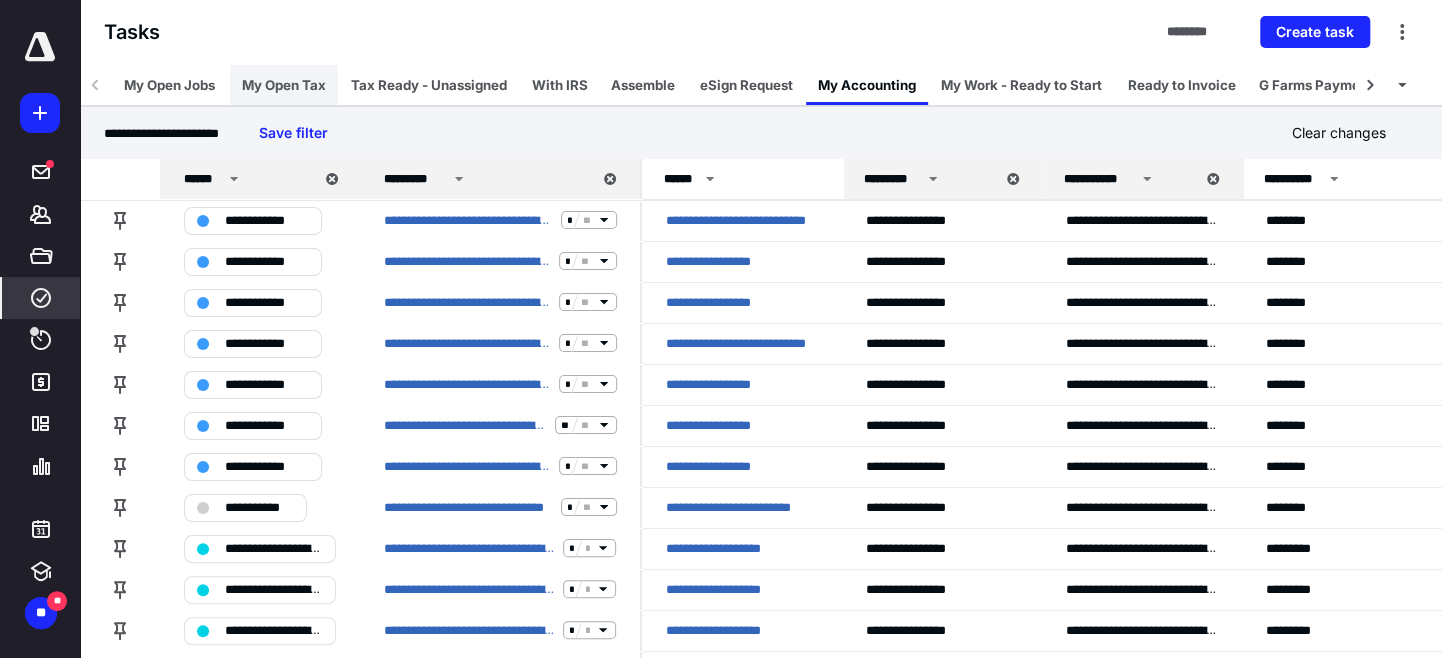click on "My Open Tax" at bounding box center [284, 85] 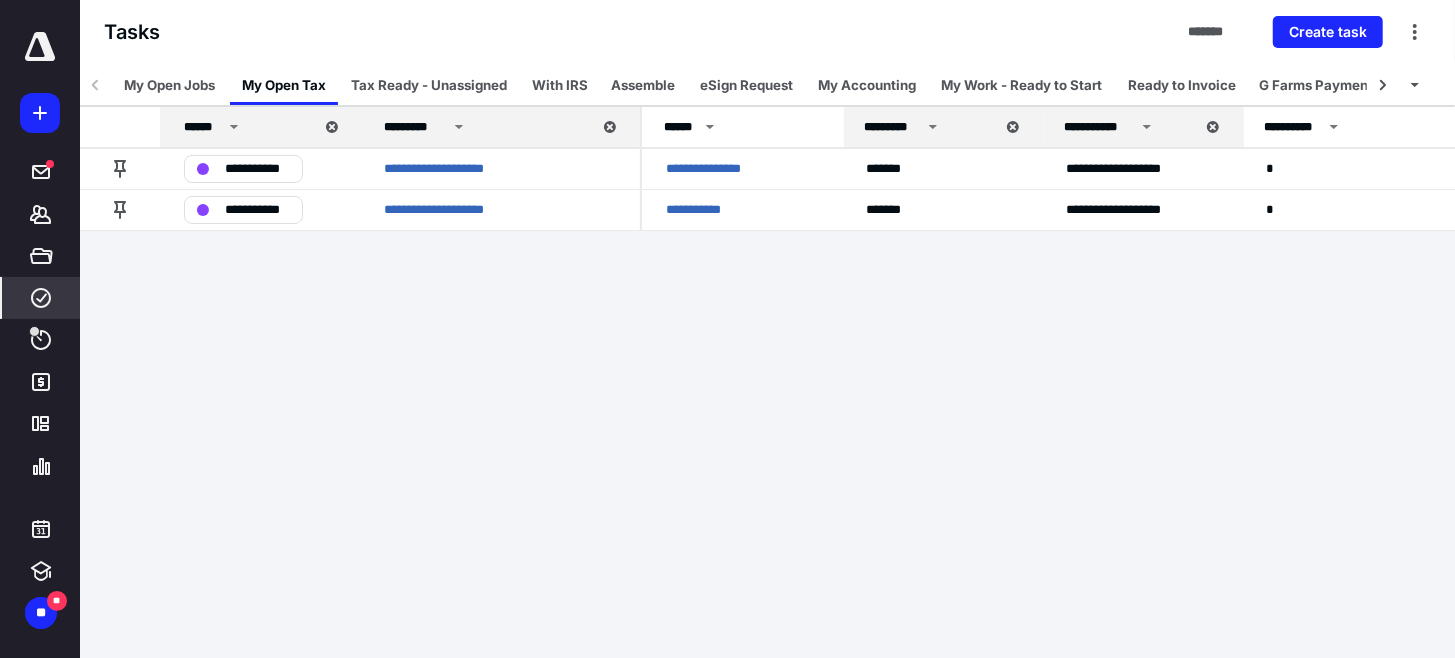 click on "My Open Jobs" at bounding box center [169, 85] 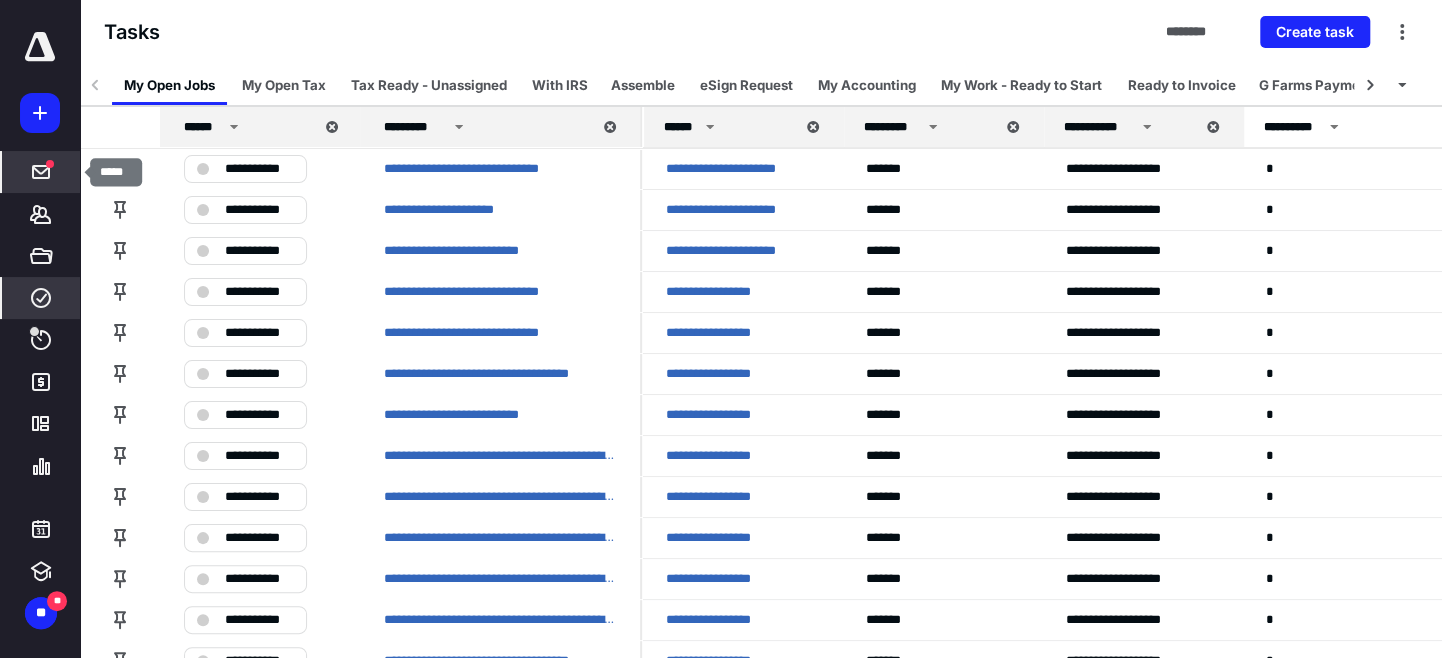 click on "*****" at bounding box center (41, 172) 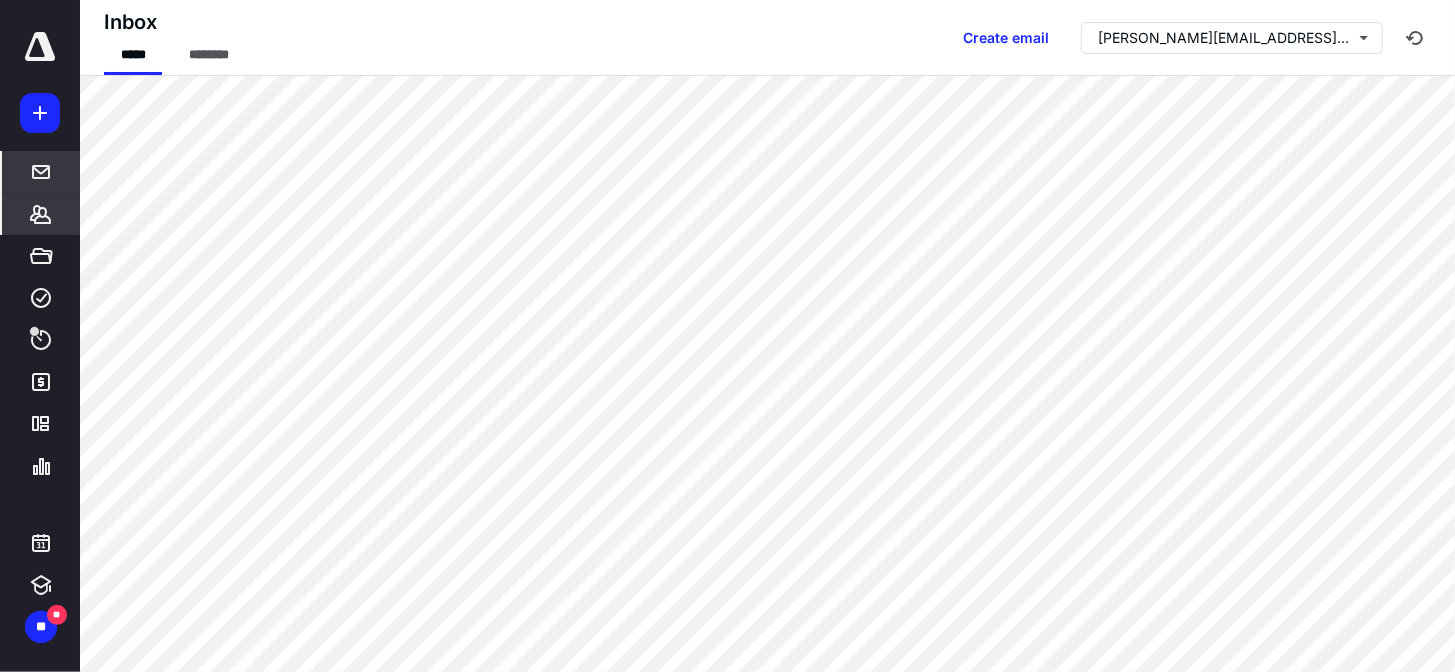 click on "*******" at bounding box center [41, 214] 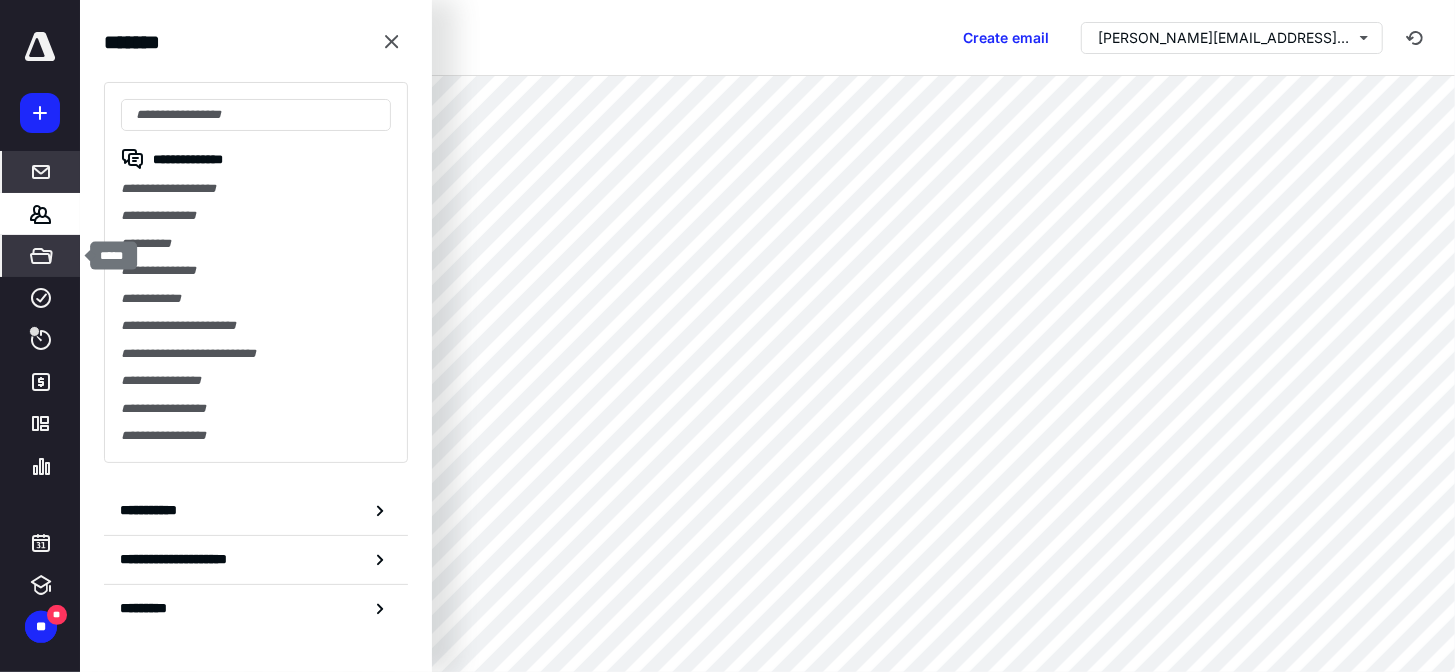 click 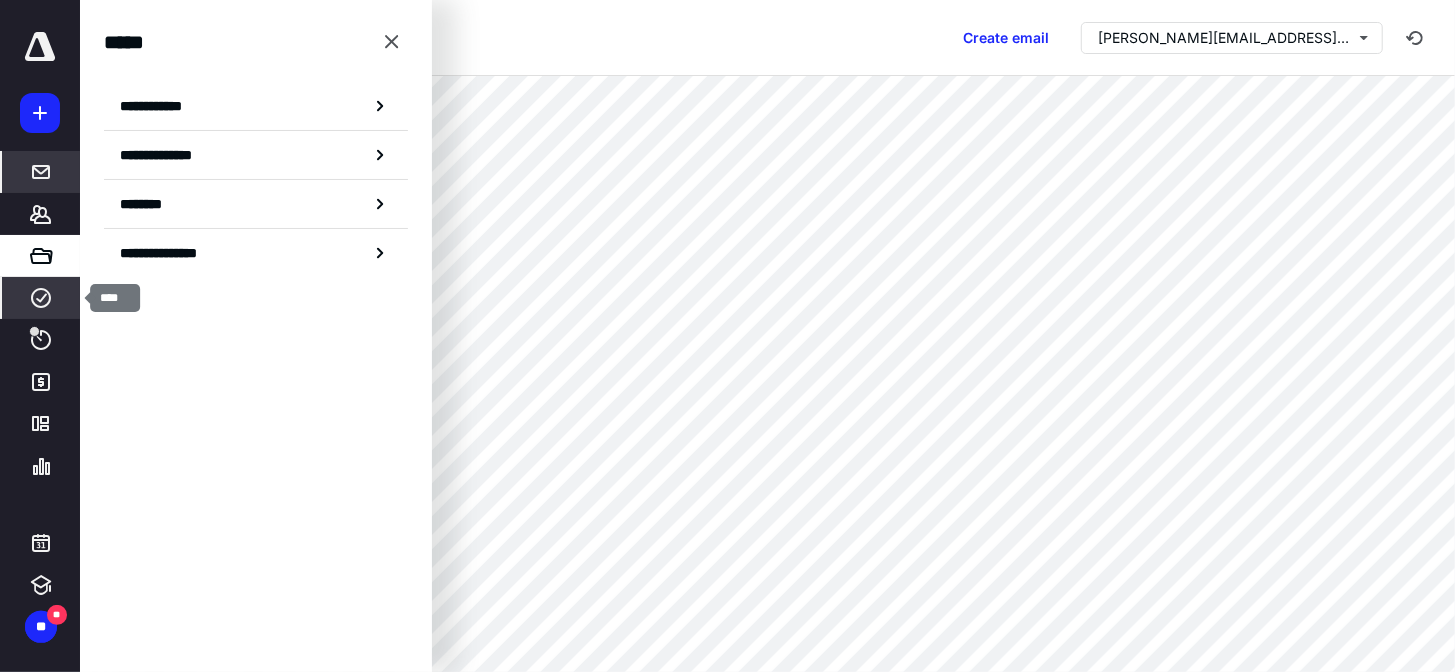click on "****" at bounding box center [41, 298] 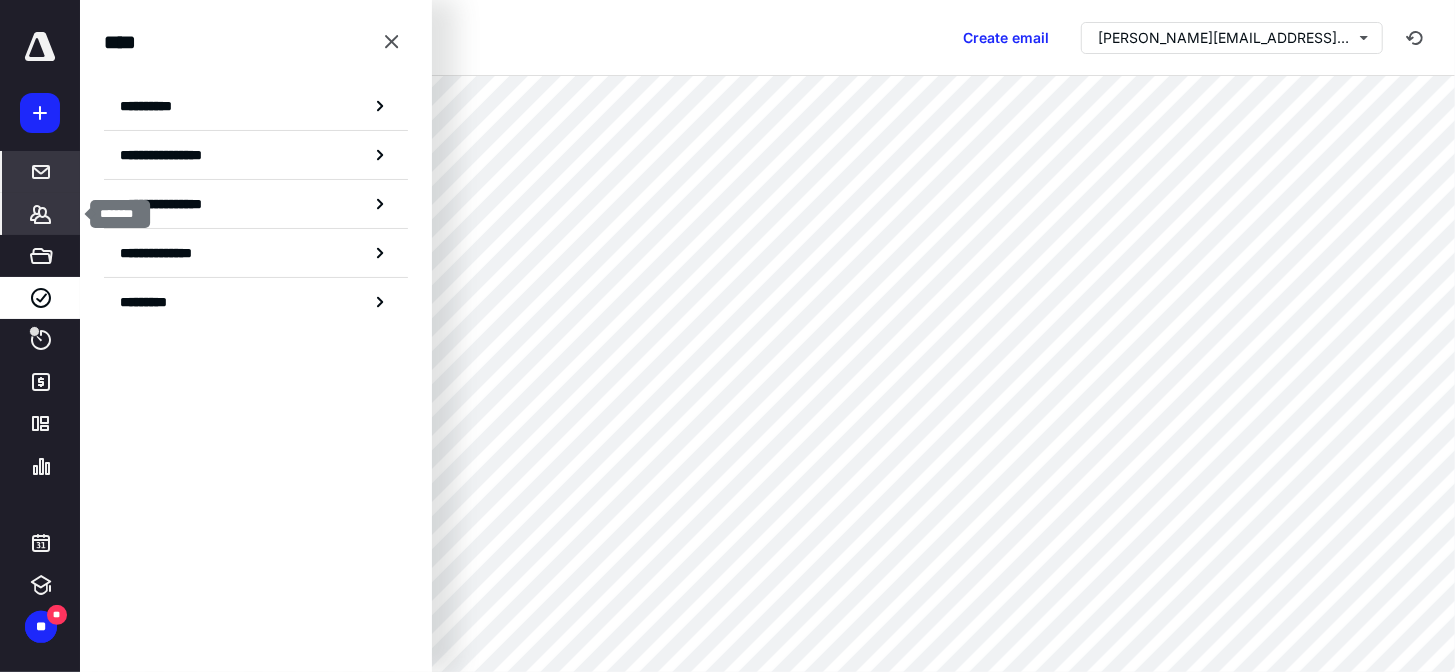 click 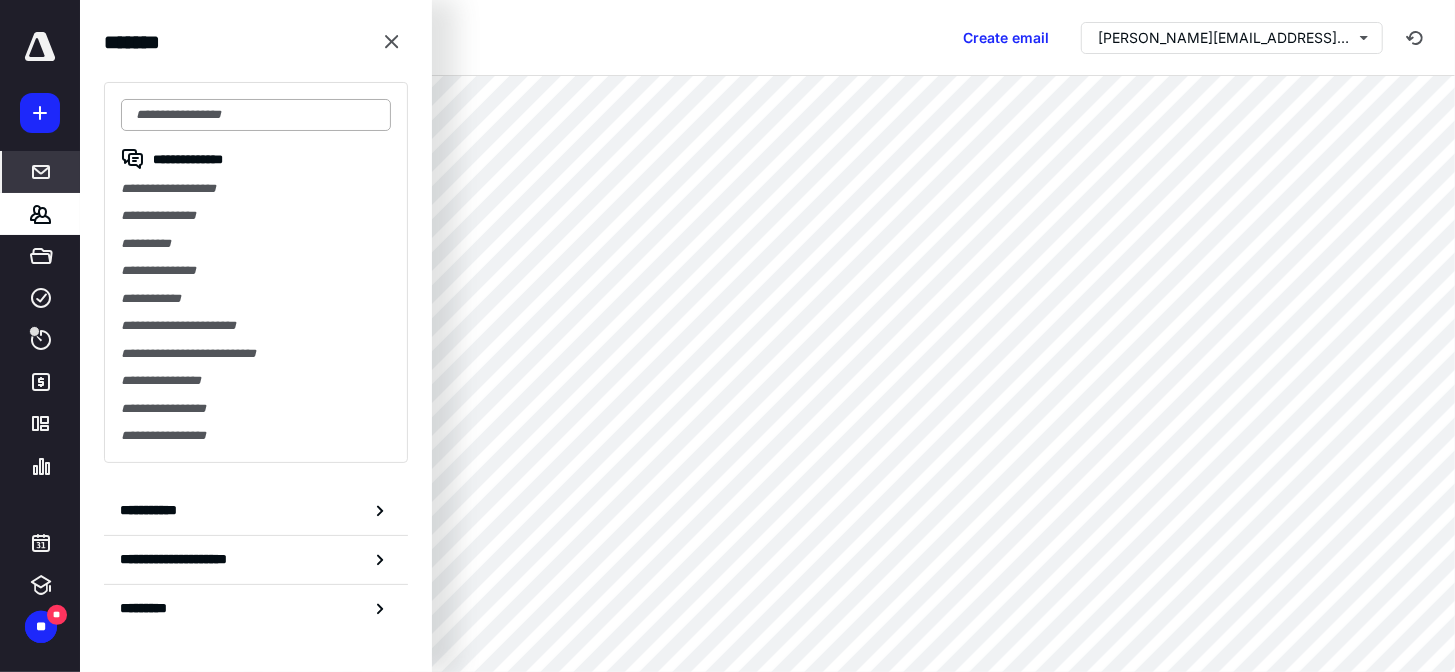 click at bounding box center (256, 115) 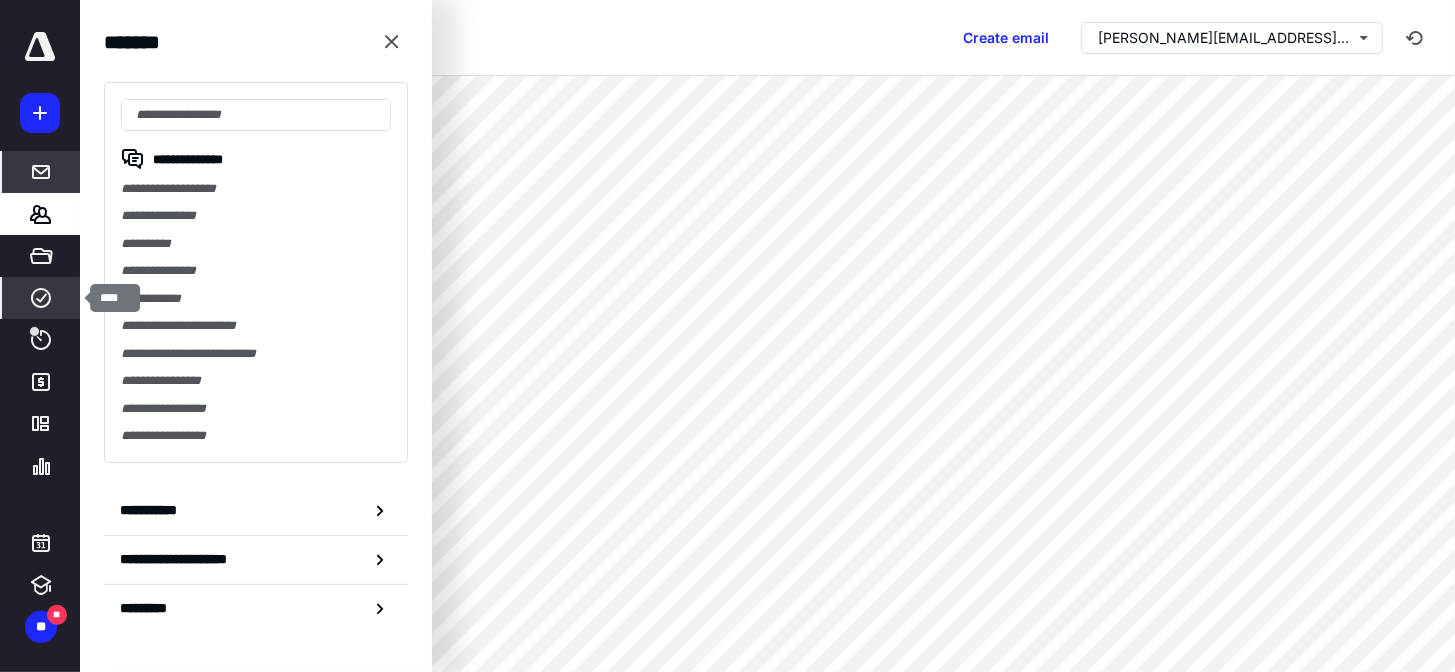 click 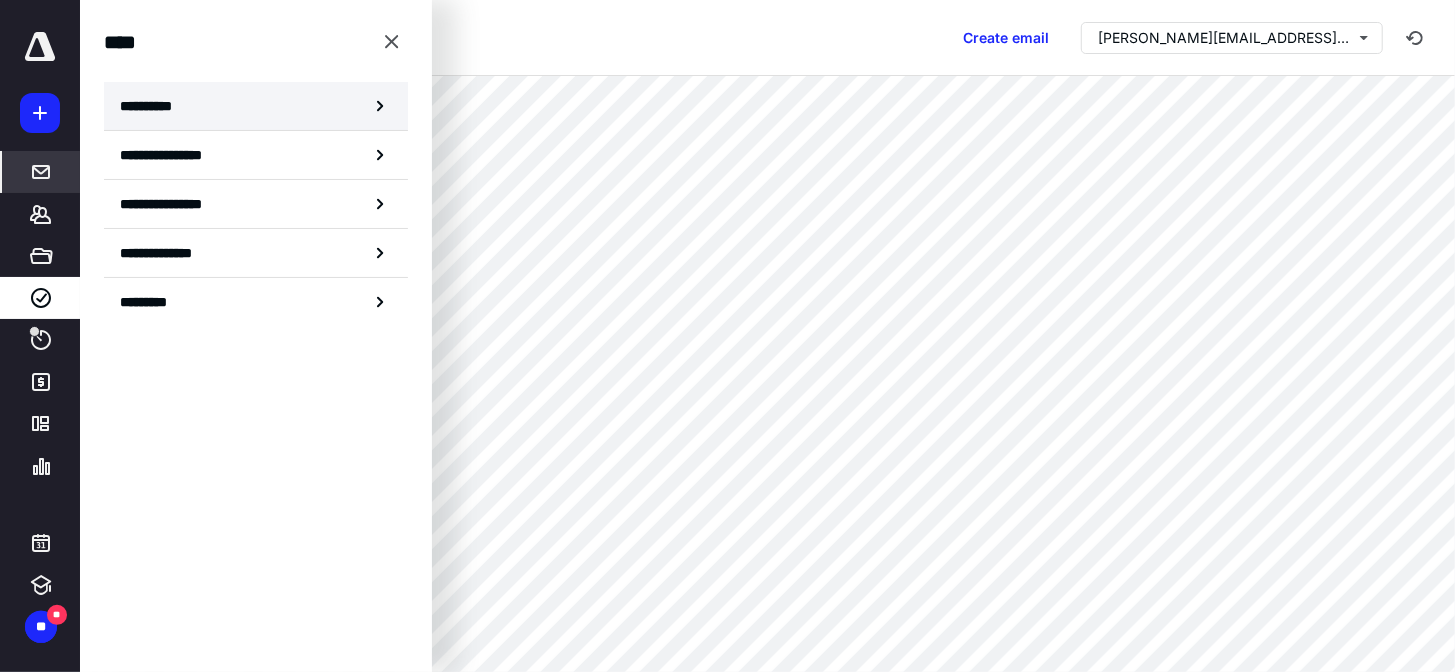 click on "**********" at bounding box center (256, 106) 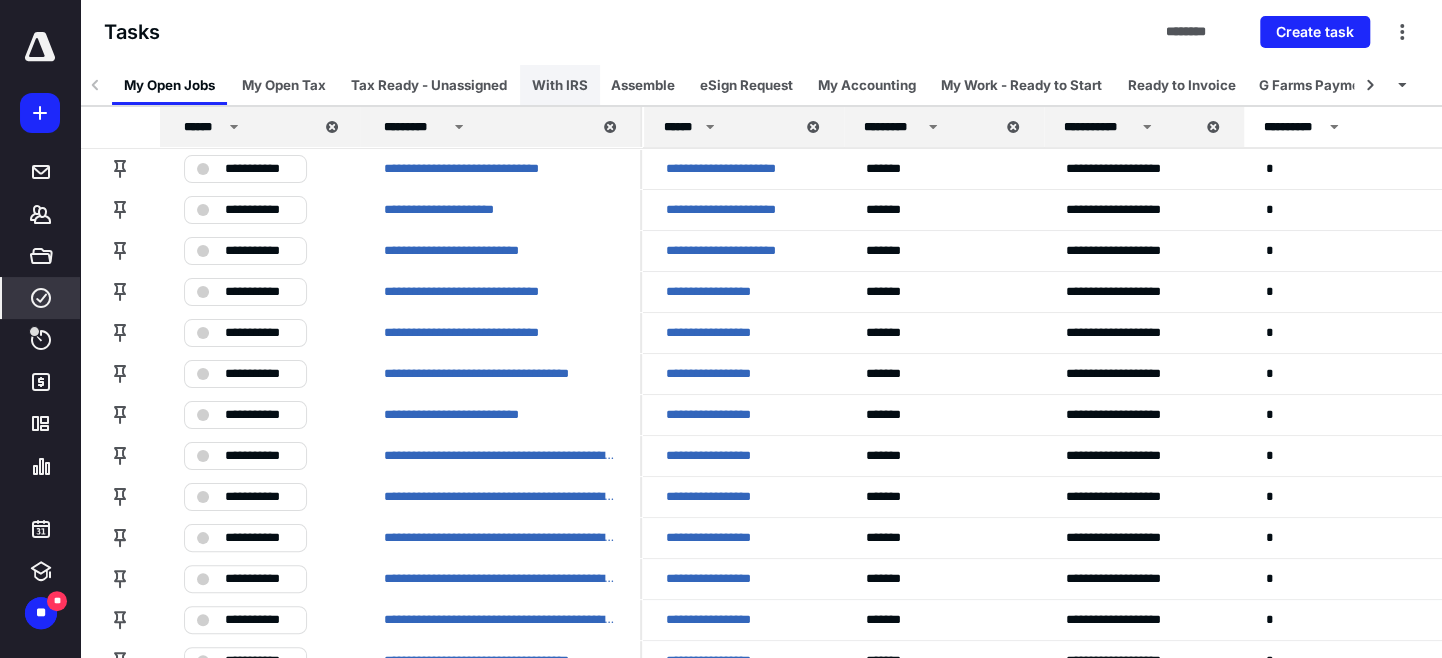click on "With IRS" at bounding box center (560, 85) 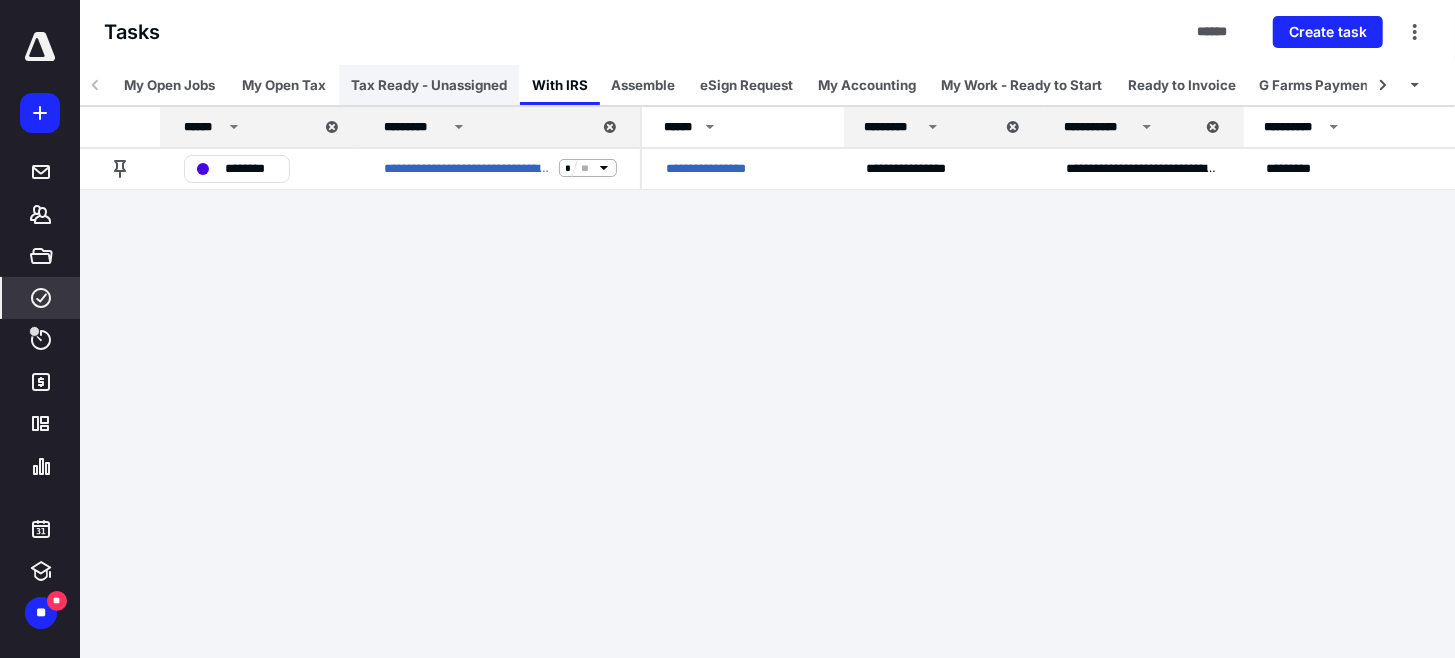 click on "Tax Ready - Unassigned" at bounding box center [429, 85] 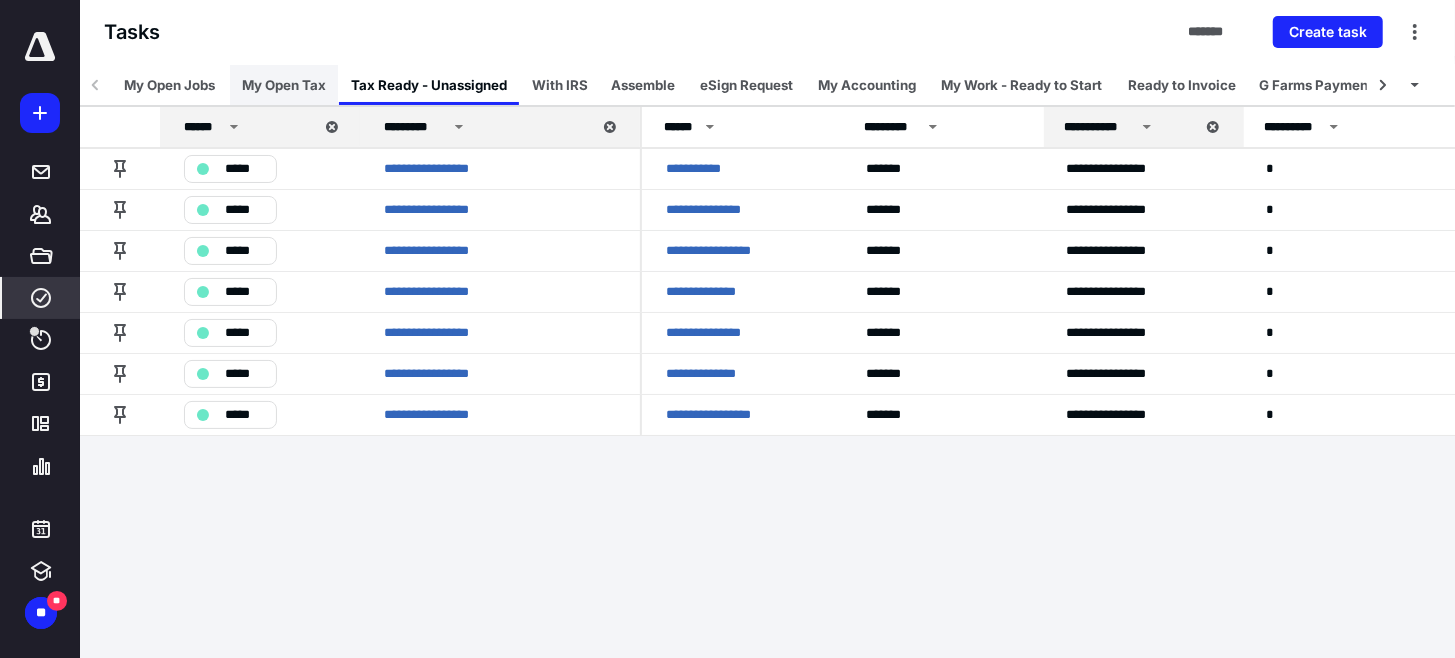 click on "My Open Tax" at bounding box center [284, 85] 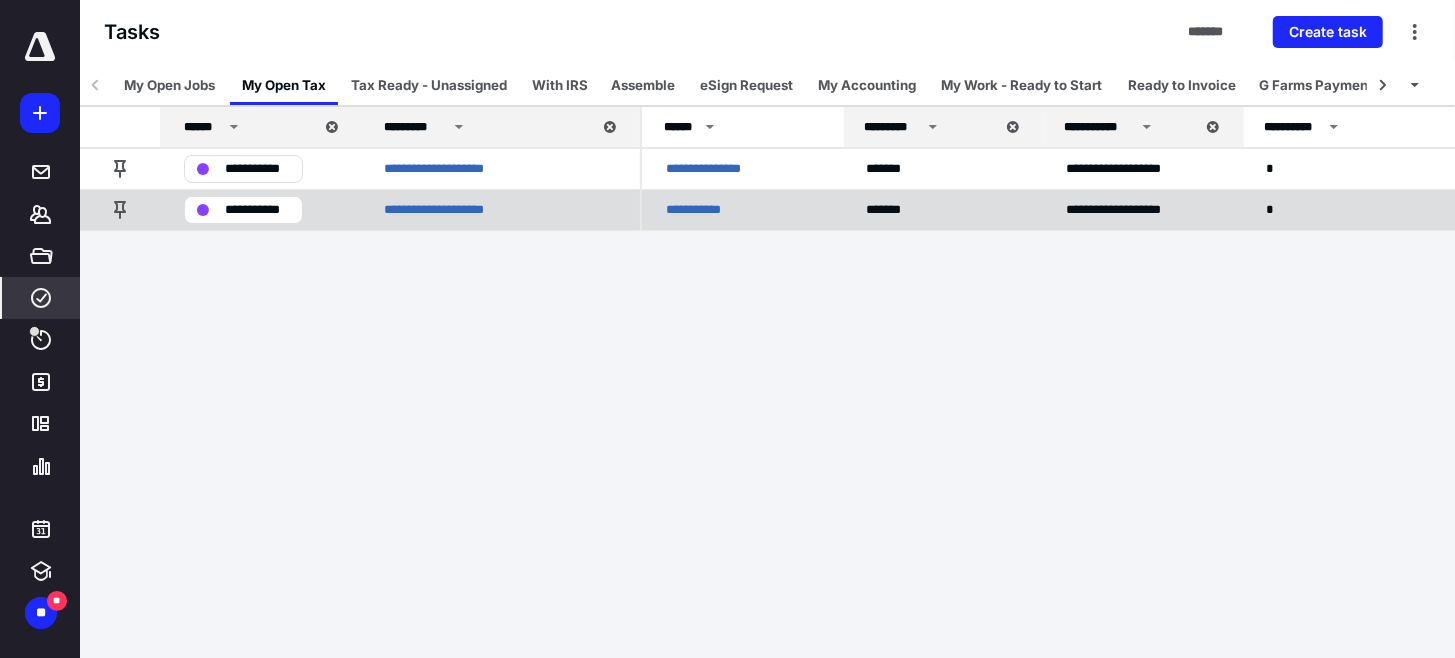 click on "**********" at bounding box center [700, 209] 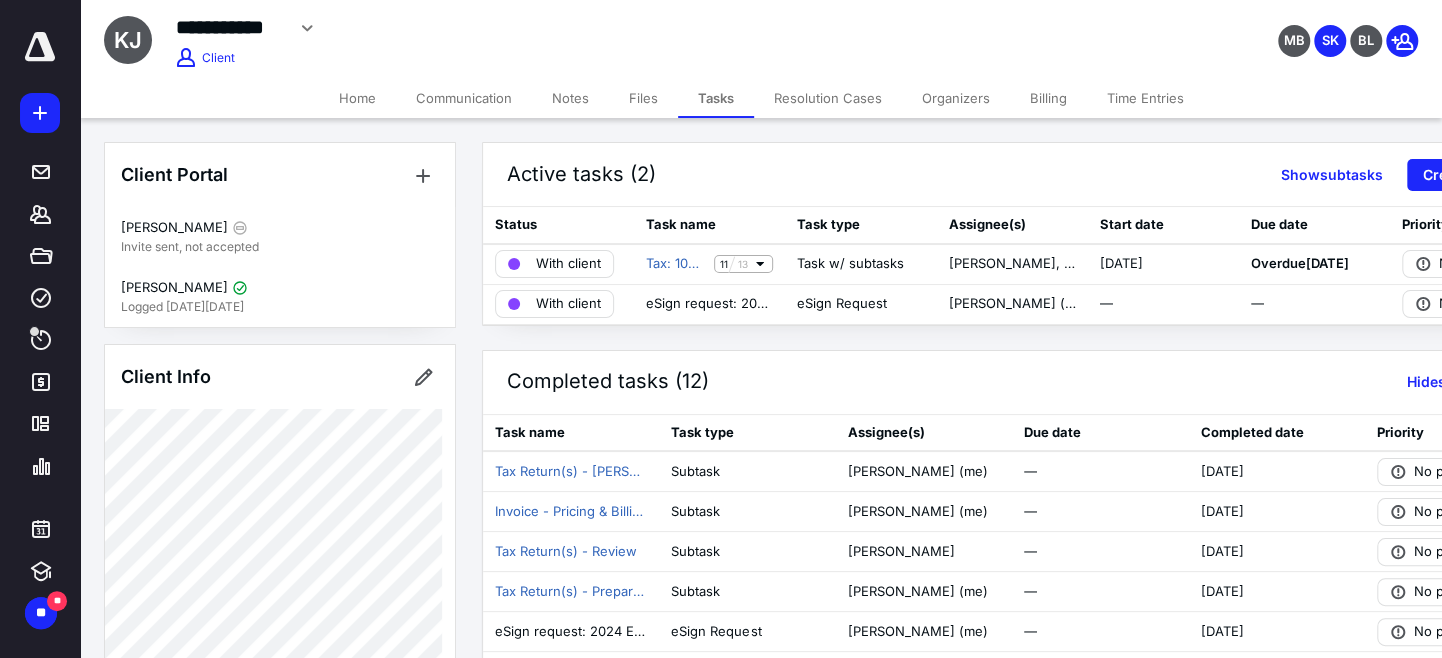 click on "Files" at bounding box center (643, 98) 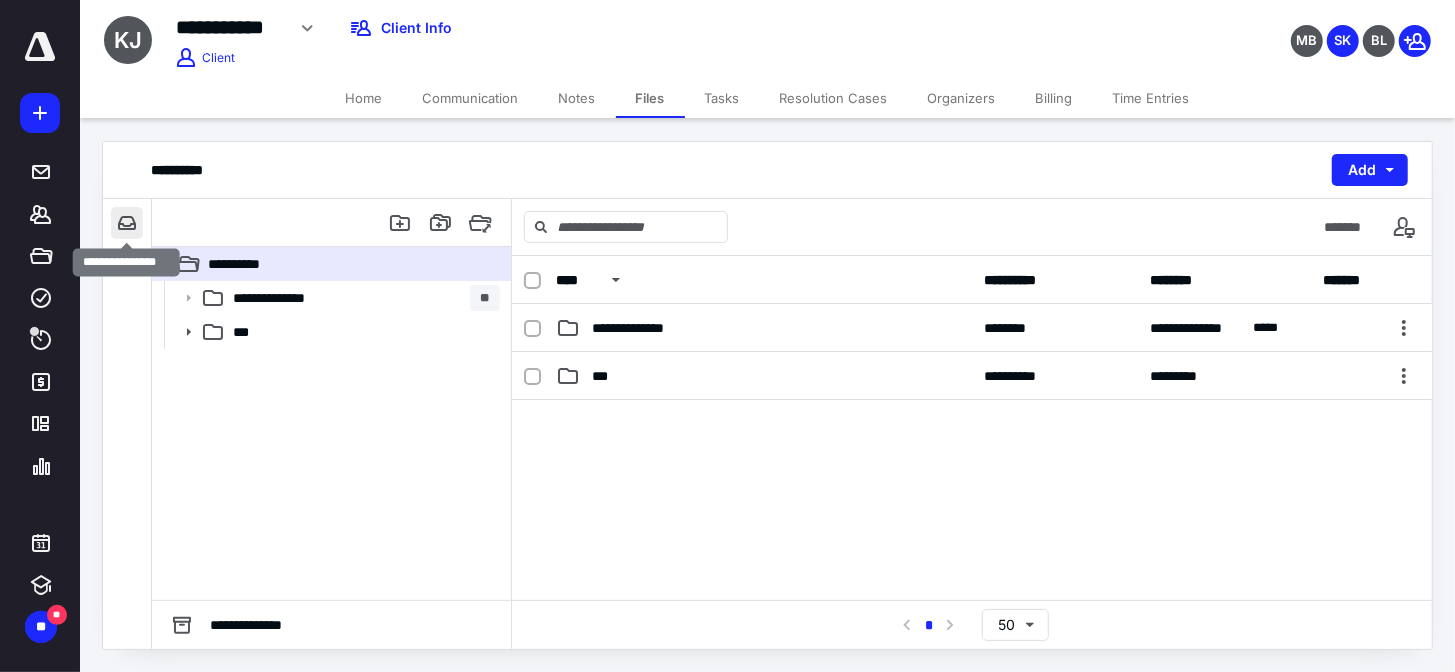 click at bounding box center [127, 223] 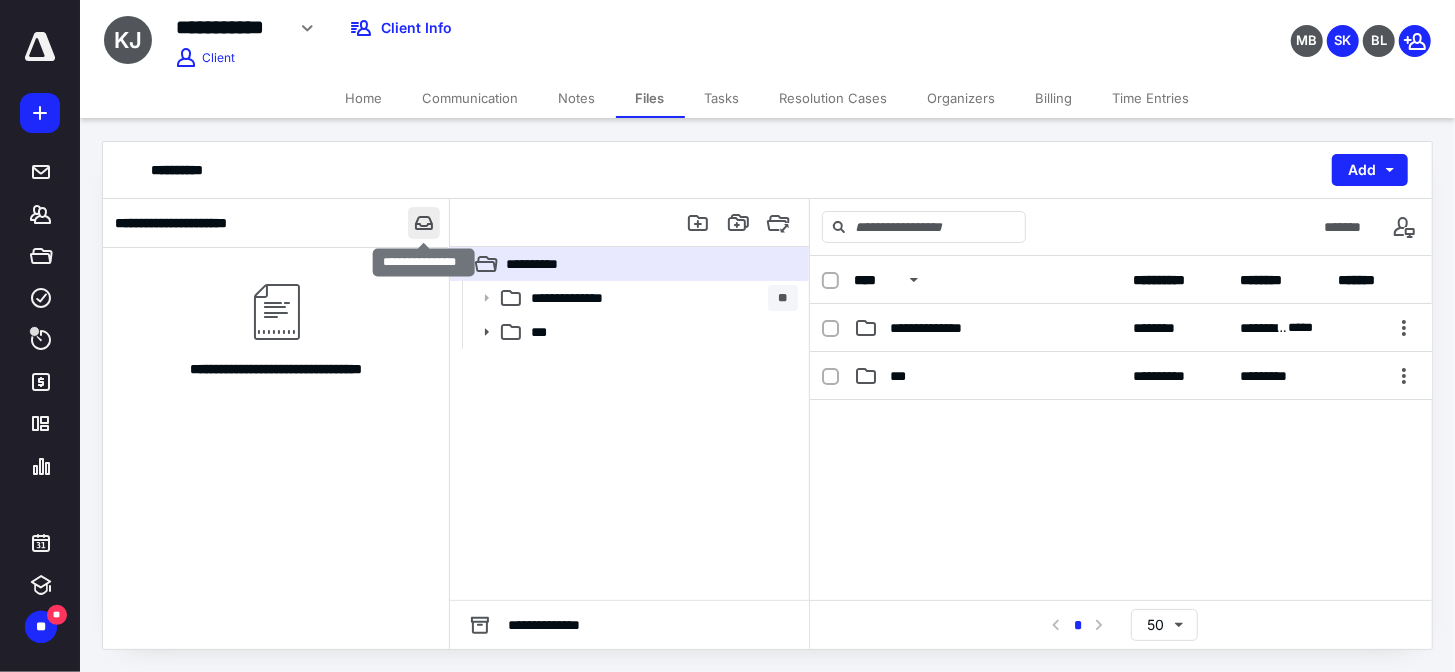 click at bounding box center [424, 223] 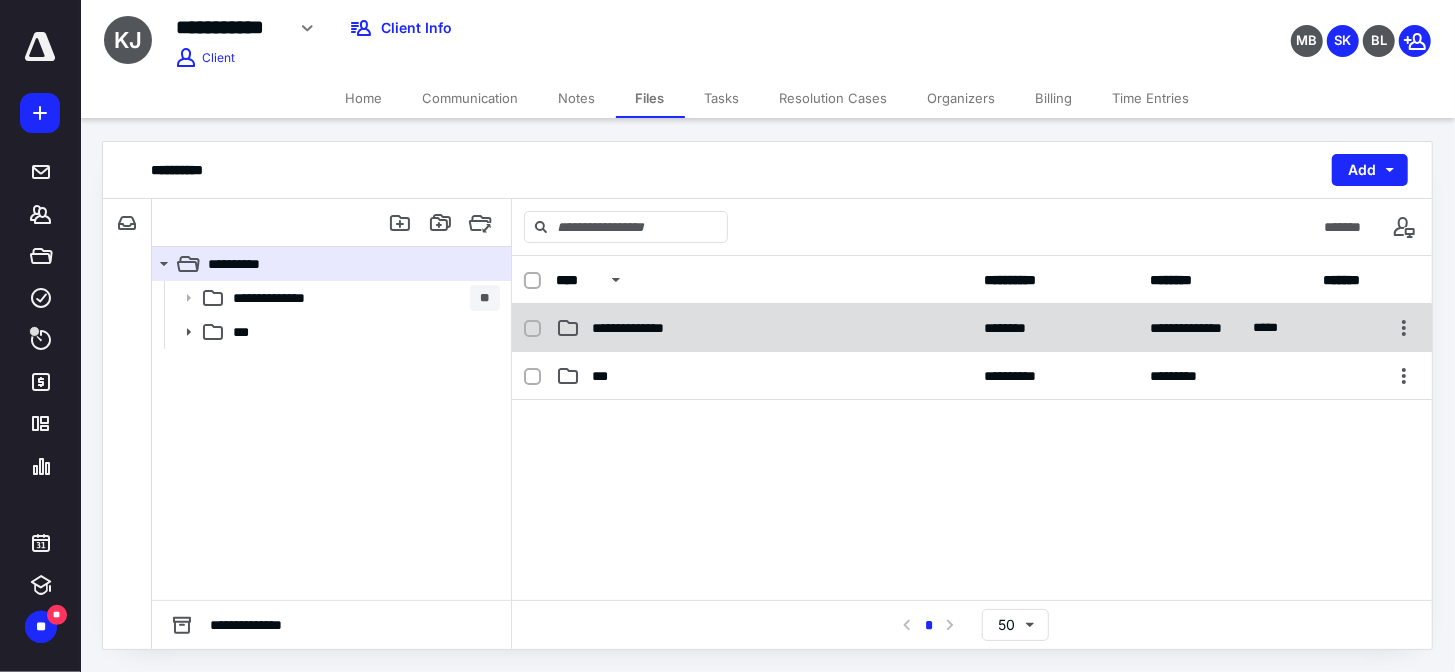 click on "**********" at bounding box center (641, 328) 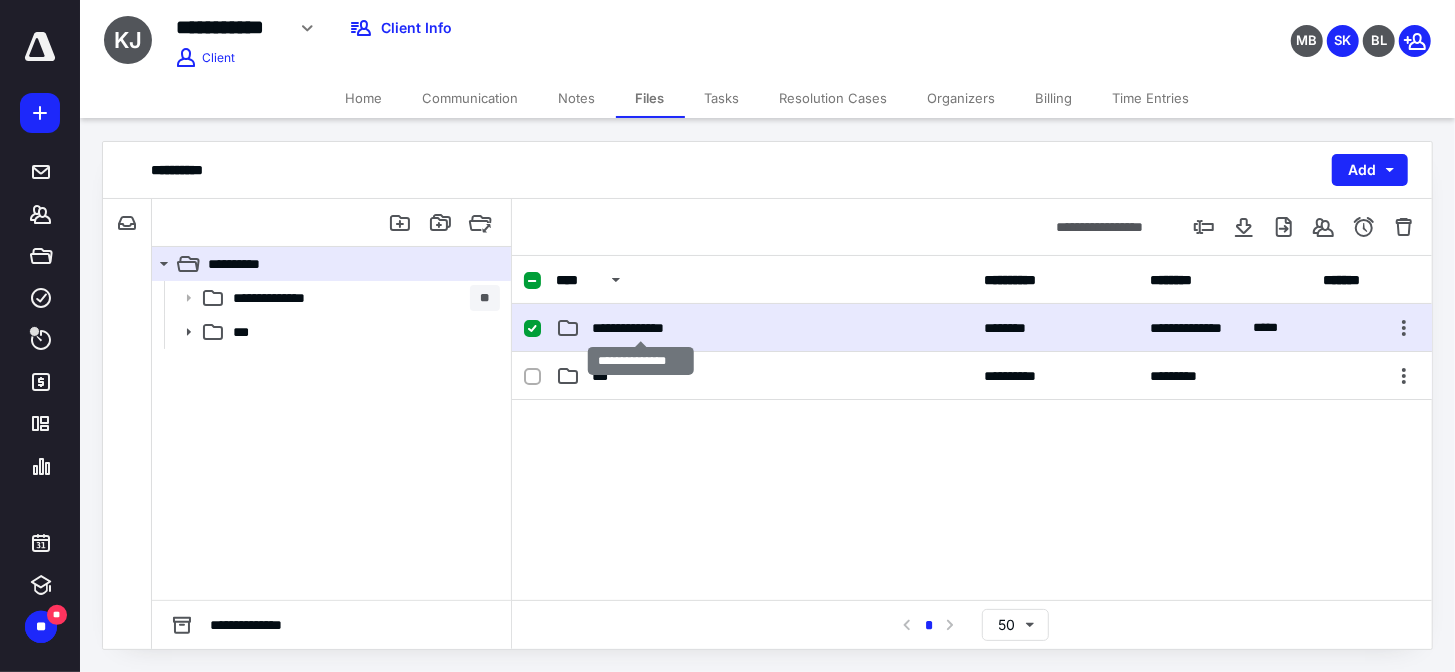 click on "**********" at bounding box center (641, 328) 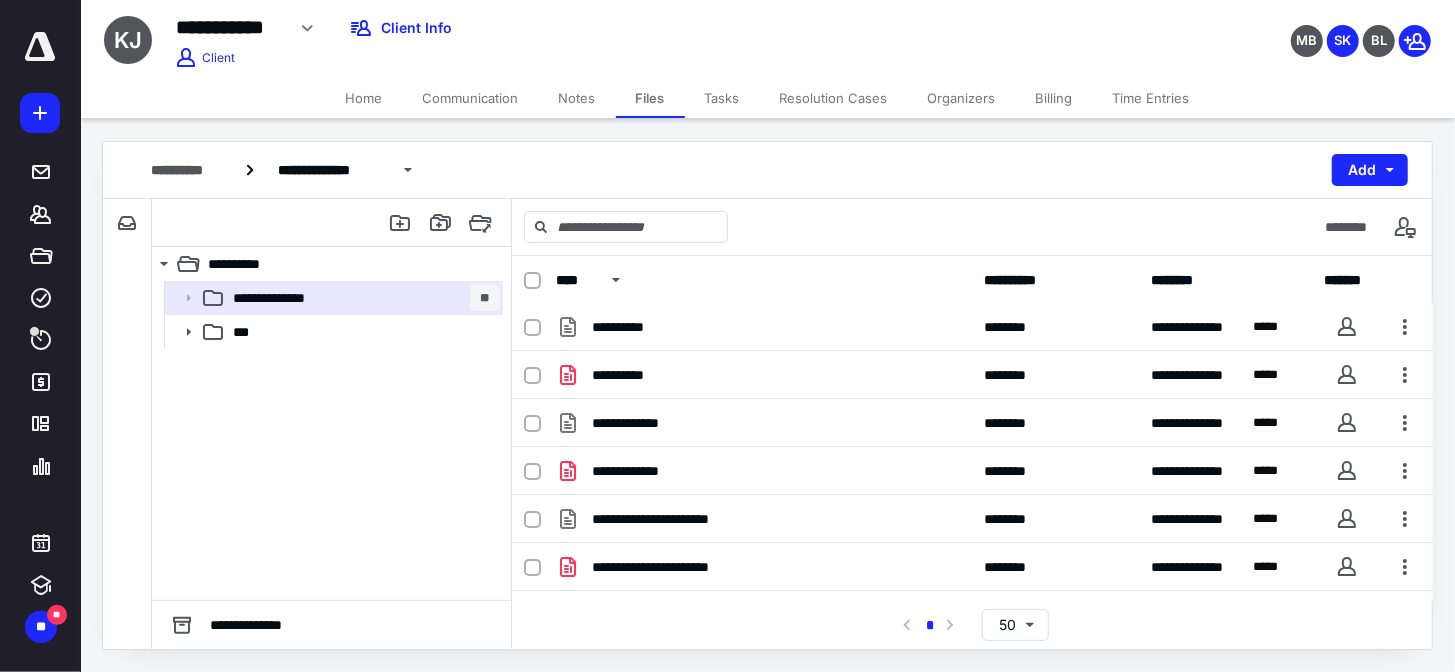 scroll, scrollTop: 0, scrollLeft: 0, axis: both 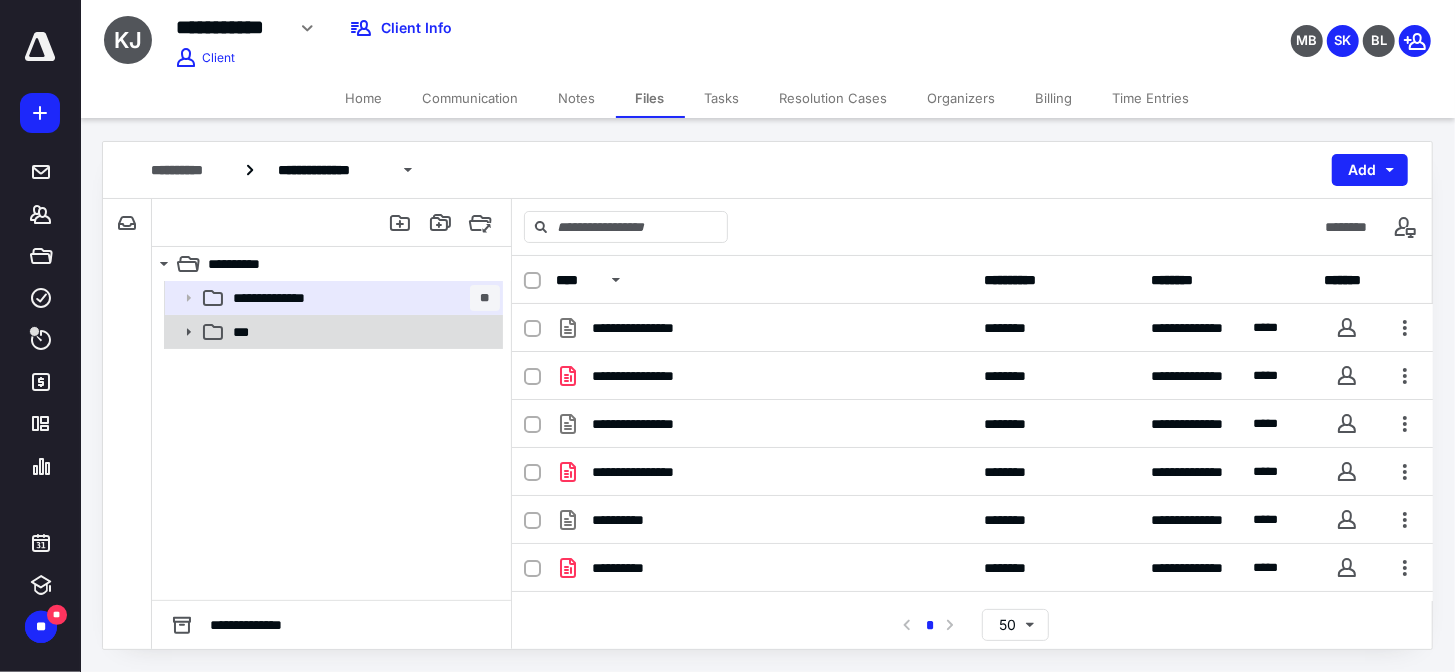 click on "***" at bounding box center (362, 332) 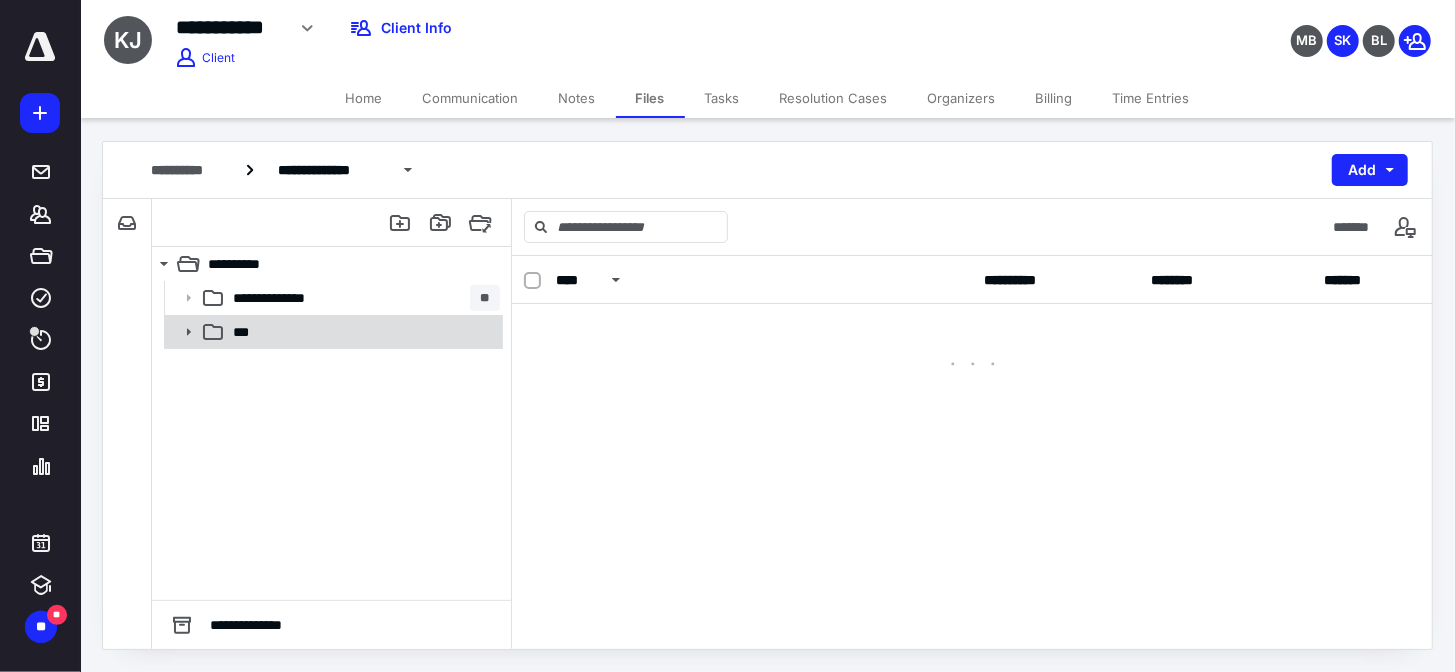 click on "***" at bounding box center (362, 332) 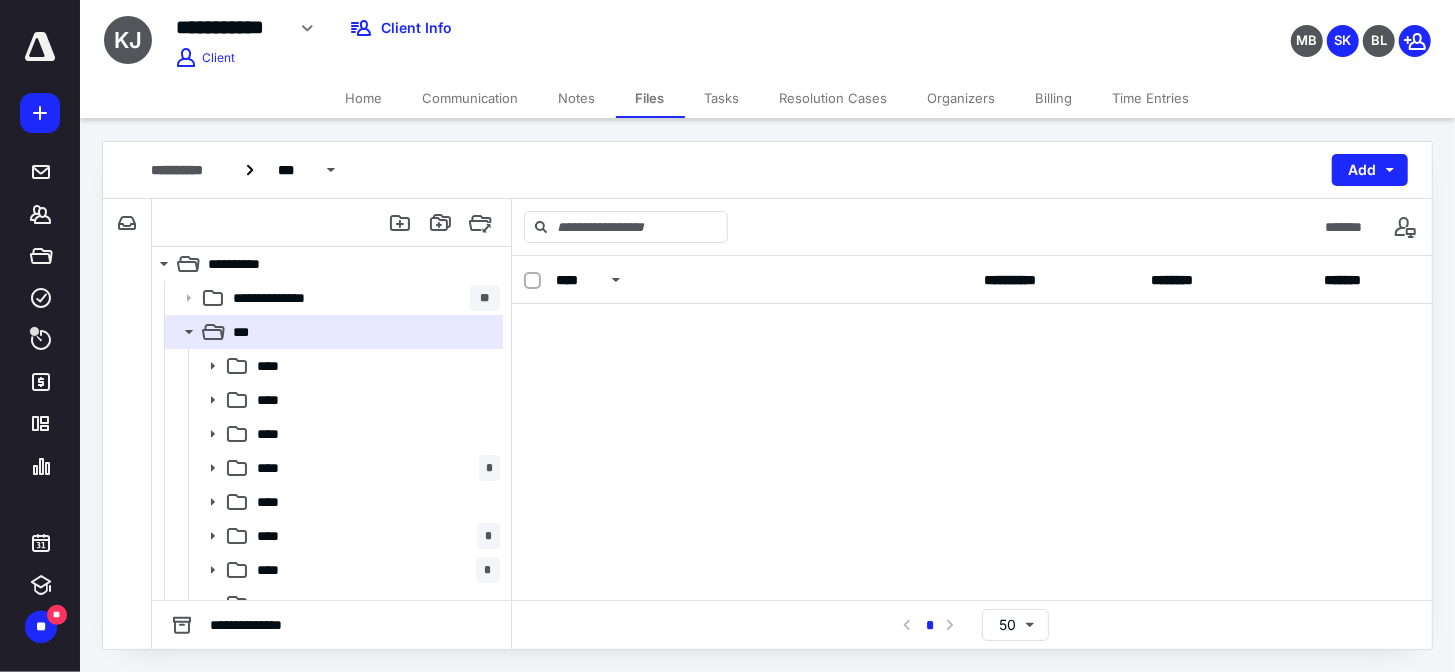 scroll, scrollTop: 203, scrollLeft: 0, axis: vertical 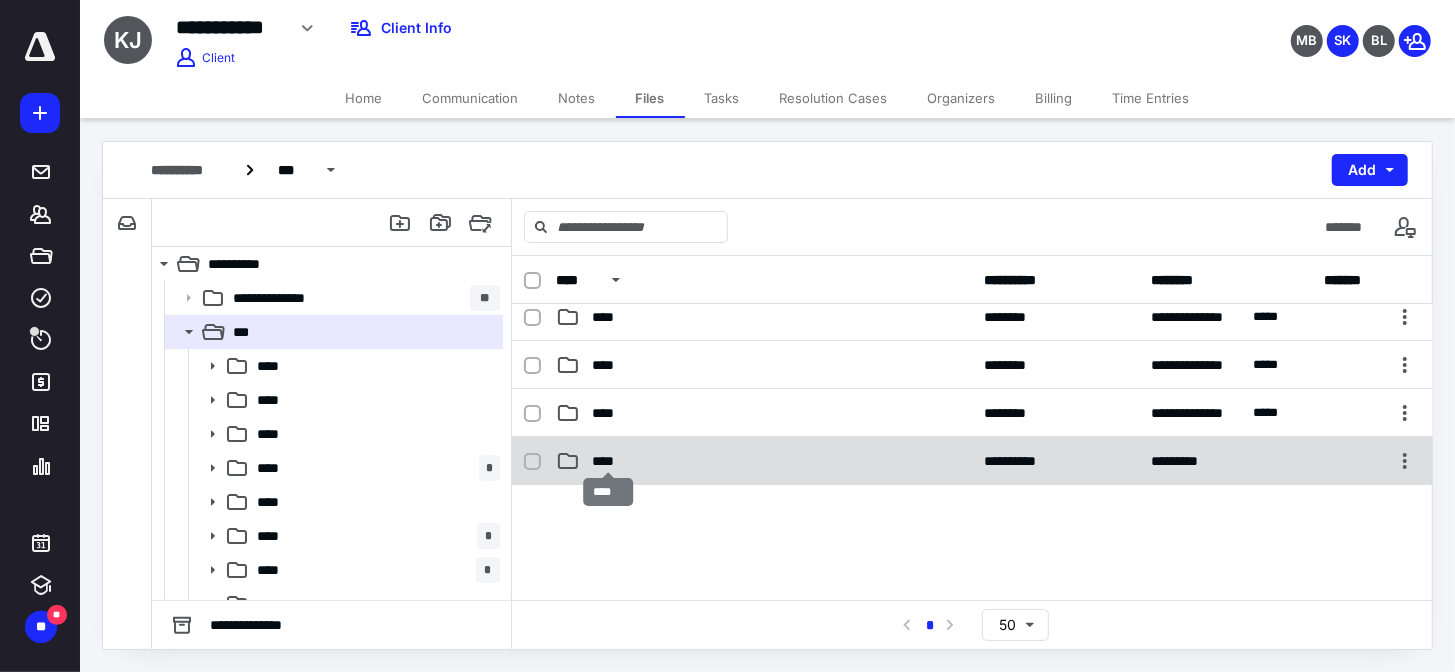 click on "****" at bounding box center (609, 461) 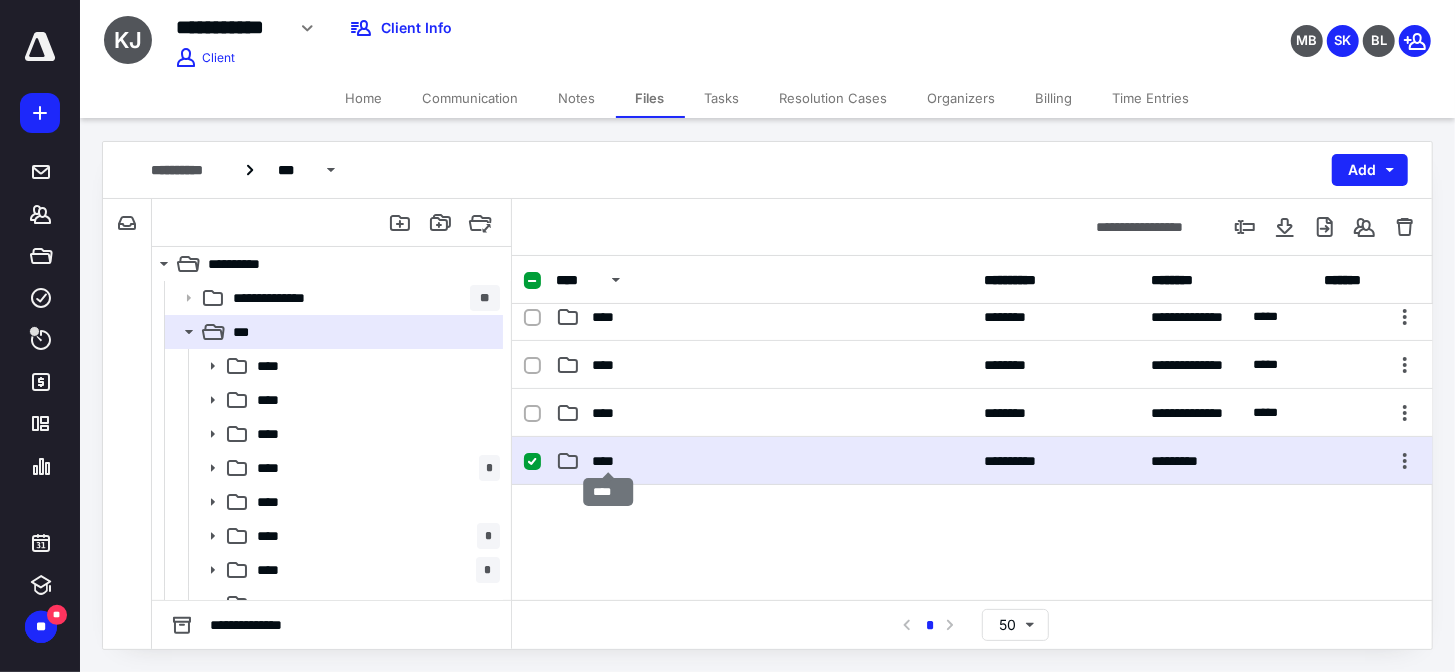 click on "****" at bounding box center [609, 461] 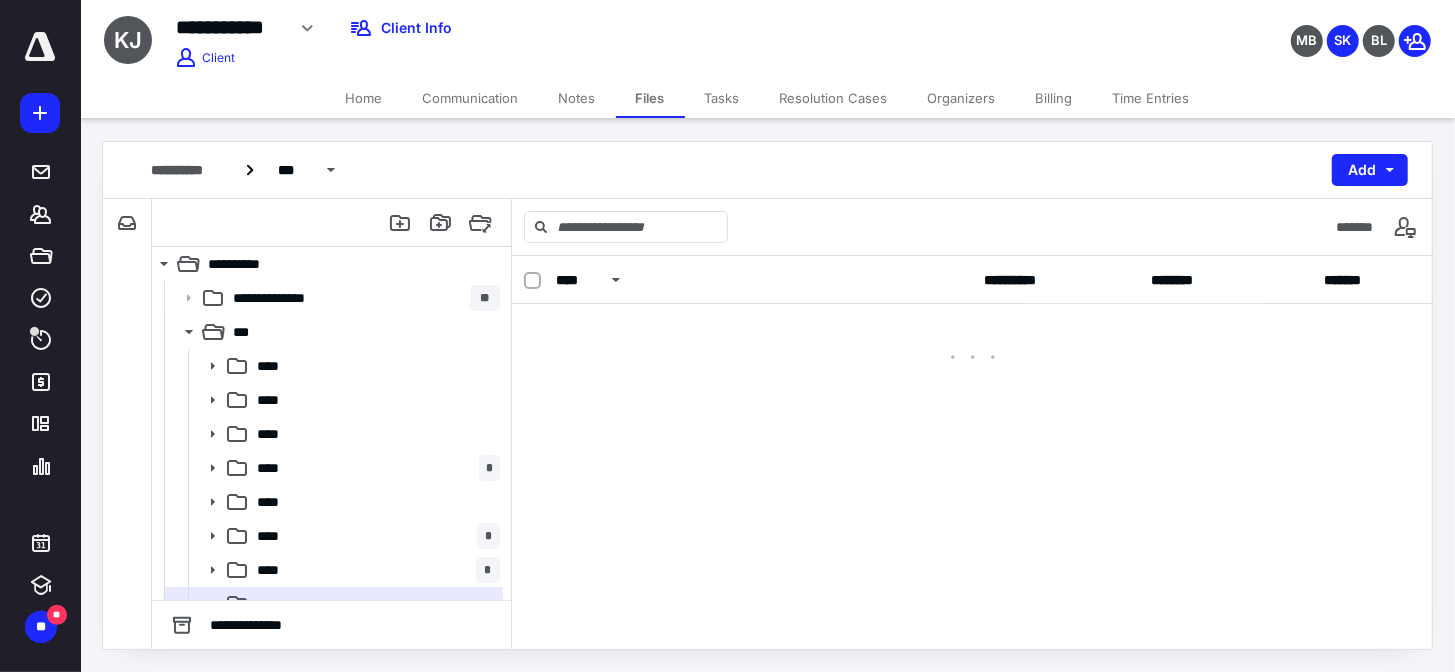 scroll, scrollTop: 0, scrollLeft: 0, axis: both 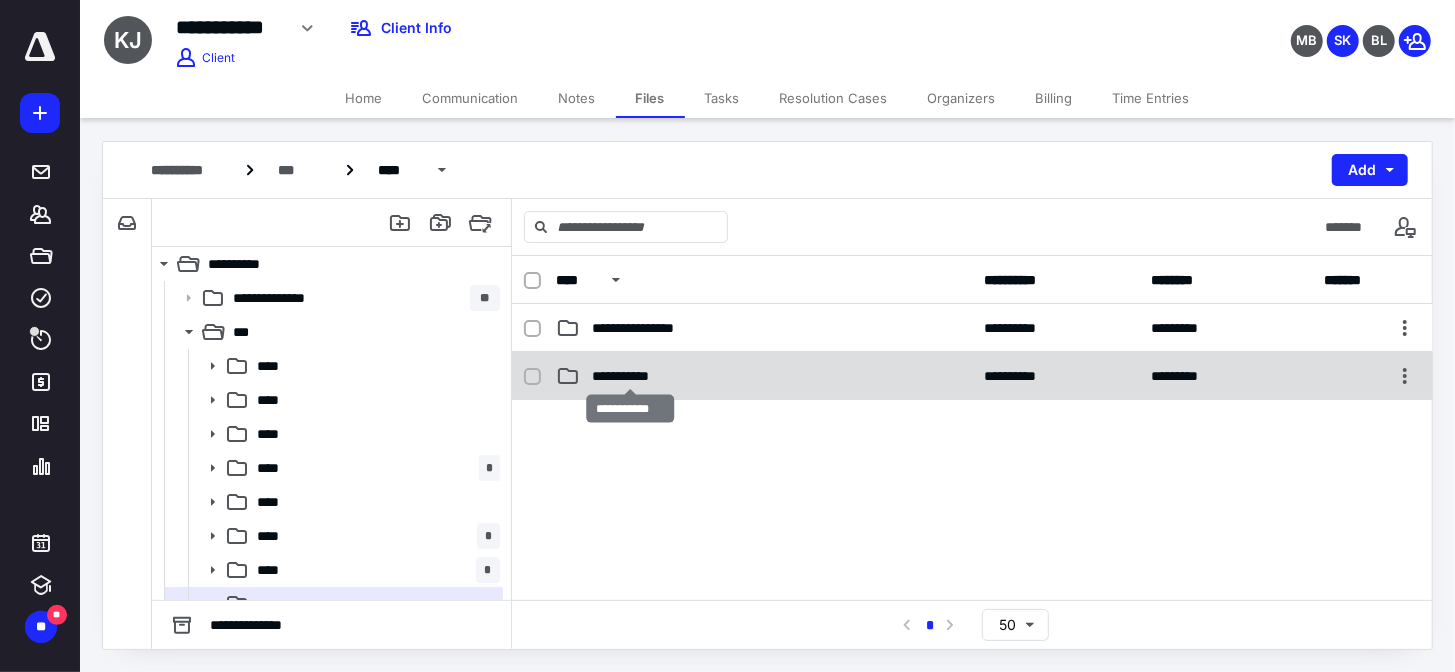 click on "**********" at bounding box center [631, 376] 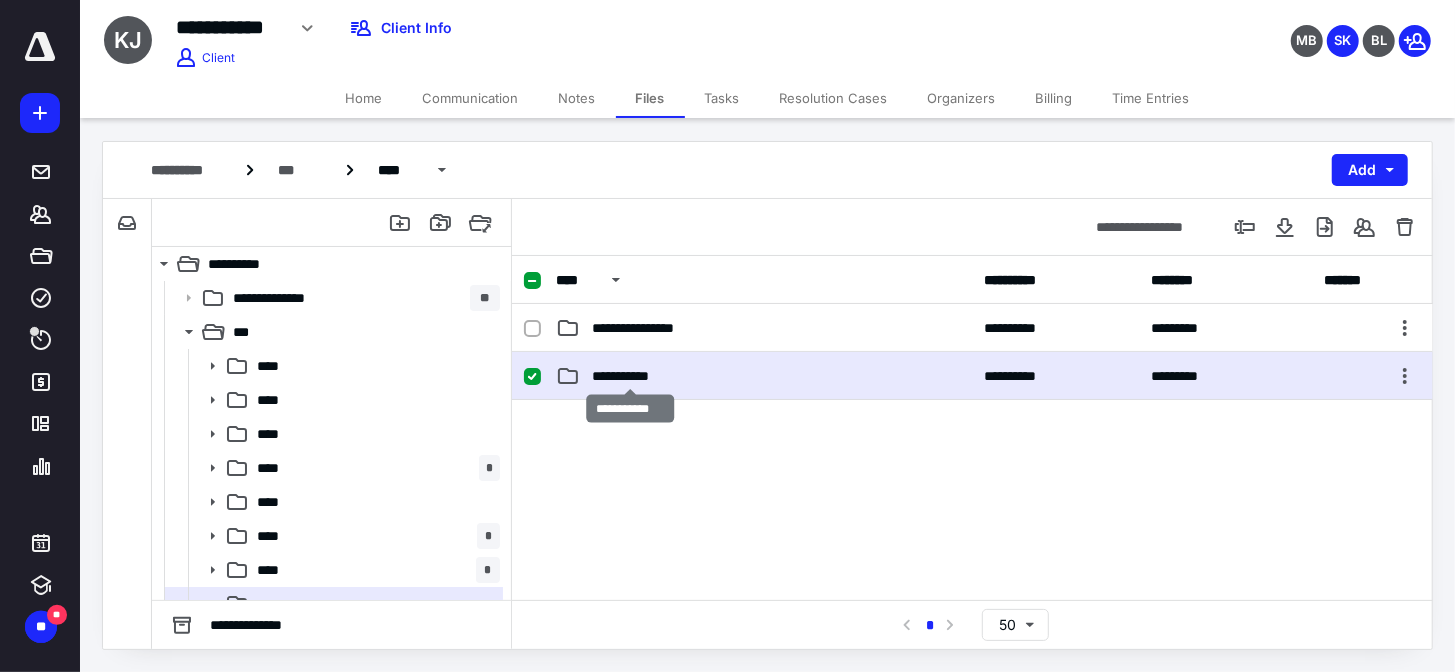 click on "**********" at bounding box center [631, 376] 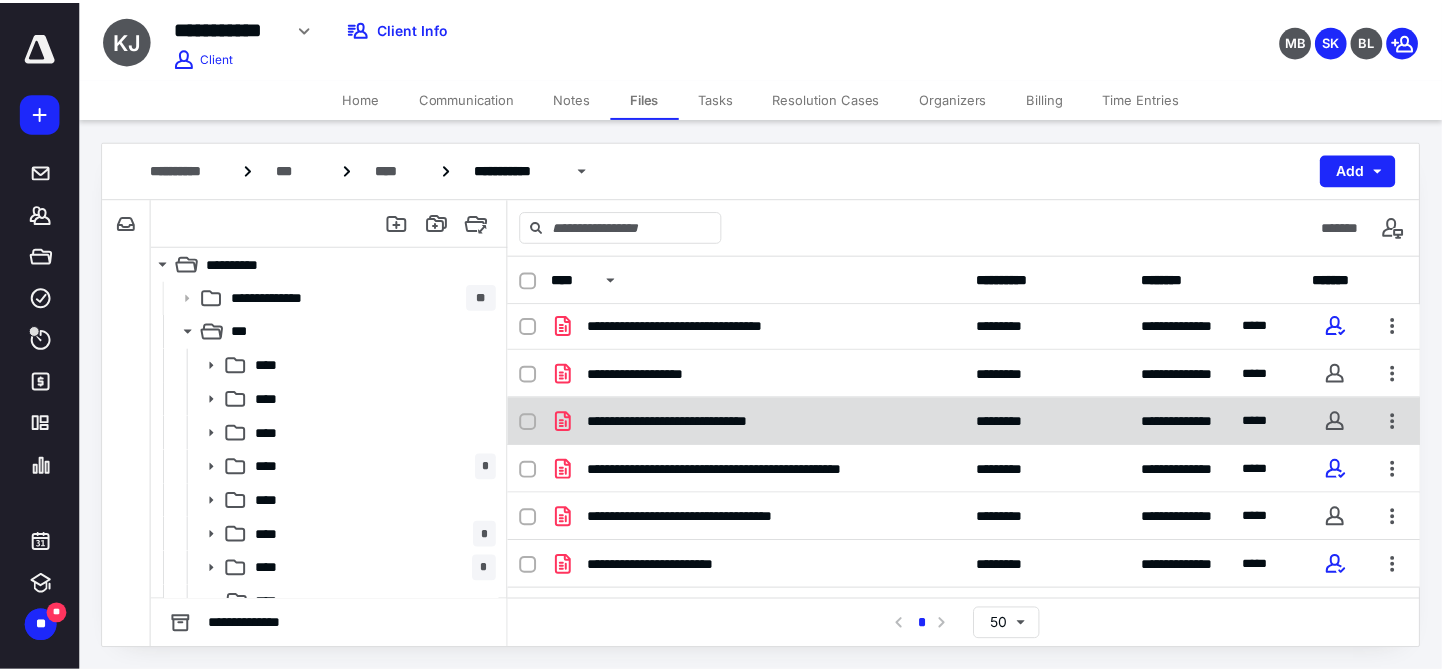 scroll, scrollTop: 0, scrollLeft: 0, axis: both 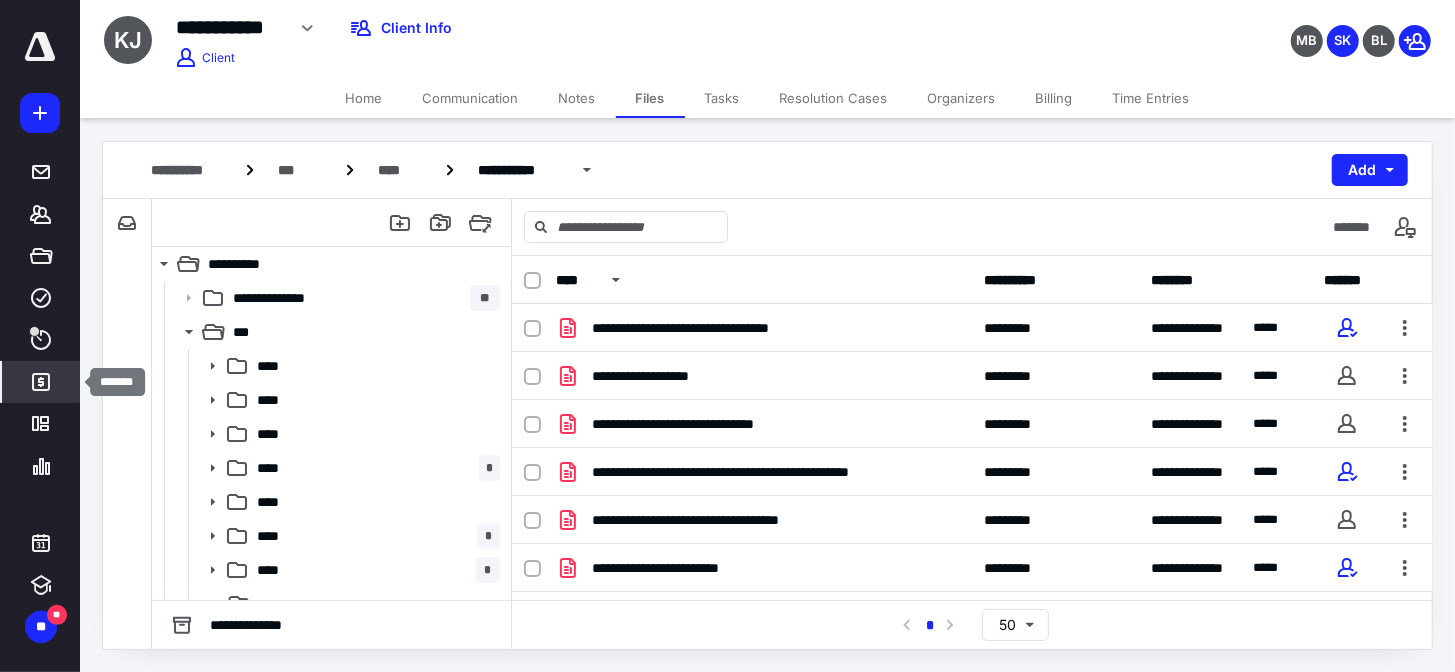 click 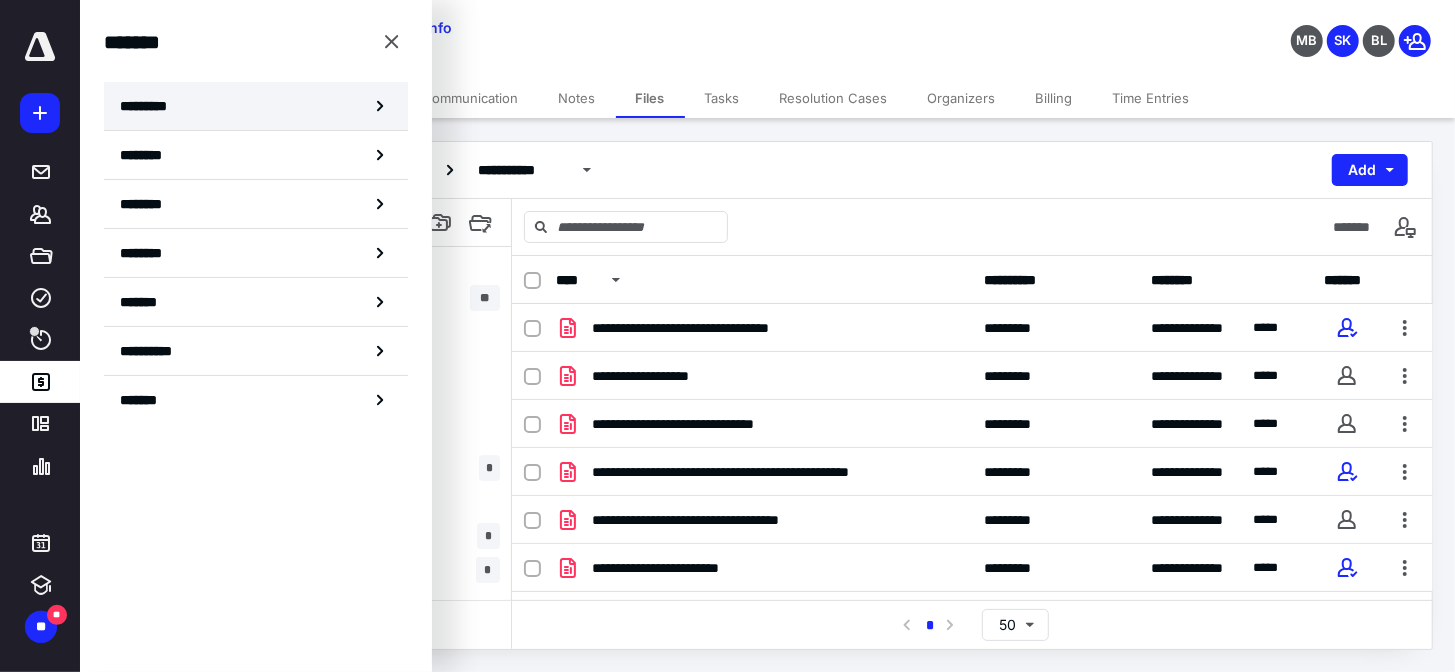 click on "*********" at bounding box center [256, 106] 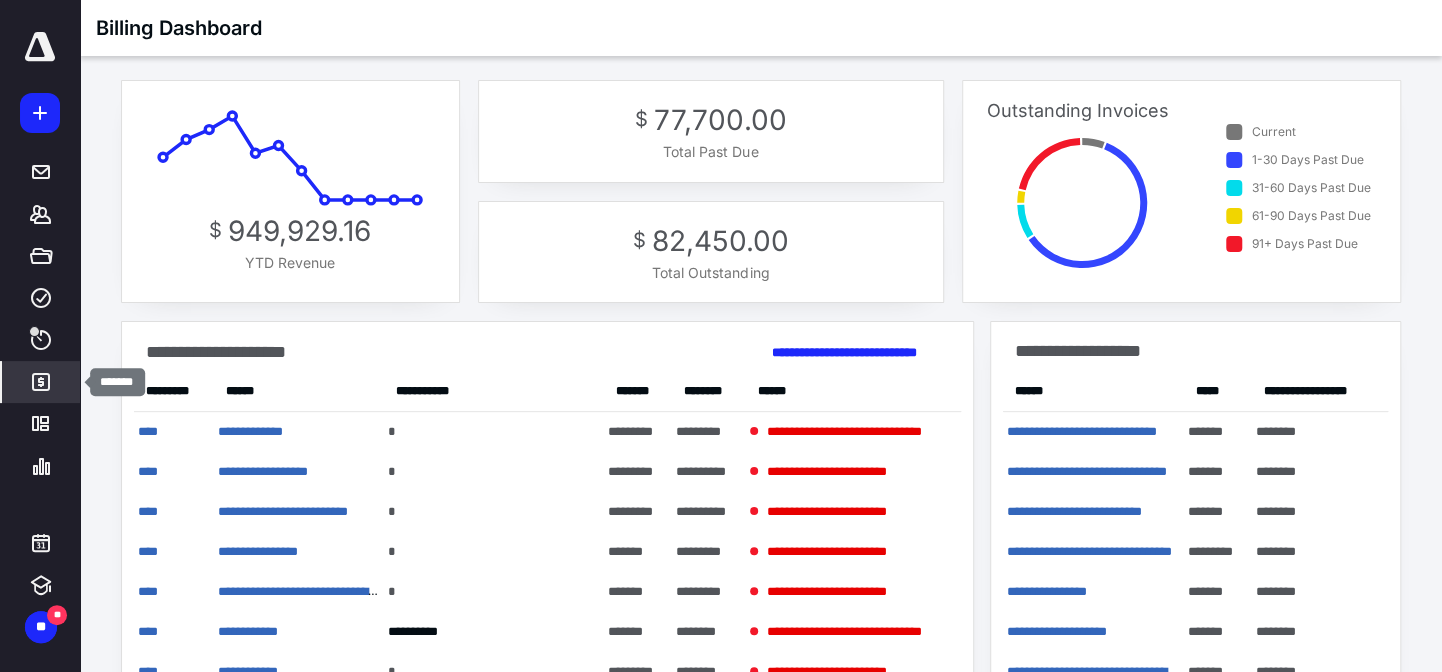 click 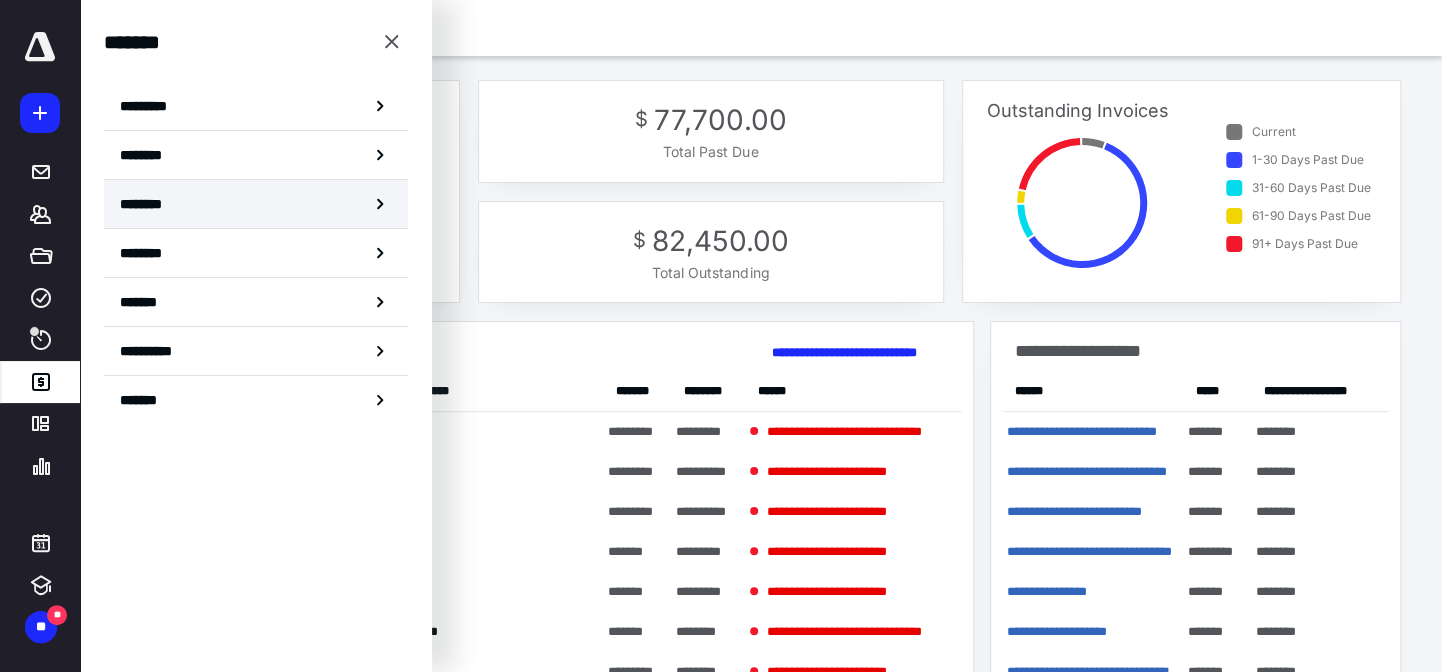 click on "********" at bounding box center (256, 204) 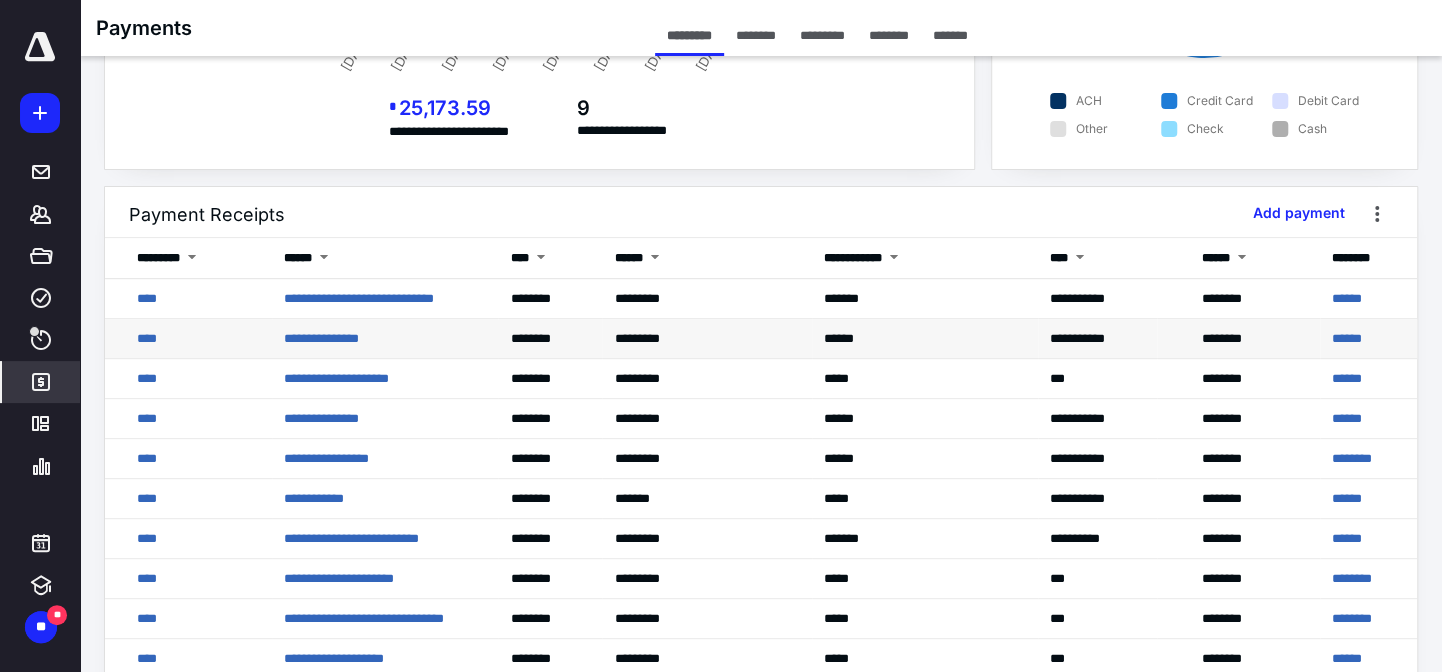 scroll, scrollTop: 363, scrollLeft: 0, axis: vertical 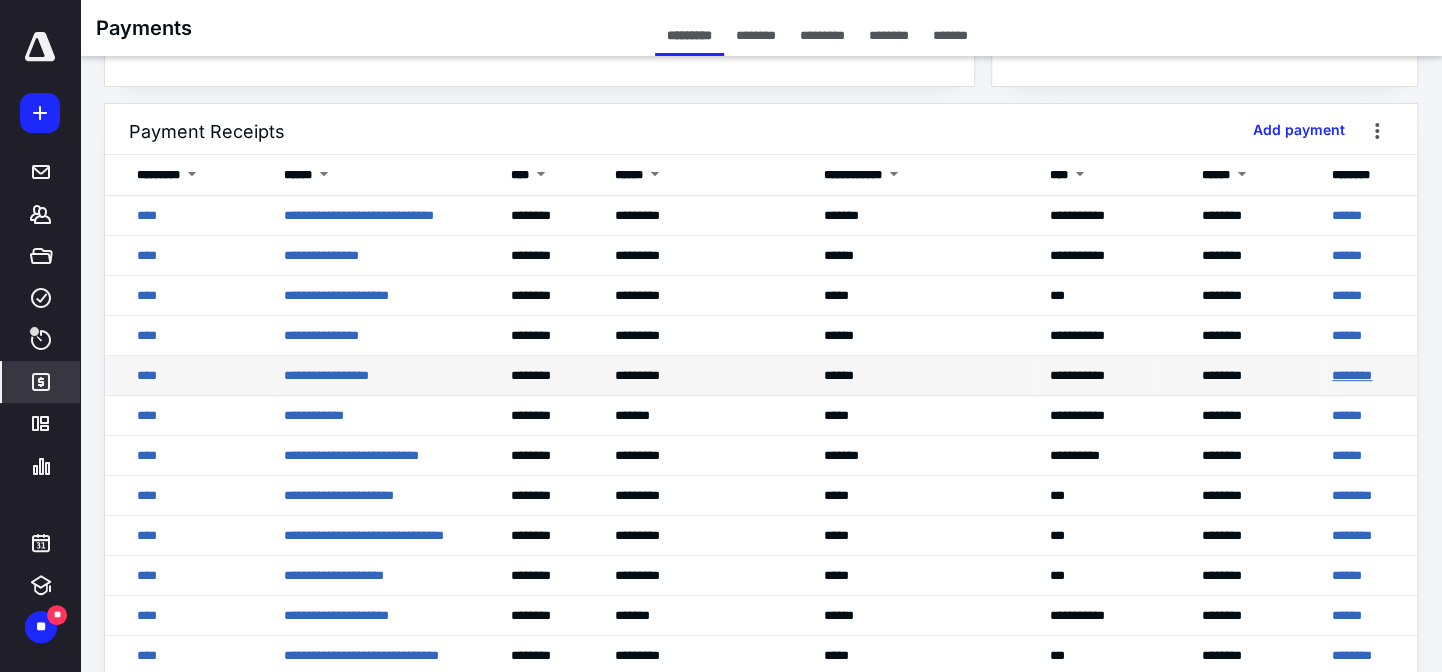 click on "********" at bounding box center (1352, 375) 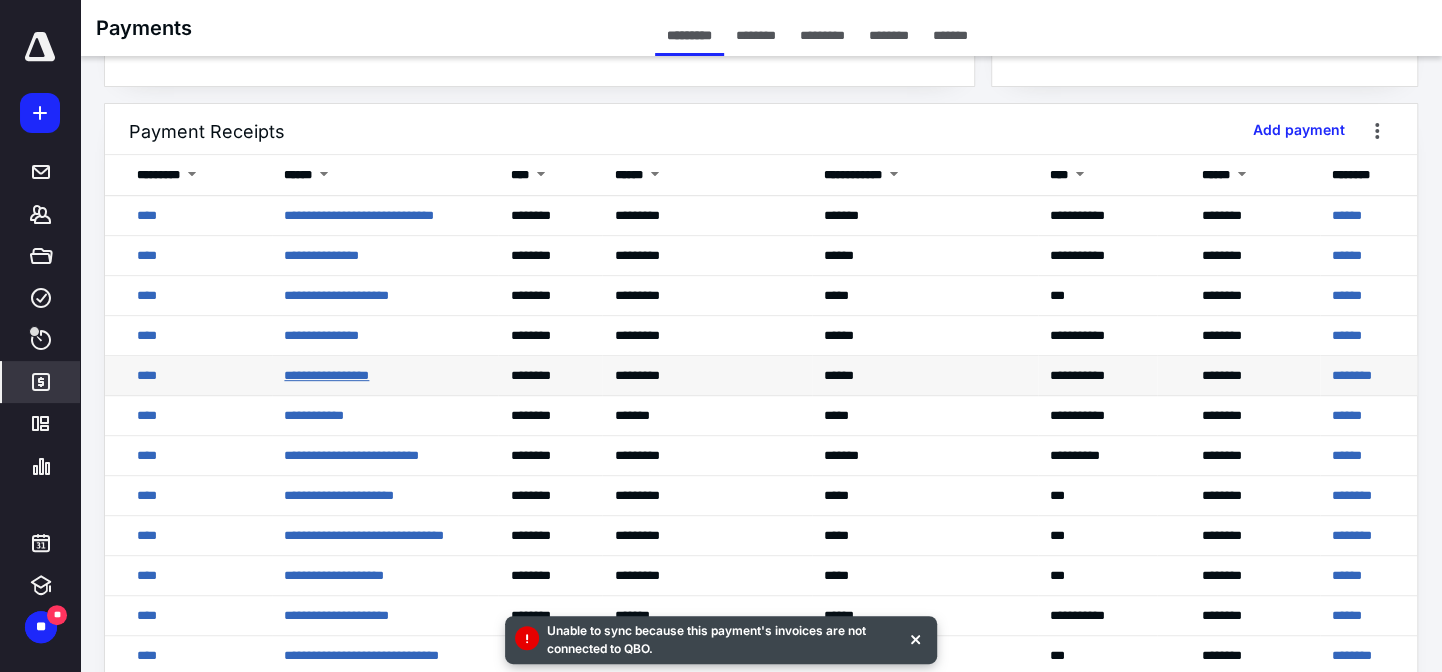 click on "**********" at bounding box center [326, 375] 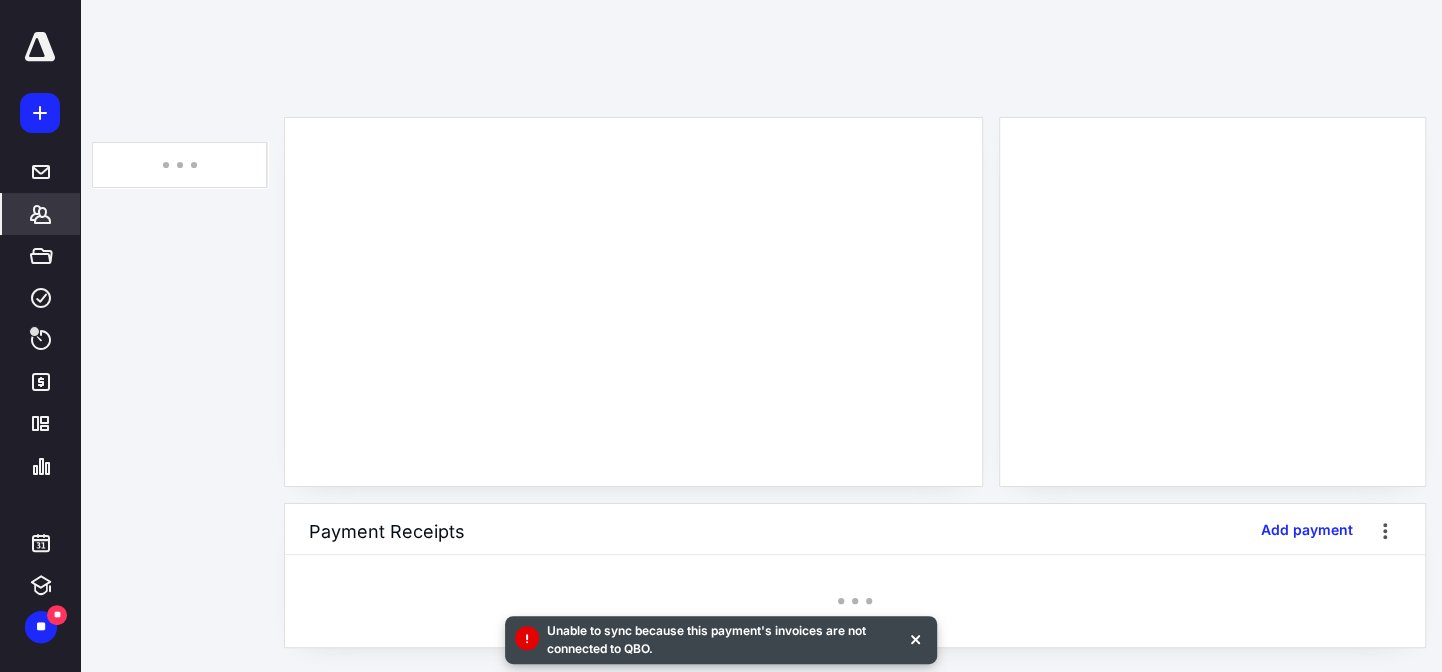 scroll, scrollTop: 0, scrollLeft: 0, axis: both 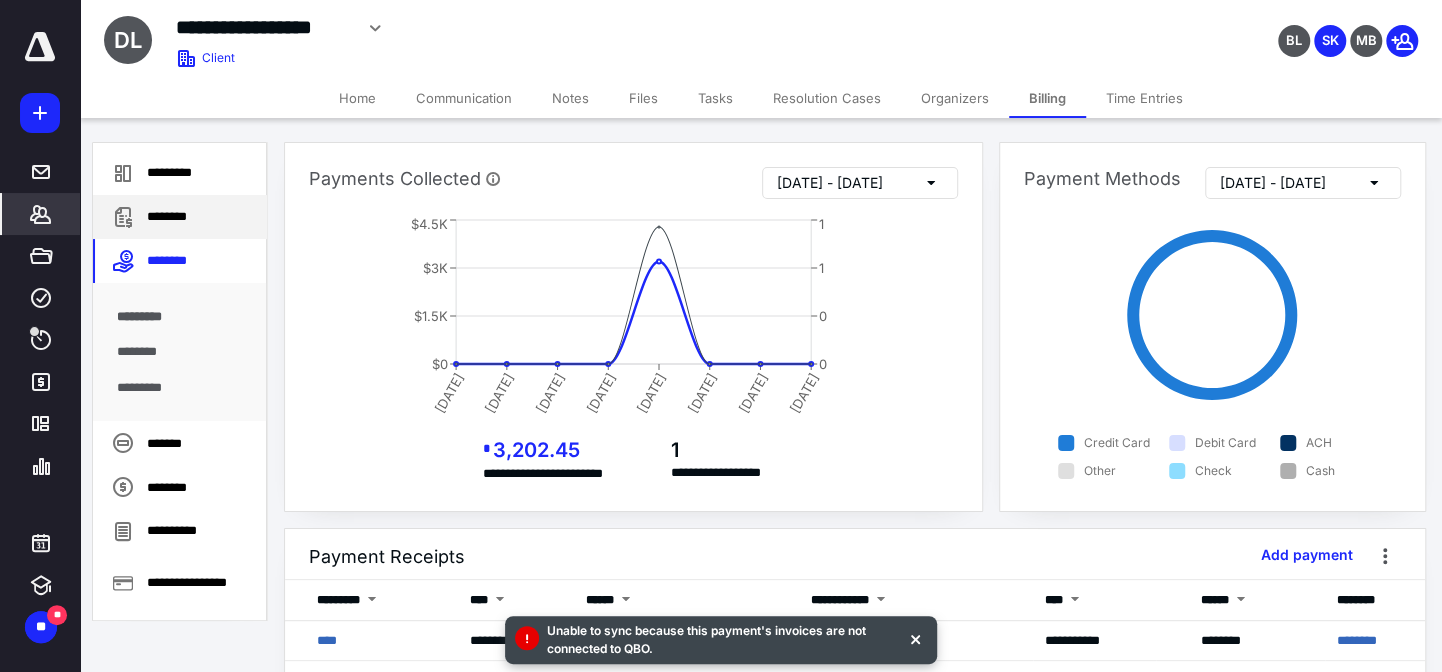 click on "********" at bounding box center (180, 217) 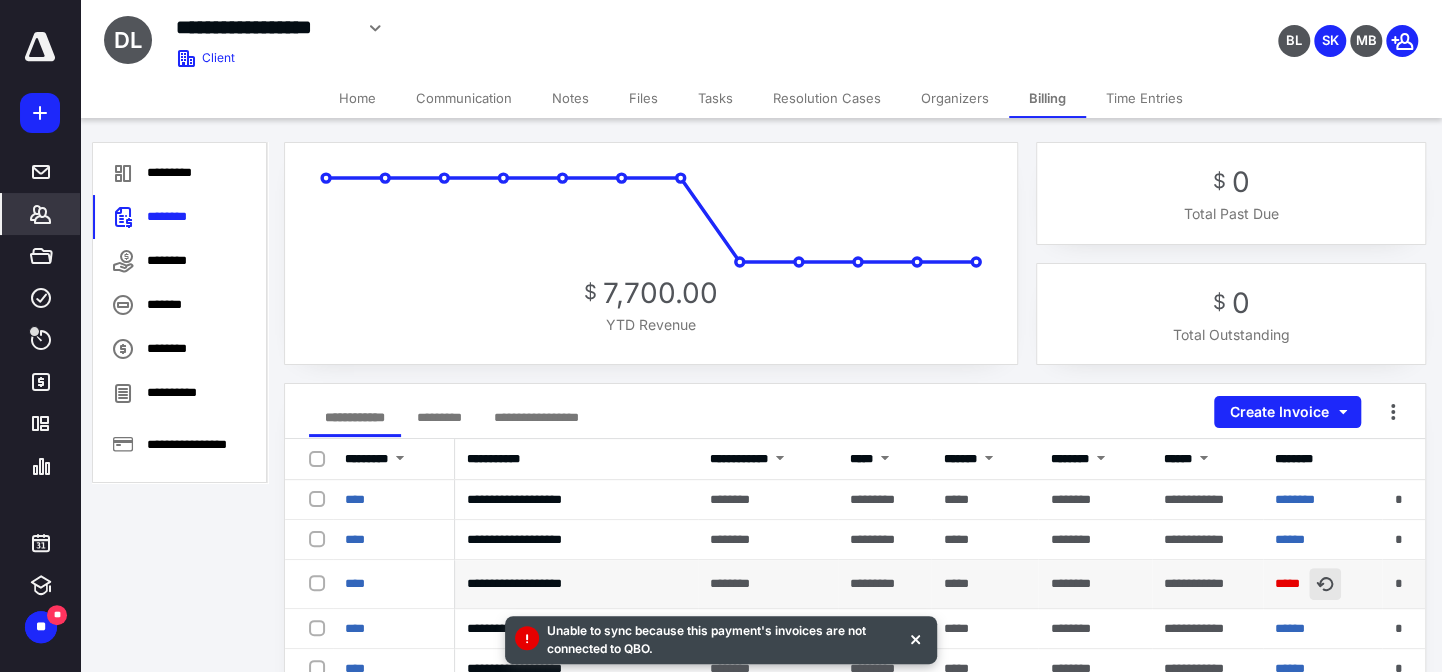 click at bounding box center [1325, 584] 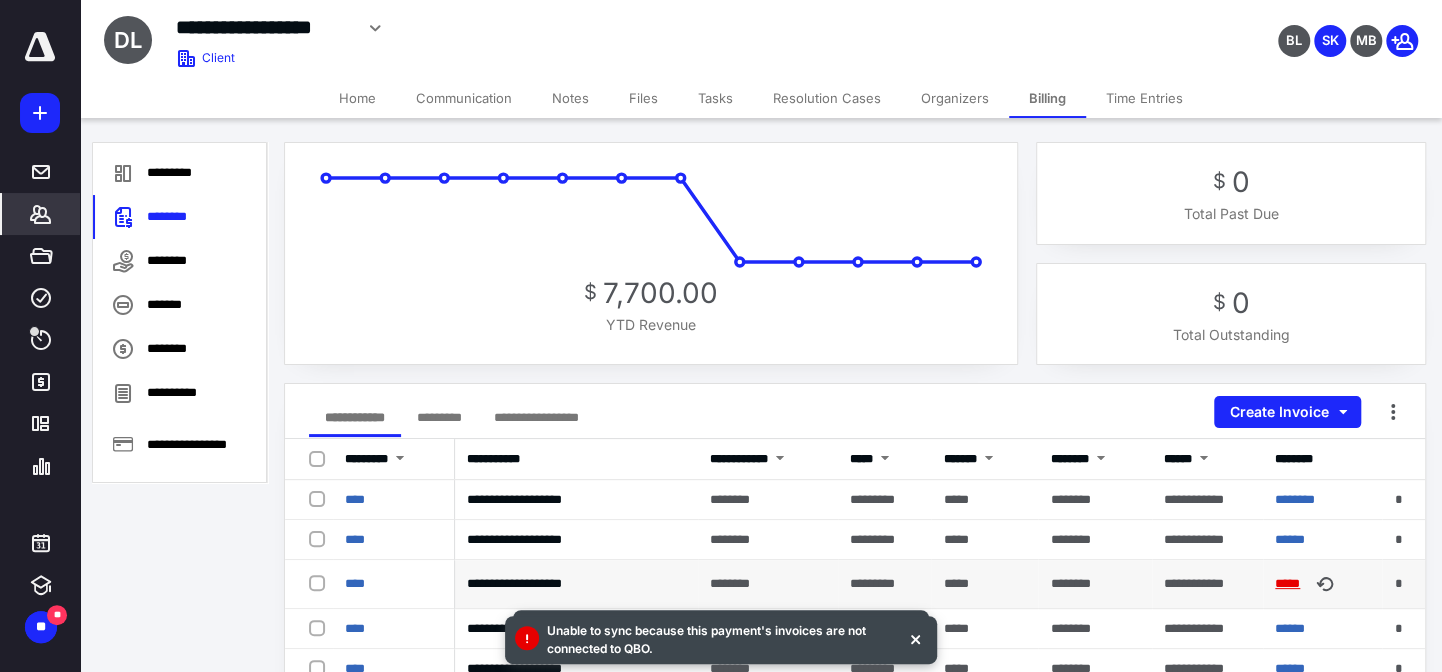 click on "*****" at bounding box center (1290, 583) 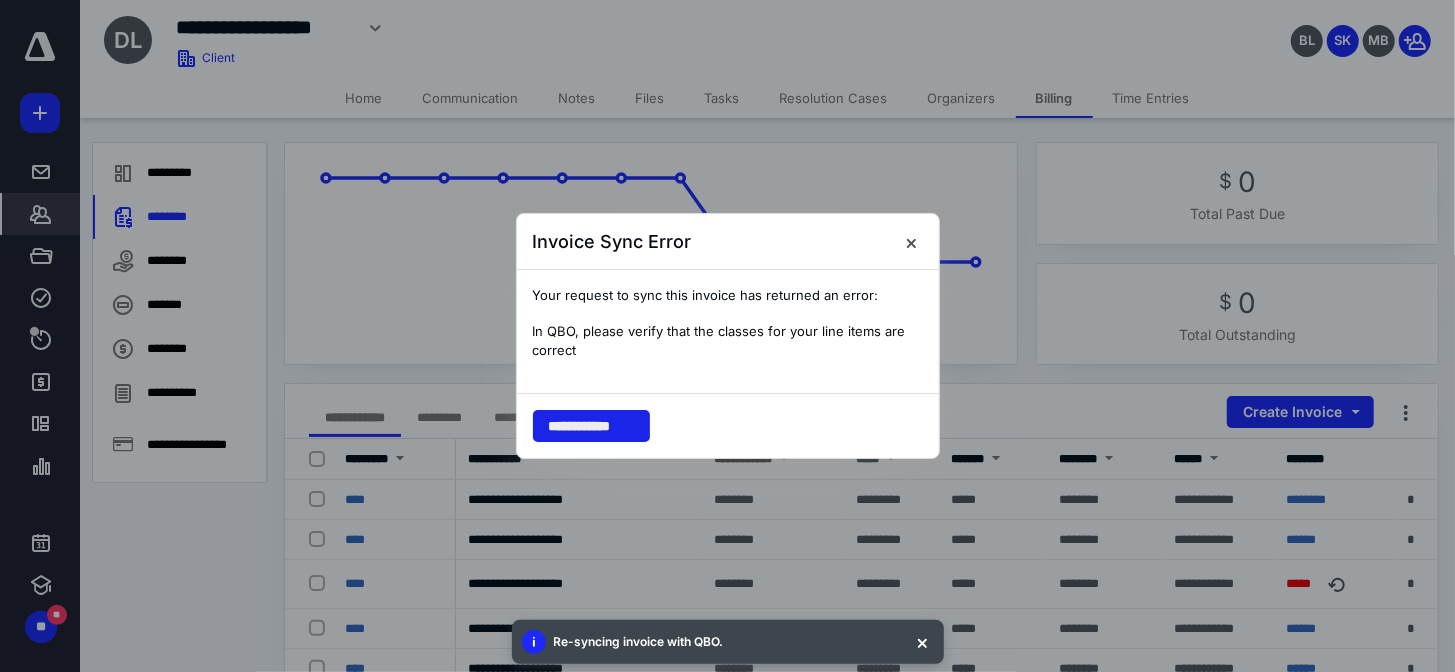 click on "**********" at bounding box center [592, 426] 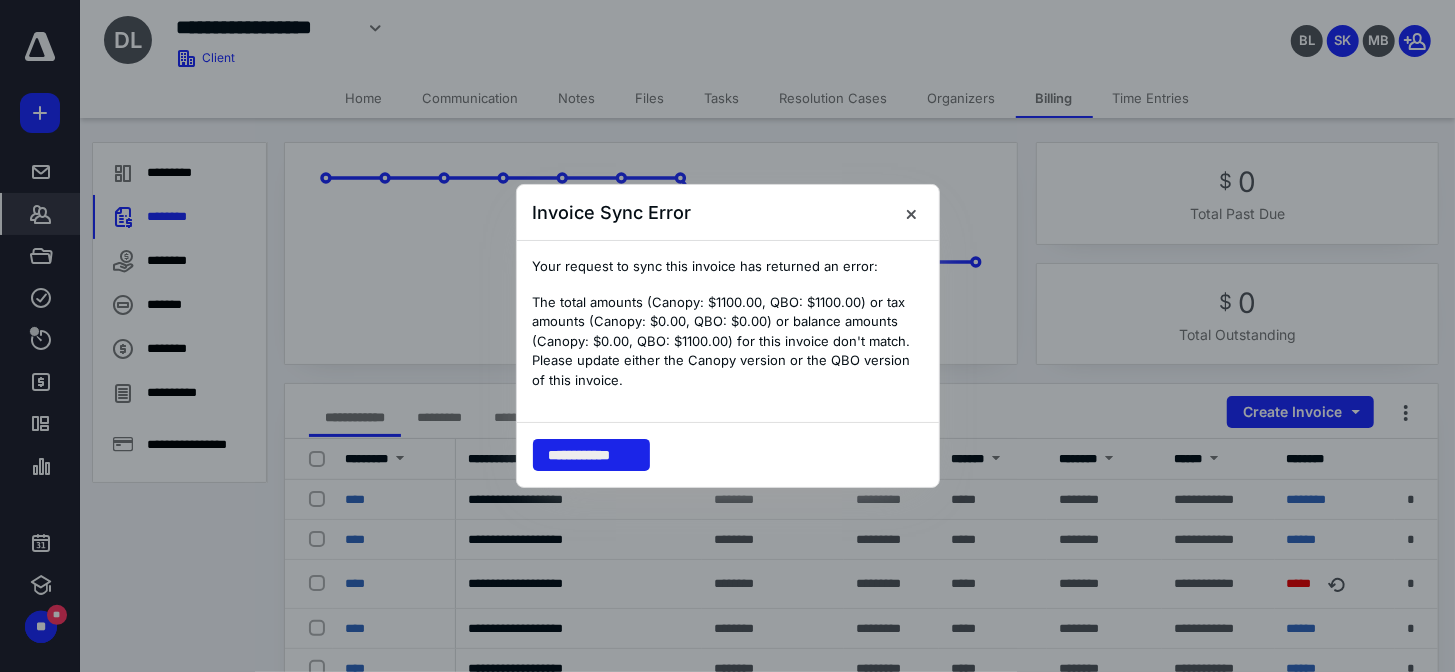 click on "**********" at bounding box center (592, 455) 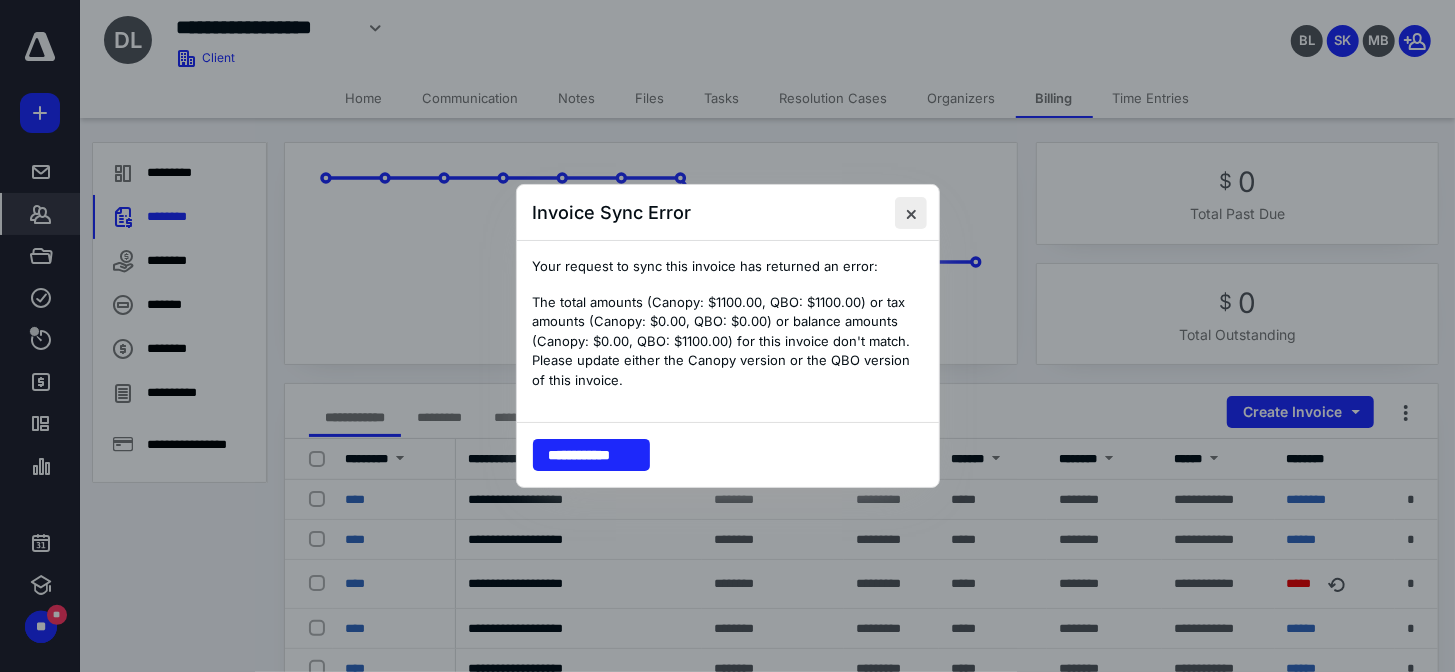 click at bounding box center (911, 213) 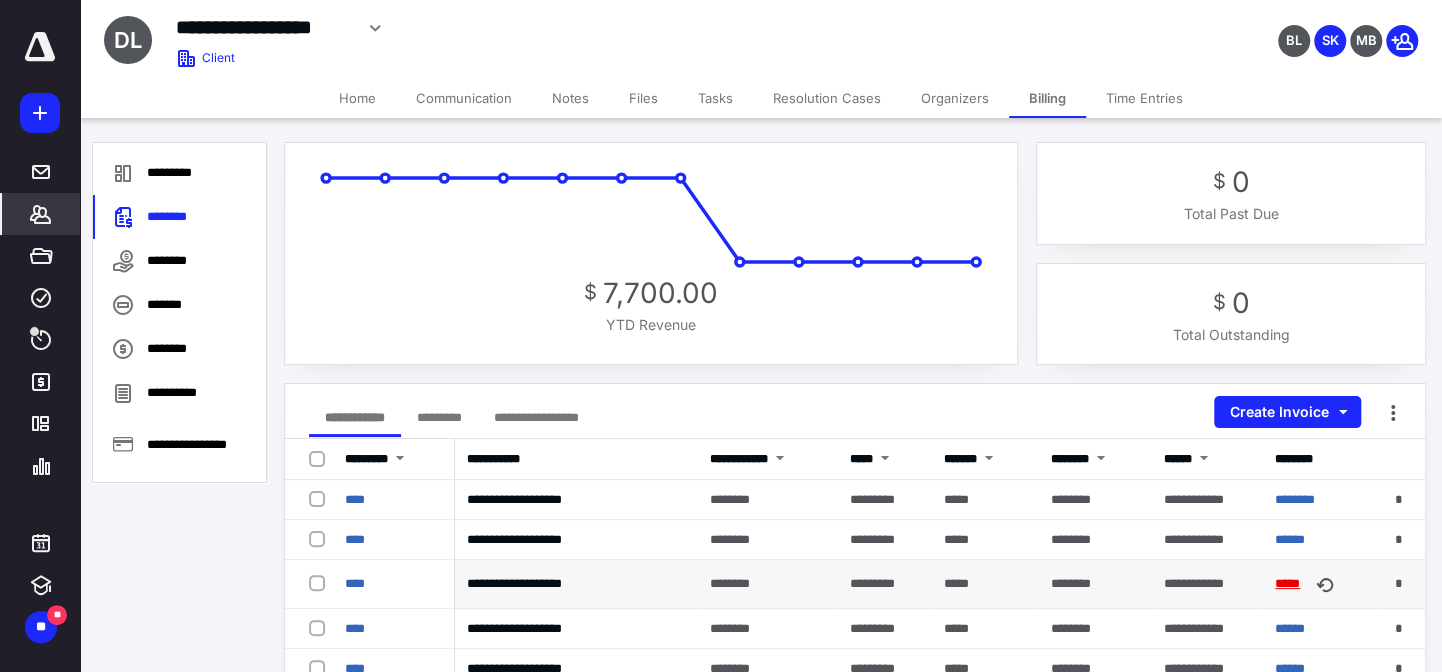 click on "*****" at bounding box center (1290, 583) 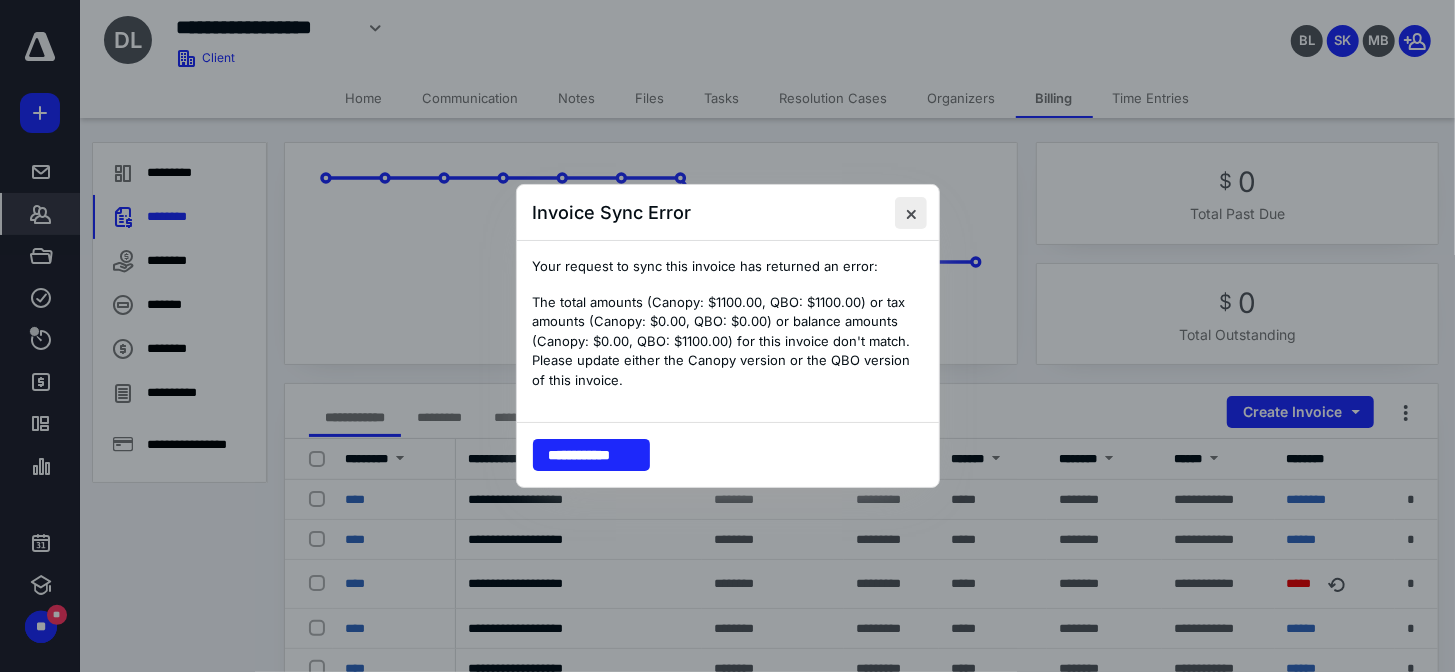 click at bounding box center [911, 213] 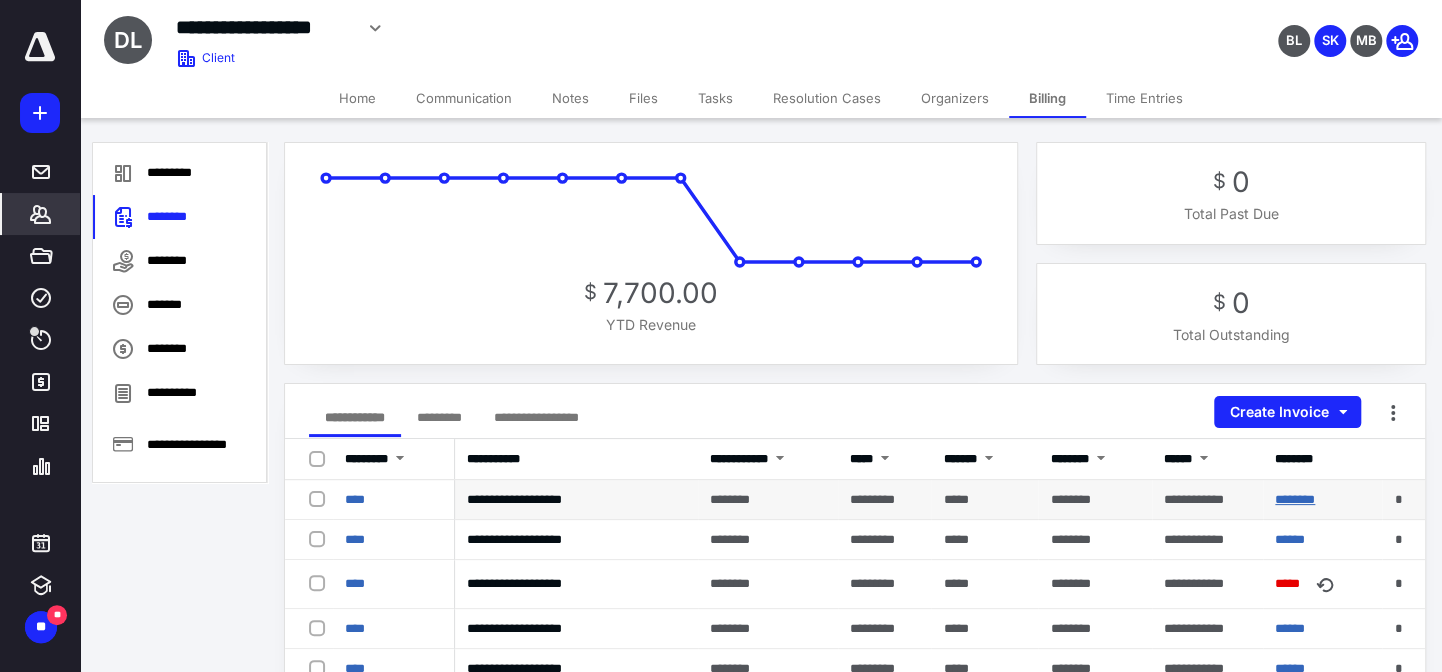 click on "********" at bounding box center [1295, 499] 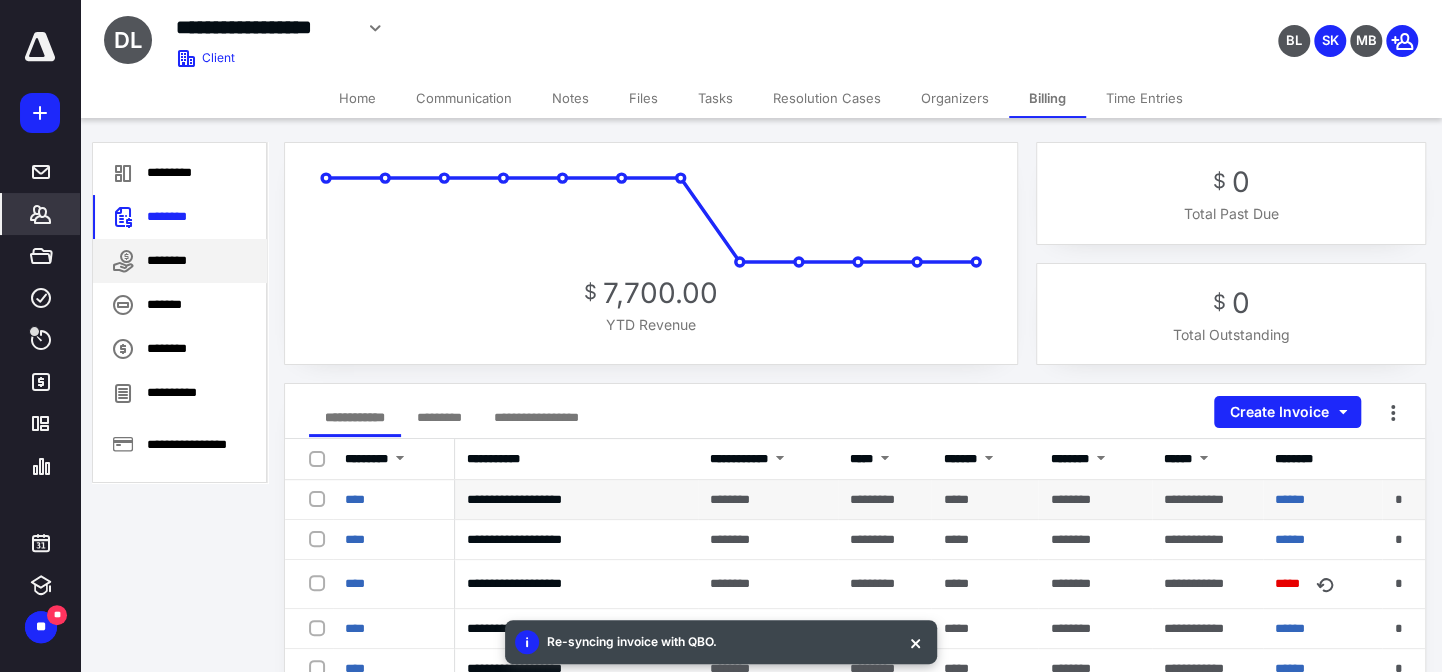 click on "********" at bounding box center (180, 261) 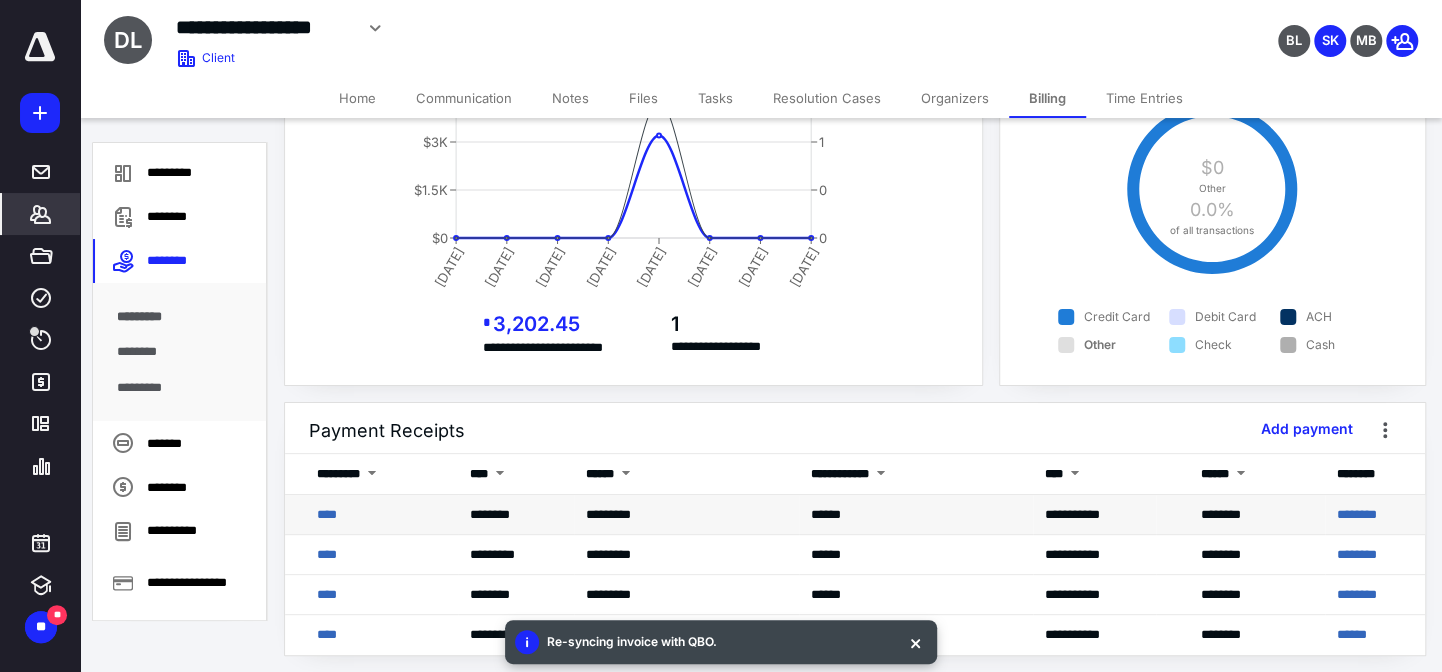 scroll, scrollTop: 133, scrollLeft: 0, axis: vertical 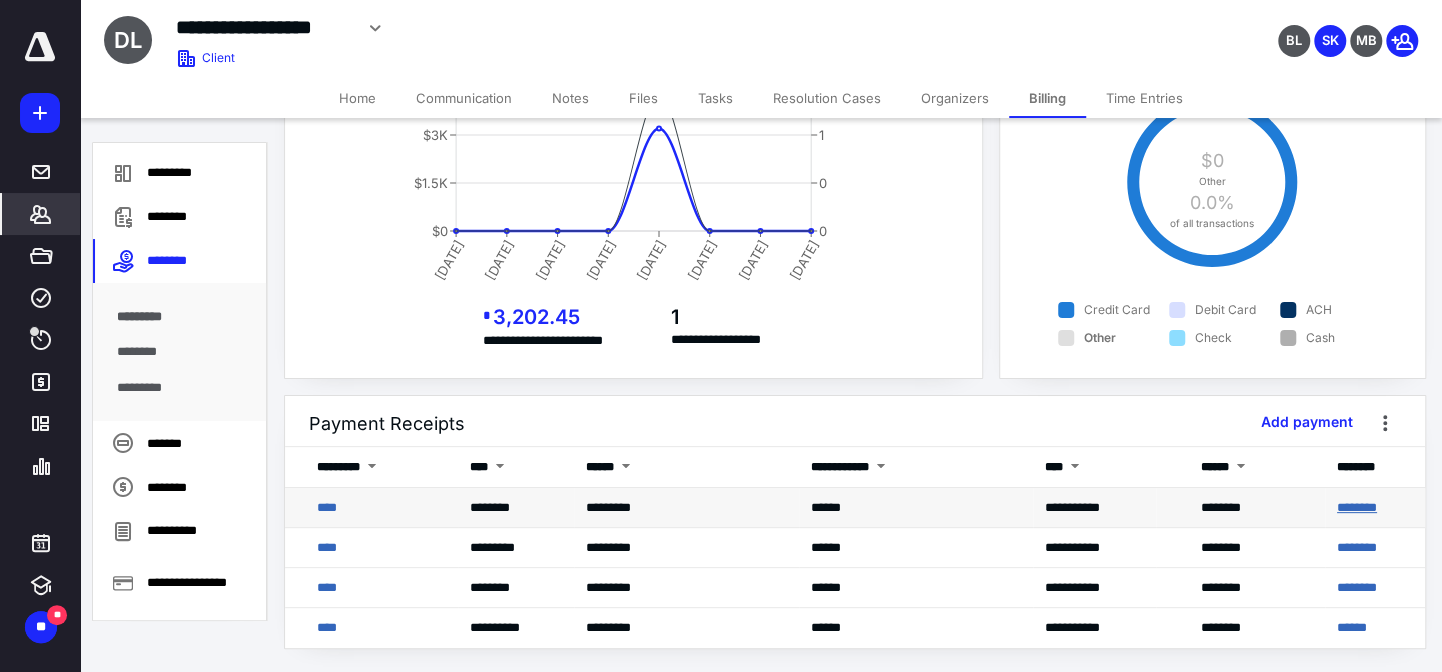 click on "********" at bounding box center [1357, 507] 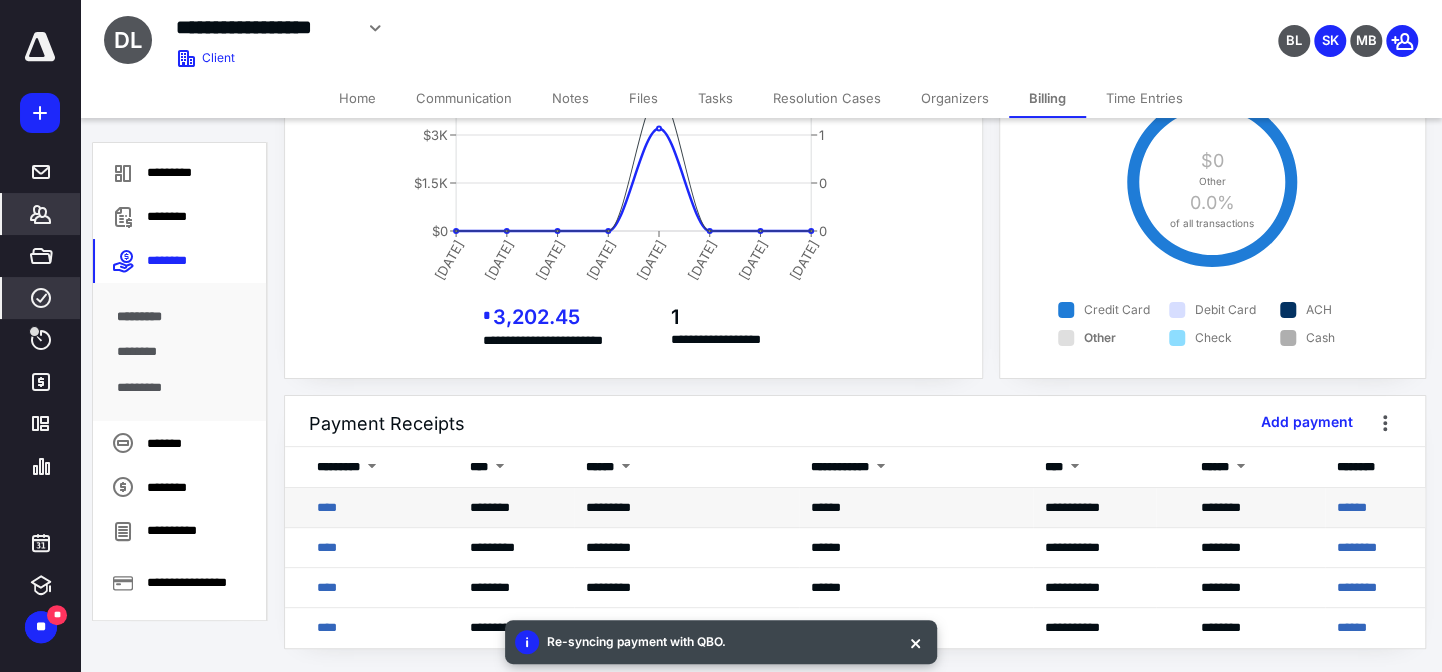 click 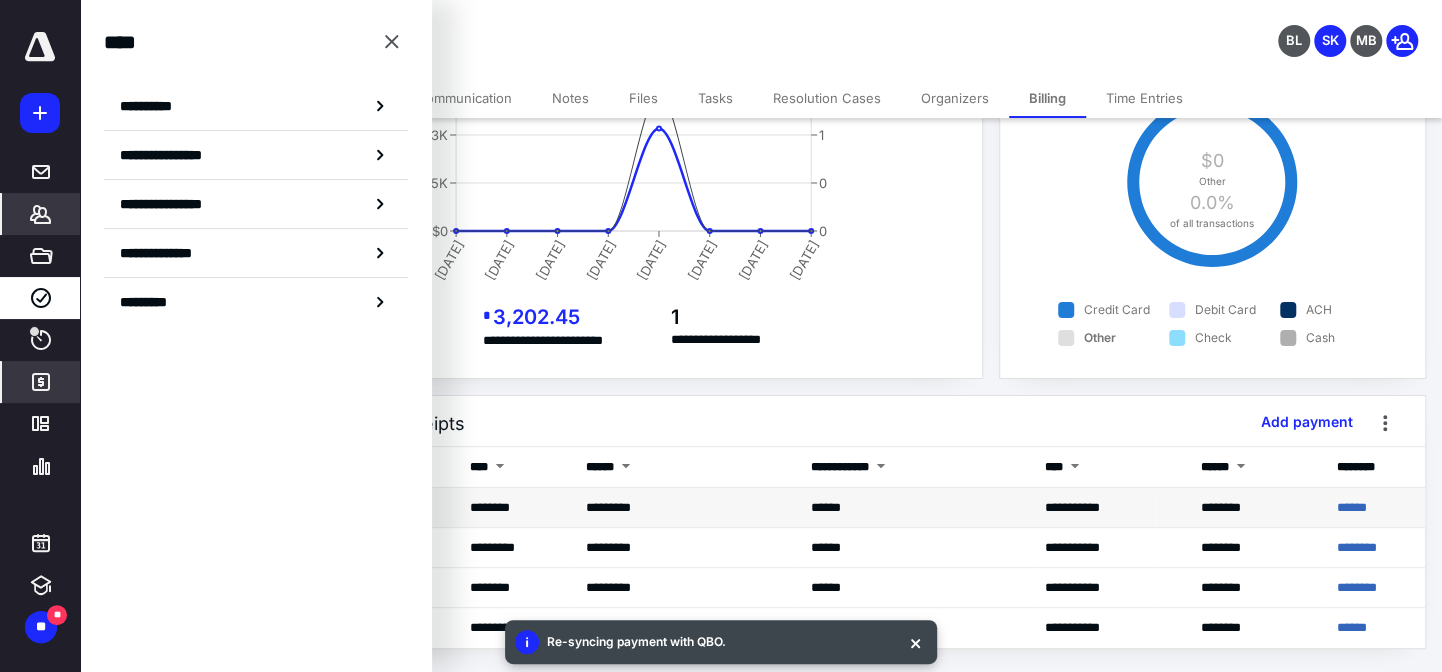 click 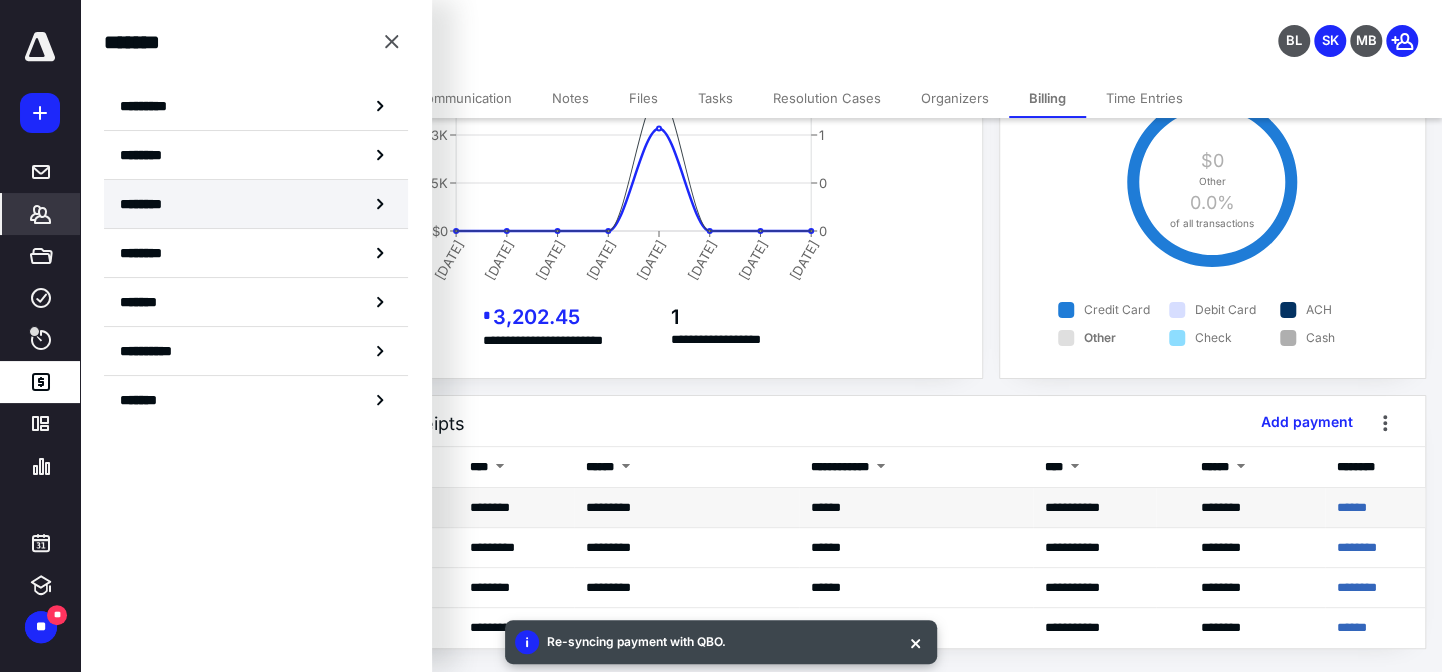 click on "********" at bounding box center [153, 204] 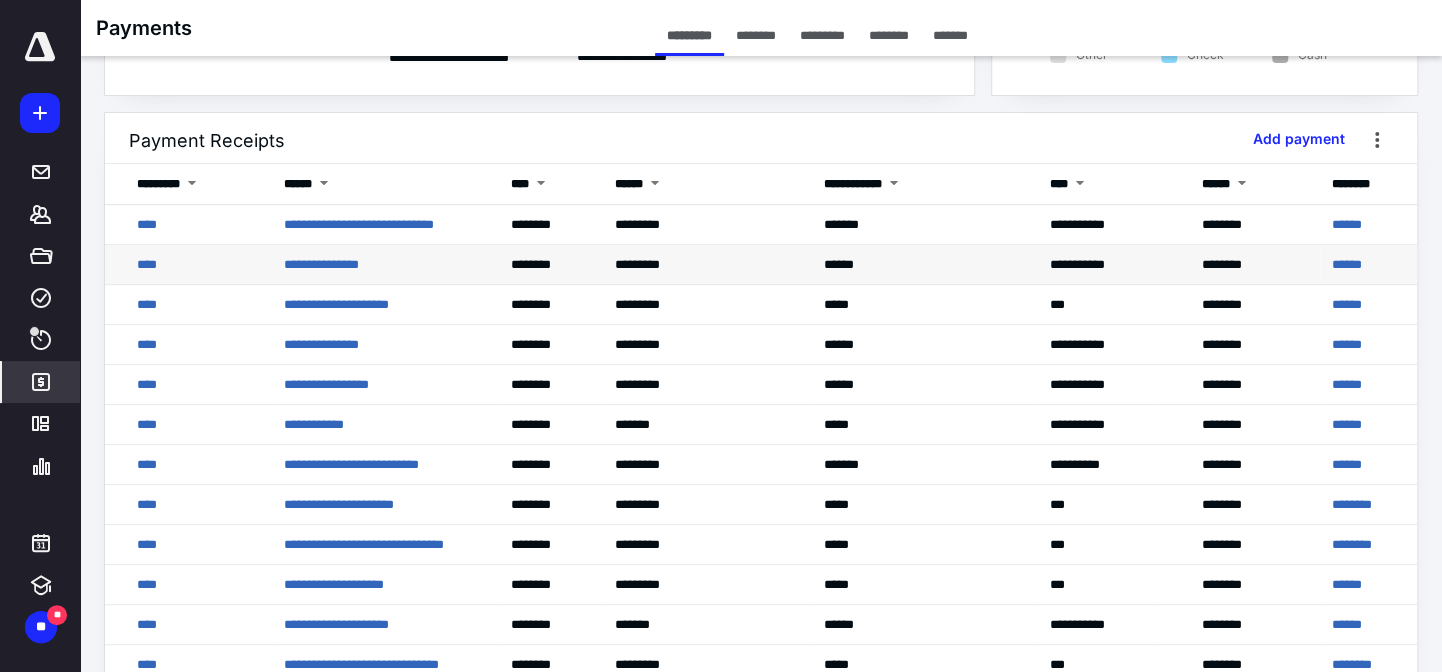 scroll, scrollTop: 363, scrollLeft: 0, axis: vertical 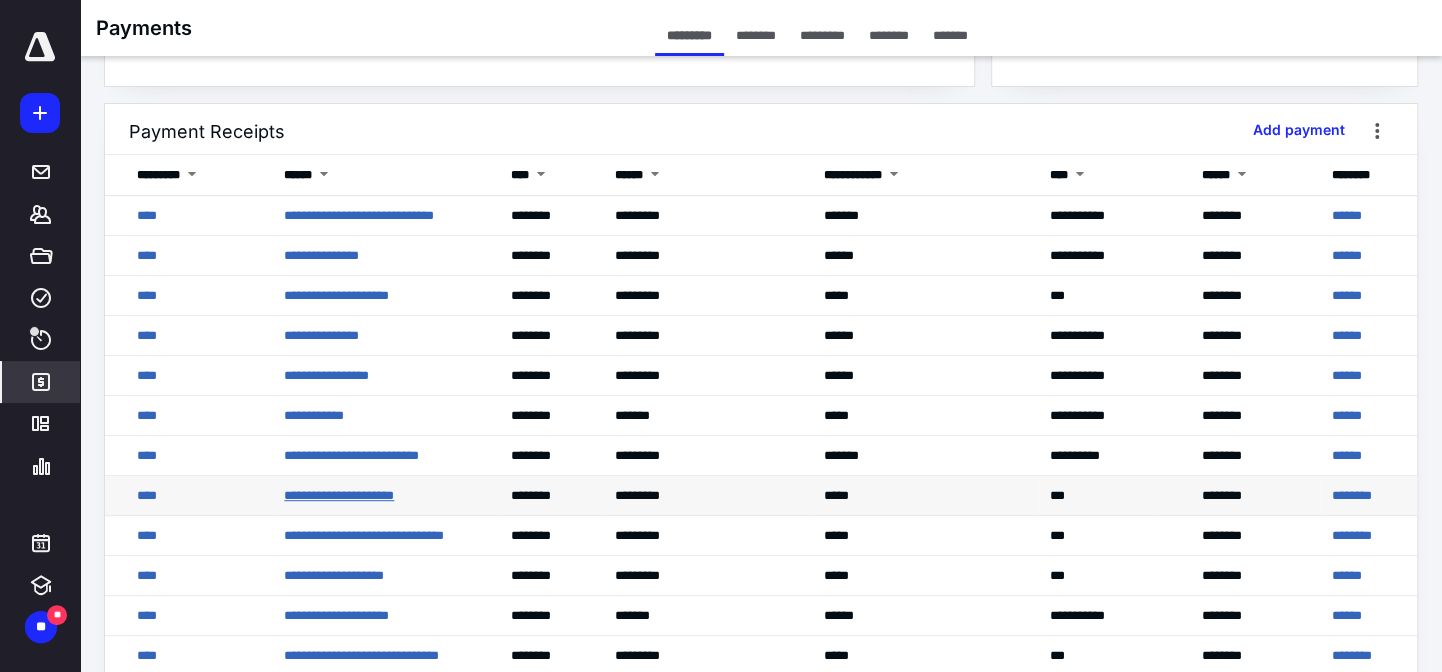 click on "**********" at bounding box center (339, 495) 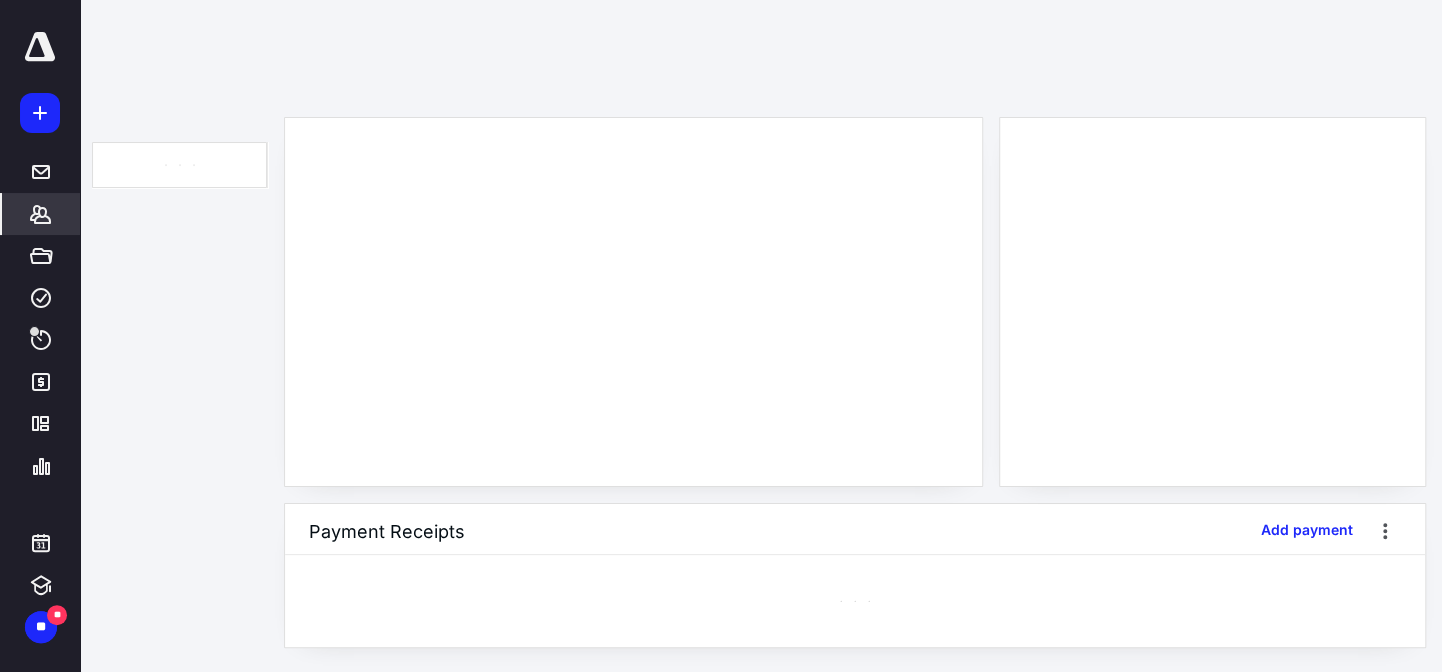 scroll, scrollTop: 0, scrollLeft: 0, axis: both 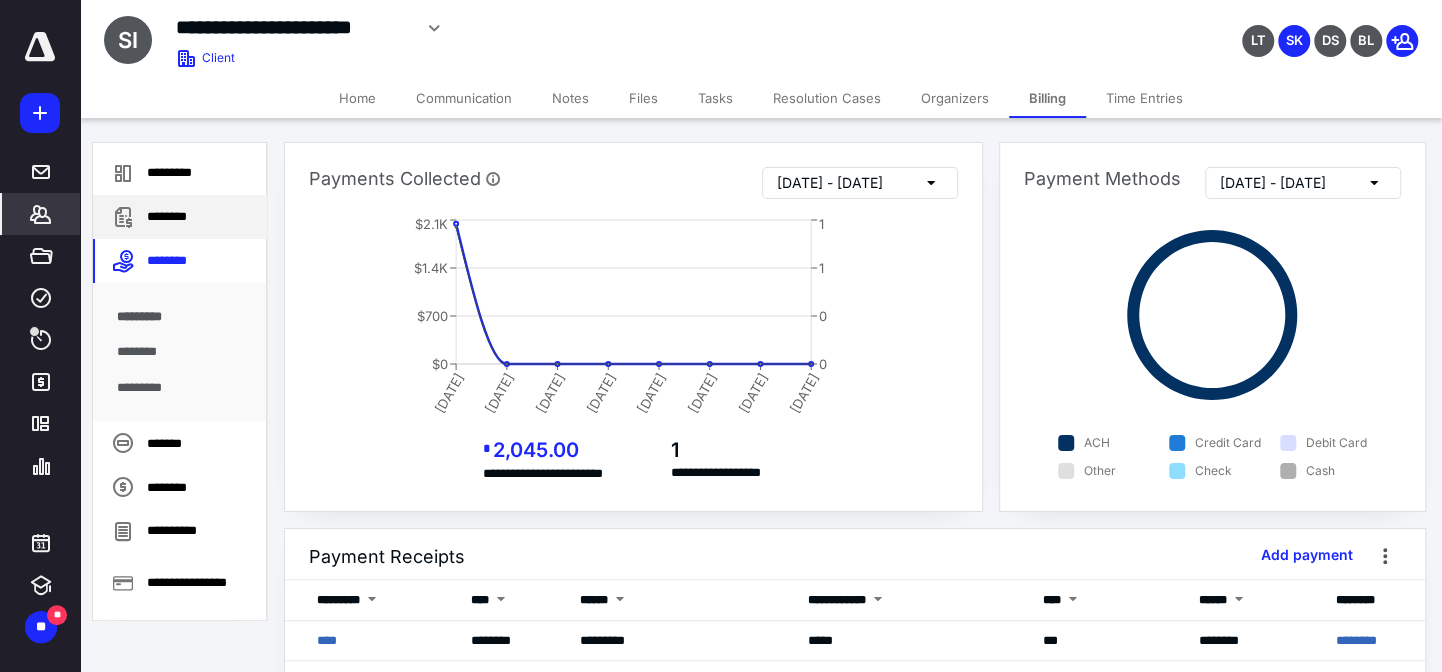 click on "********" at bounding box center [180, 217] 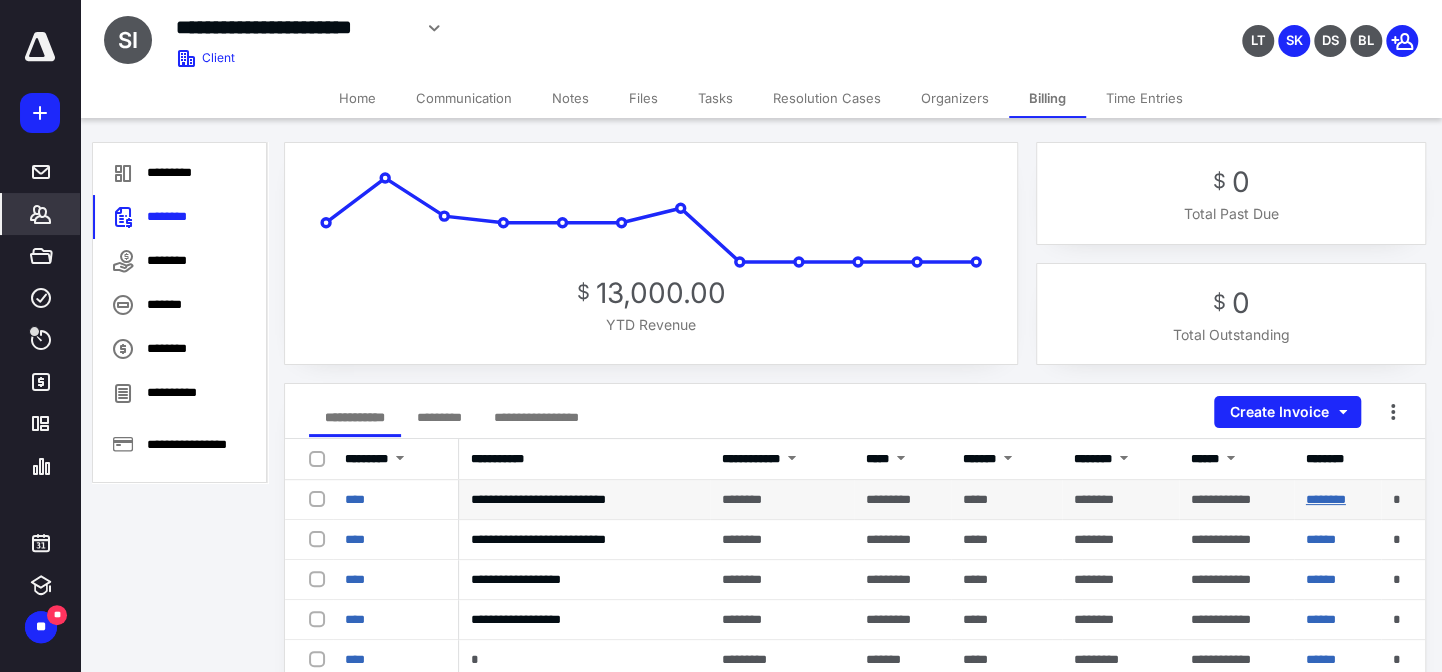 click on "********" at bounding box center (1326, 499) 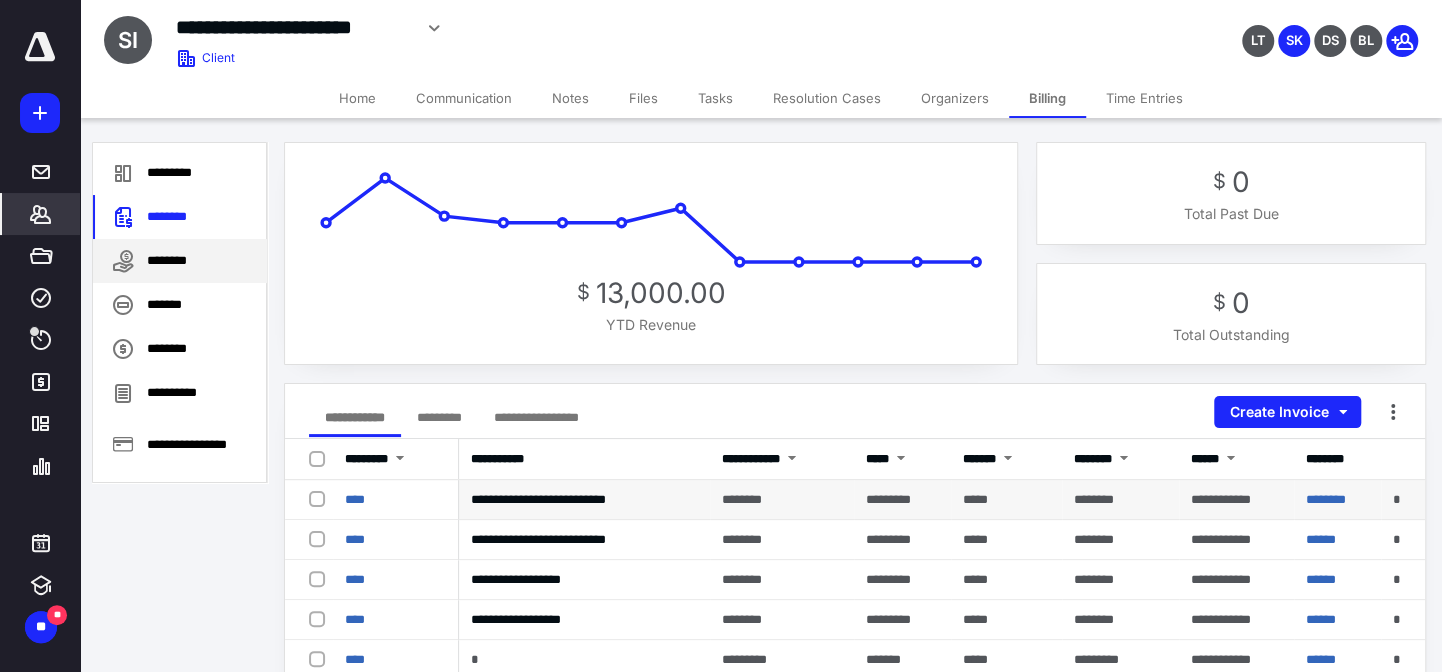 click on "********" at bounding box center (180, 261) 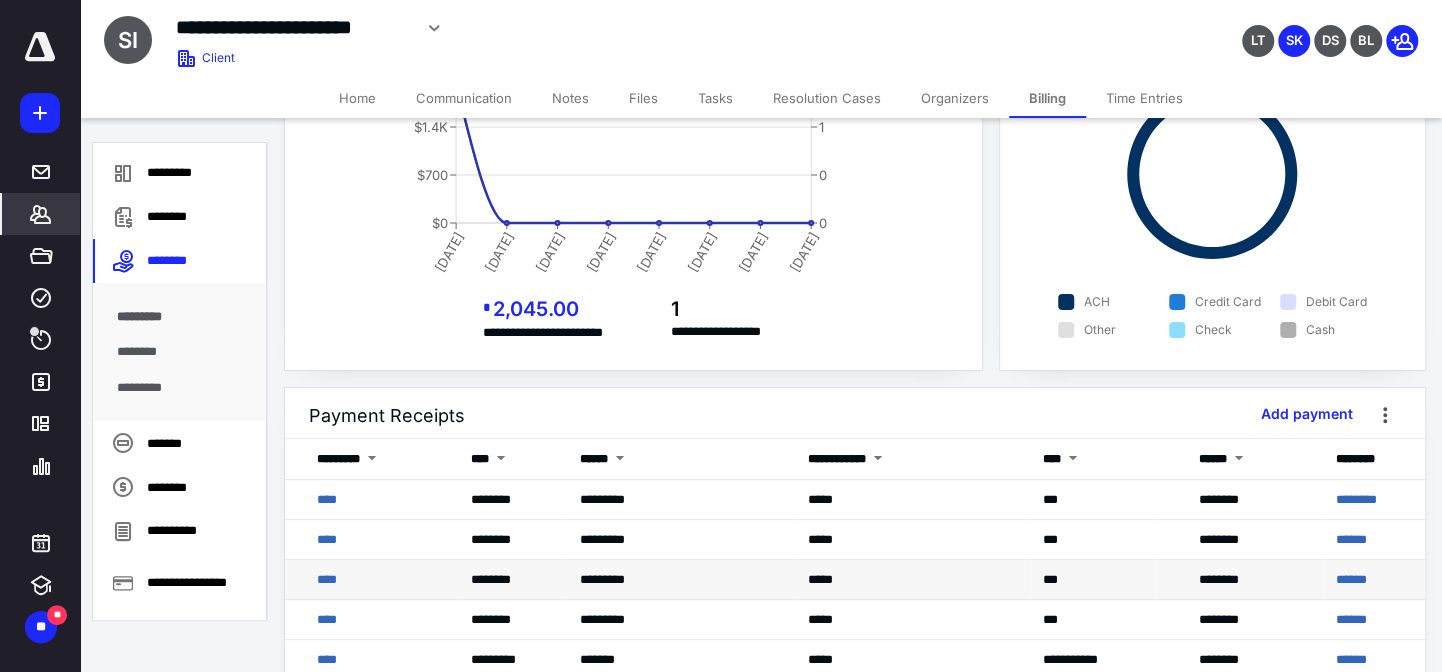 scroll, scrollTop: 181, scrollLeft: 0, axis: vertical 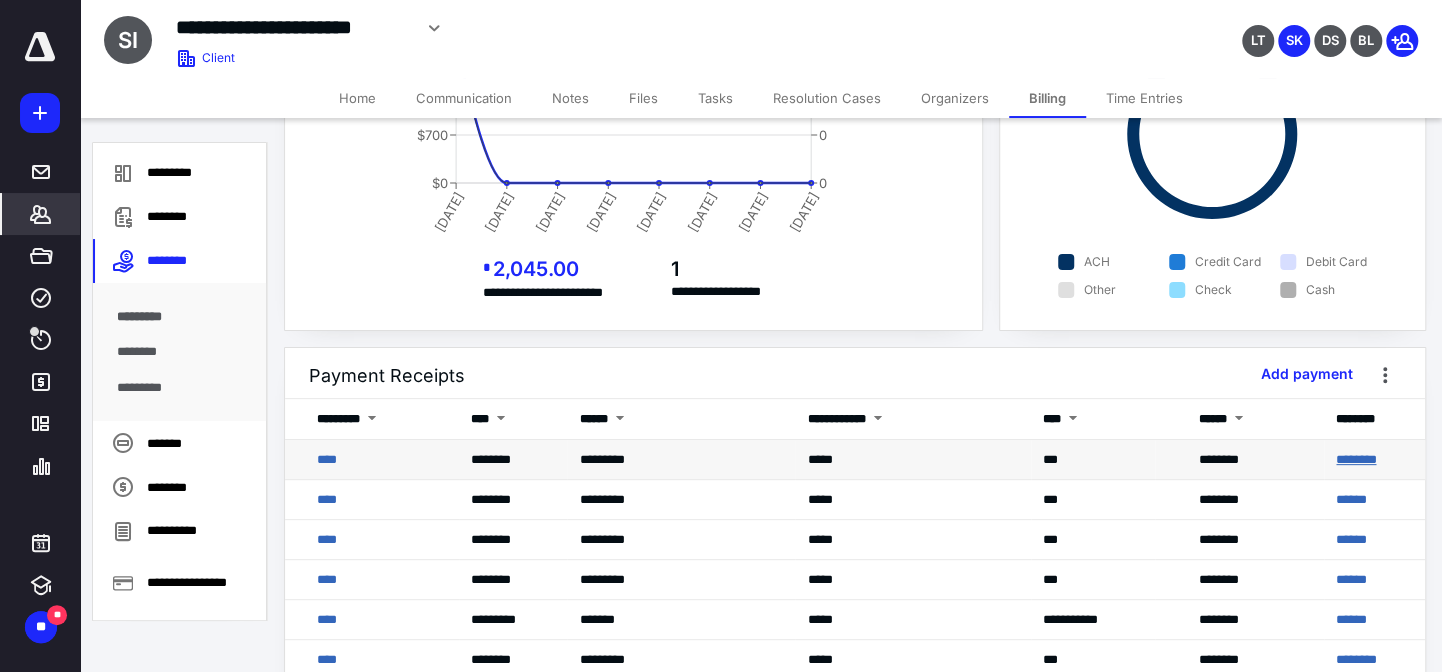 click on "********" at bounding box center [1356, 459] 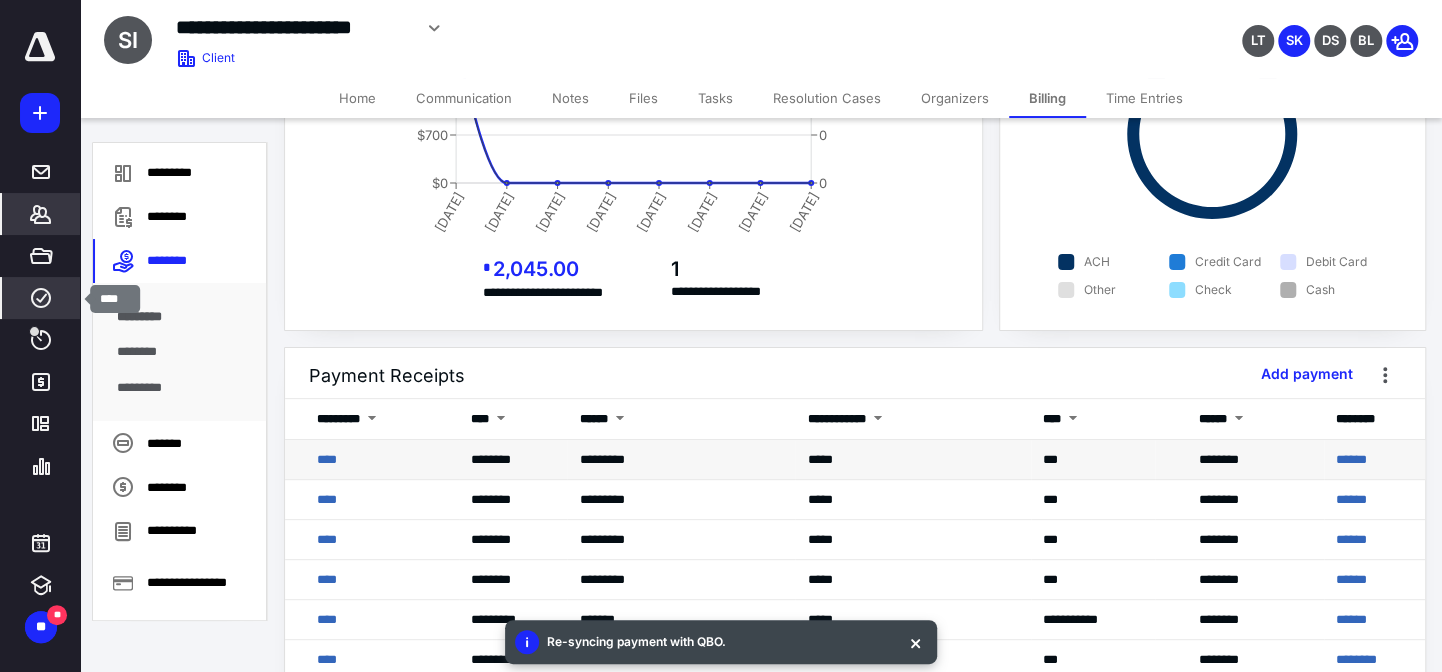click 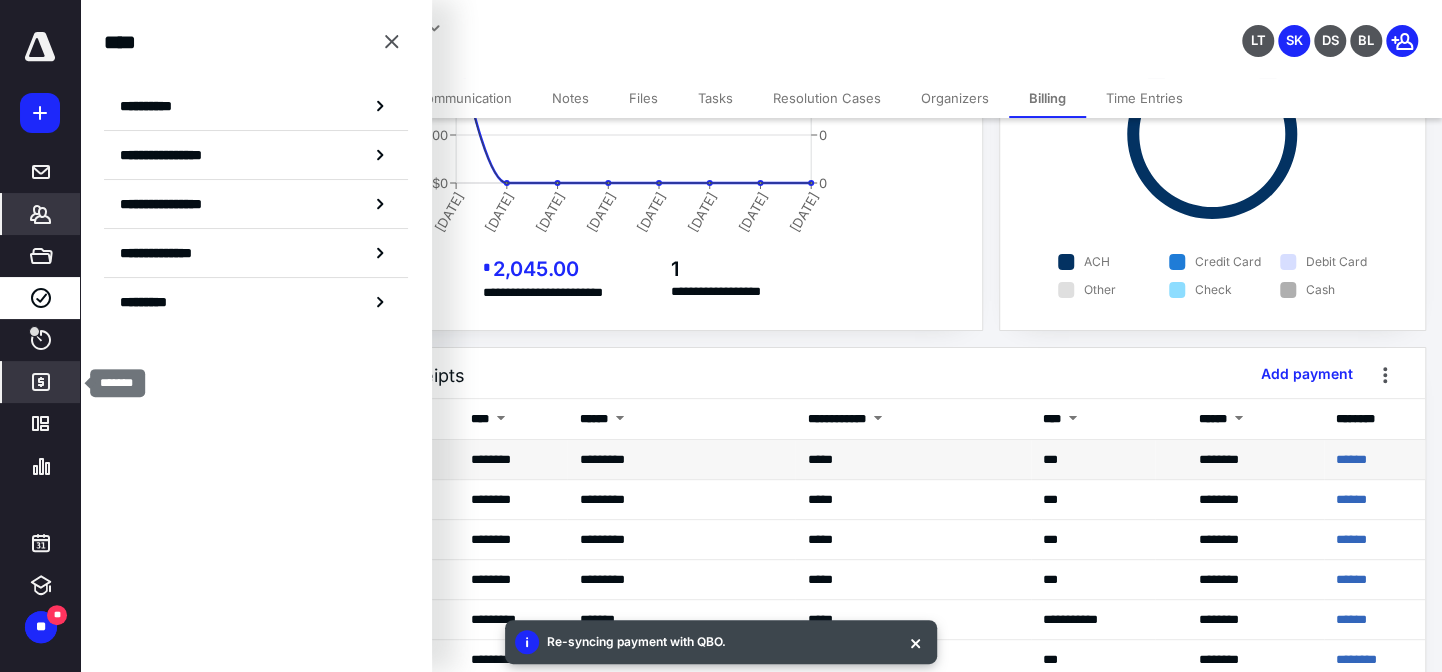 click 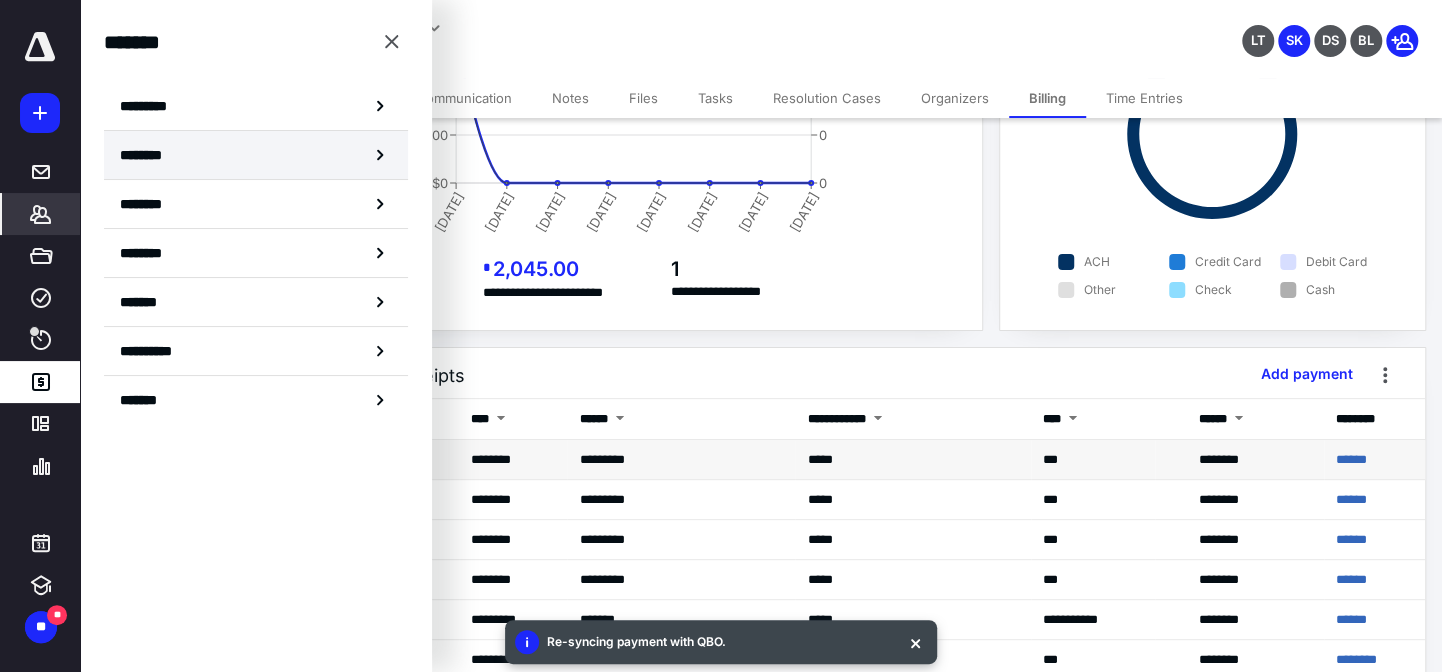 click on "********" at bounding box center (256, 155) 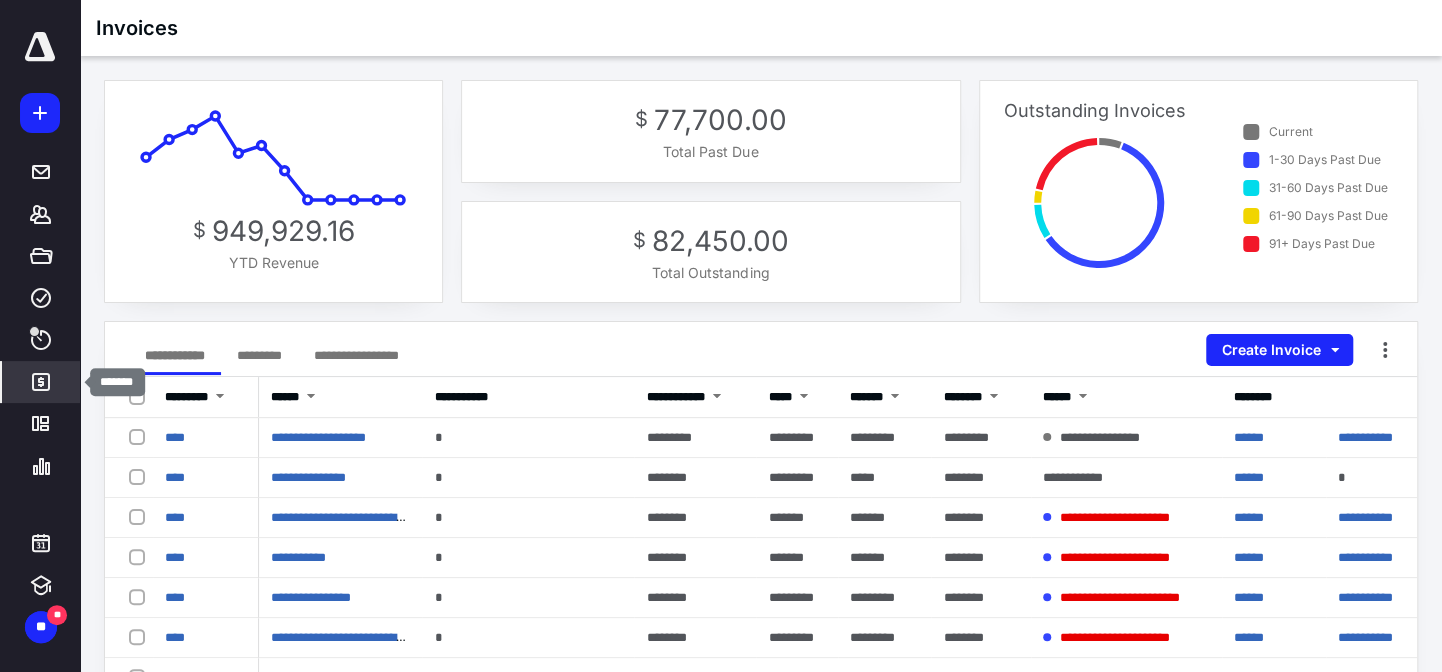 click 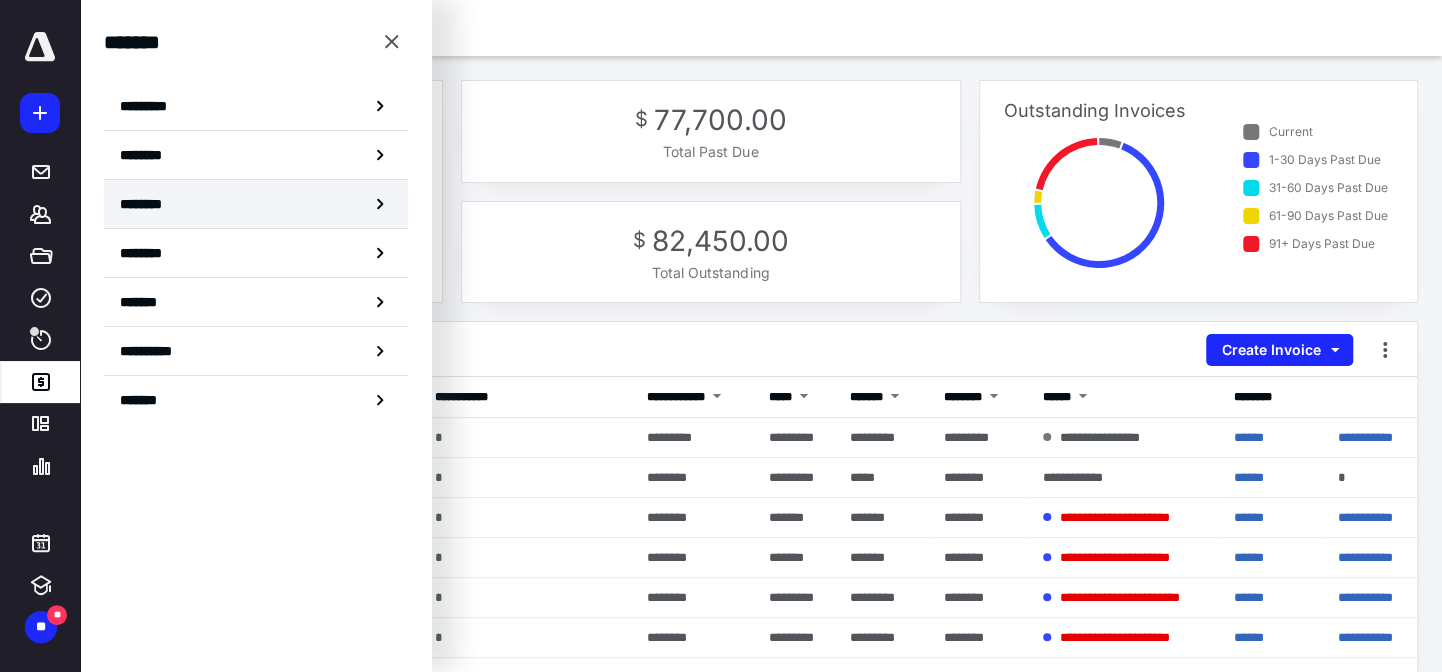 click on "********" at bounding box center (256, 204) 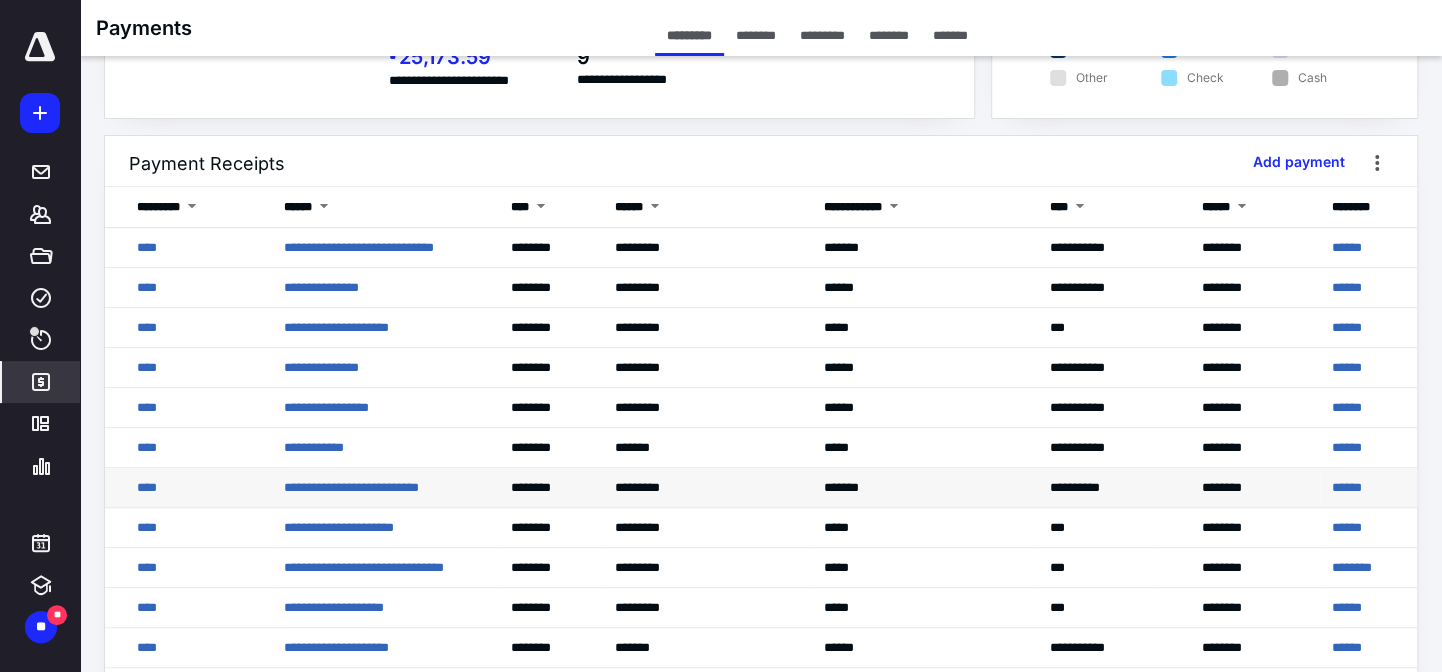 scroll, scrollTop: 363, scrollLeft: 0, axis: vertical 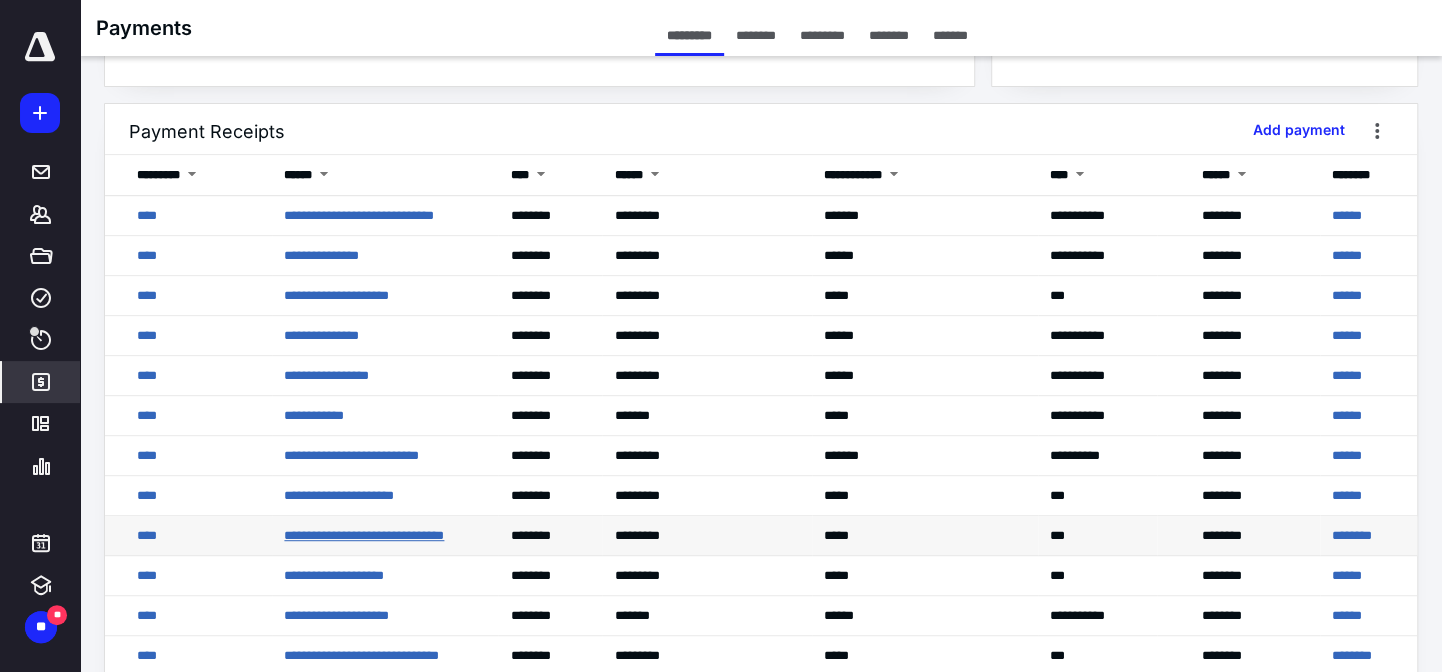 click on "**********" at bounding box center (364, 535) 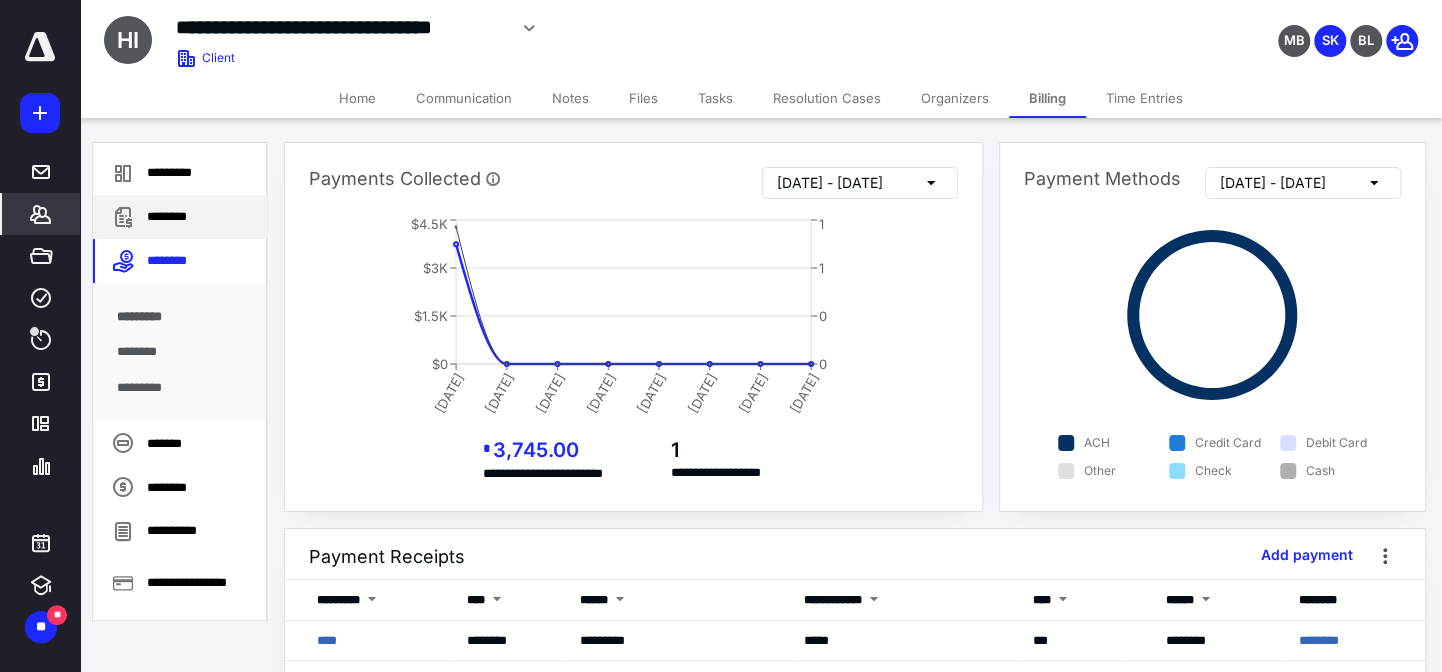 click on "********" at bounding box center [180, 217] 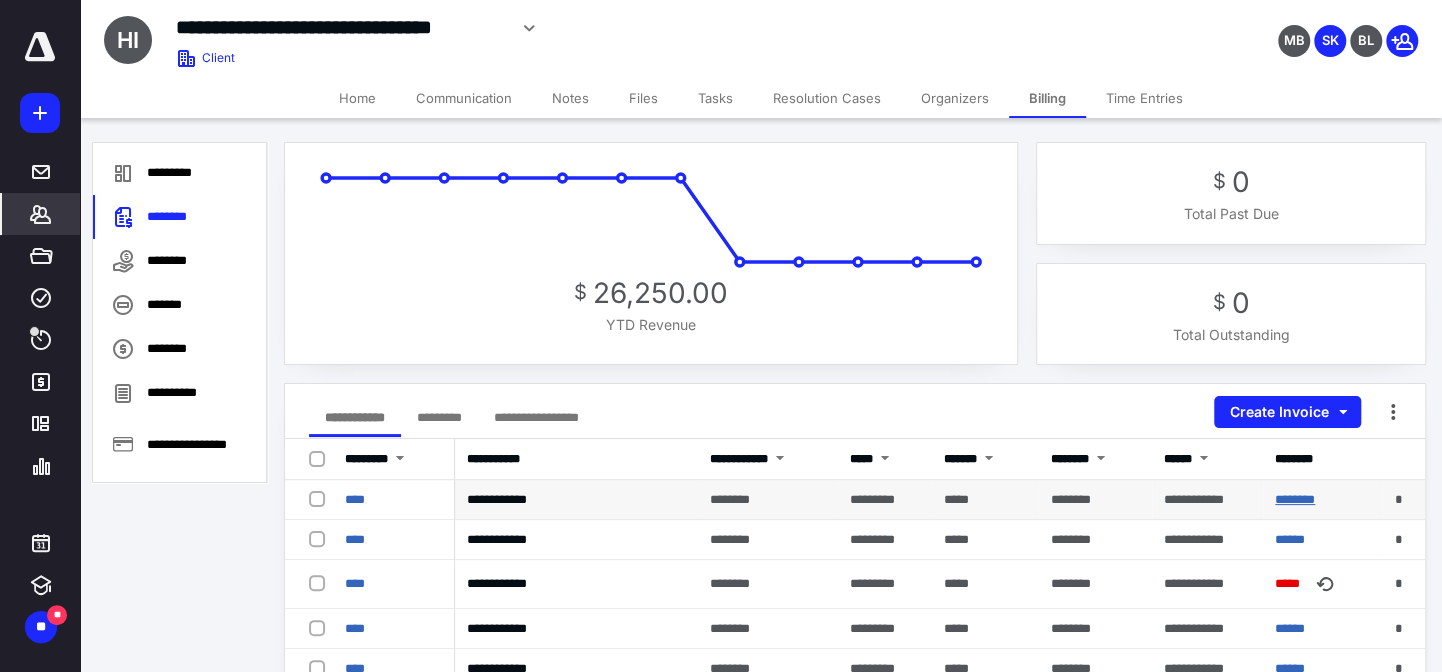 click on "********" at bounding box center (1295, 499) 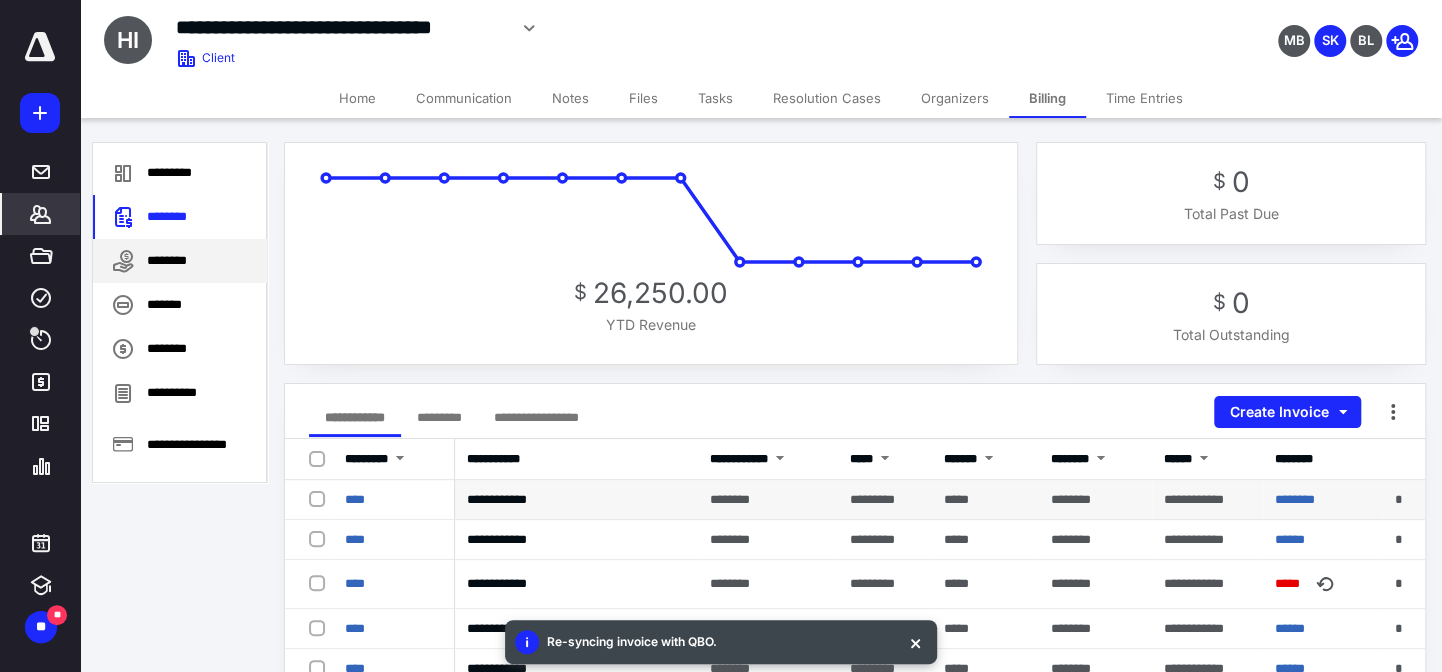click on "********" at bounding box center (180, 261) 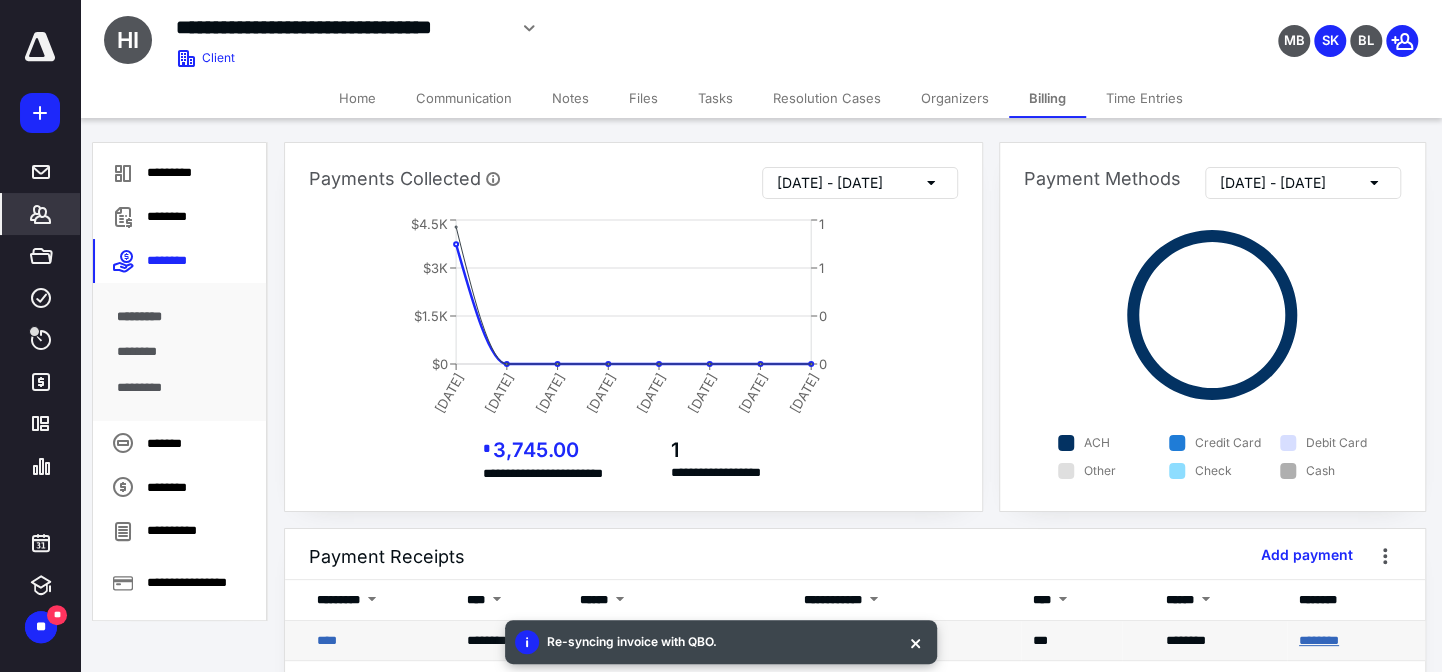 click on "********" at bounding box center (1319, 640) 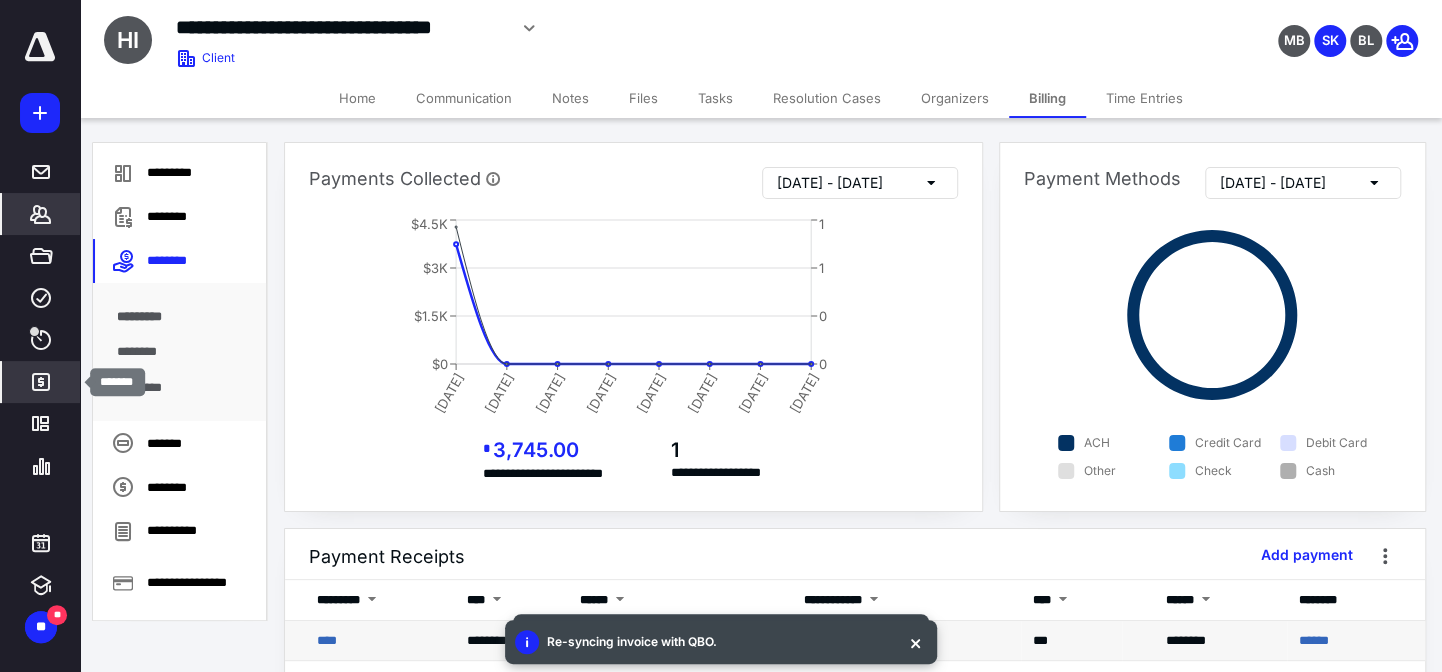 click on "*******" at bounding box center (41, 382) 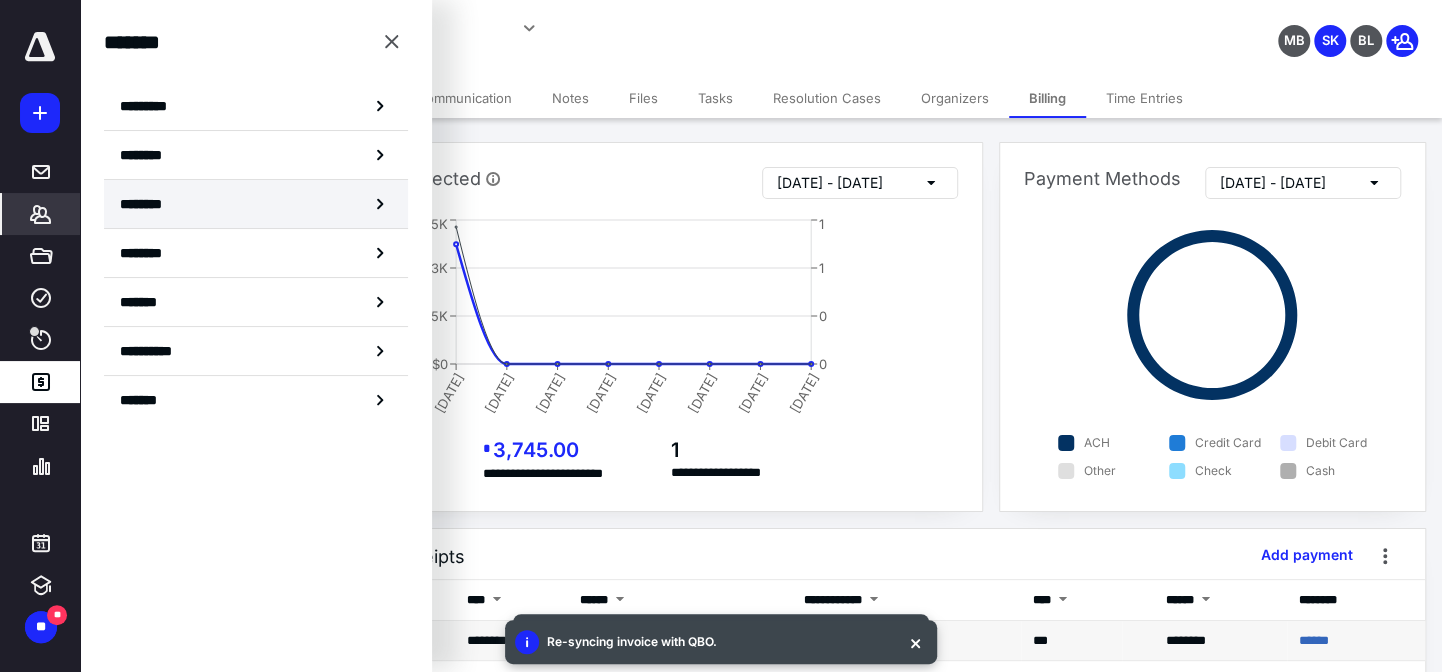 click on "********" at bounding box center (256, 204) 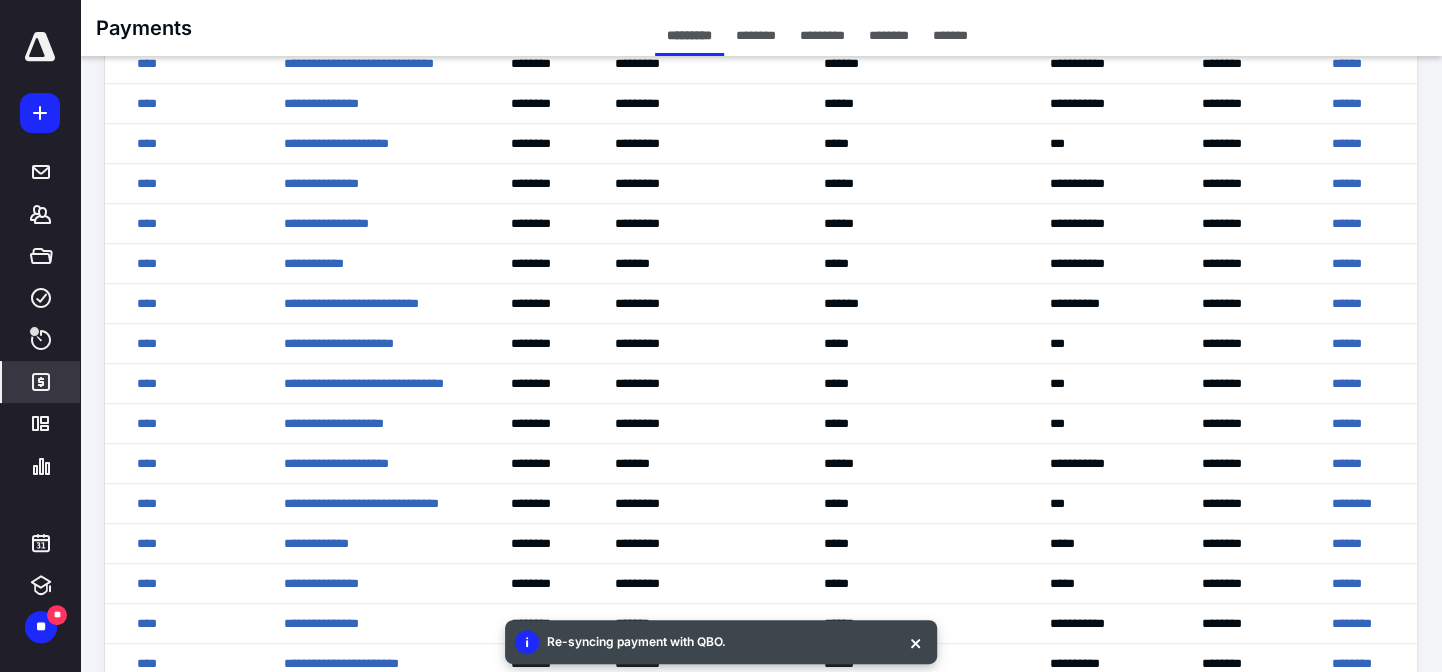 scroll, scrollTop: 545, scrollLeft: 0, axis: vertical 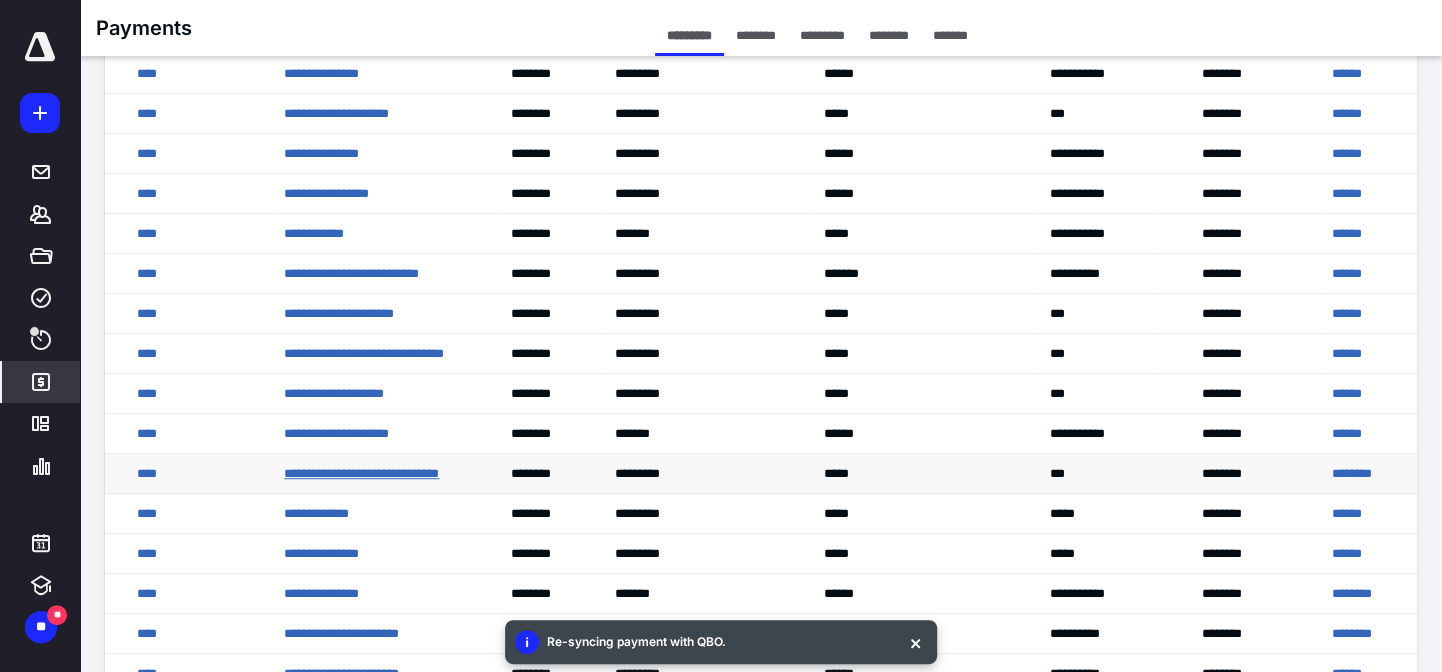 click on "**********" at bounding box center (361, 473) 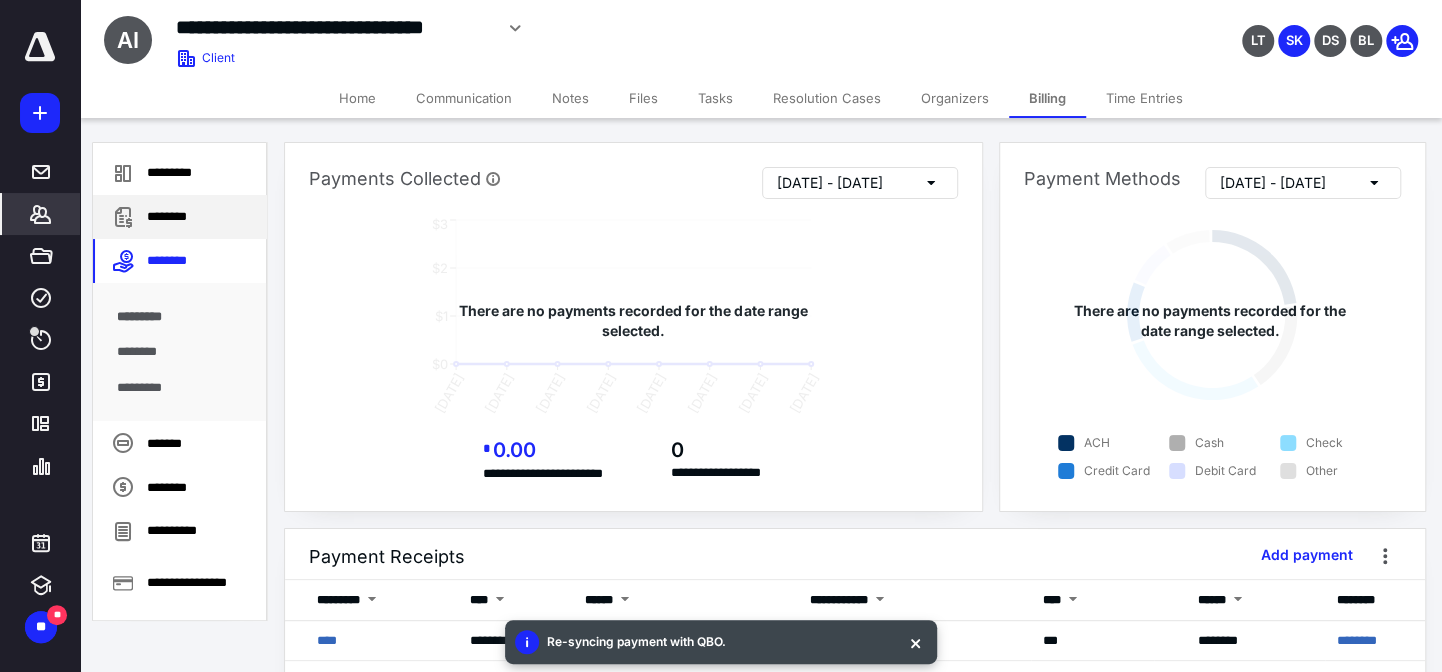 click on "********" at bounding box center (180, 217) 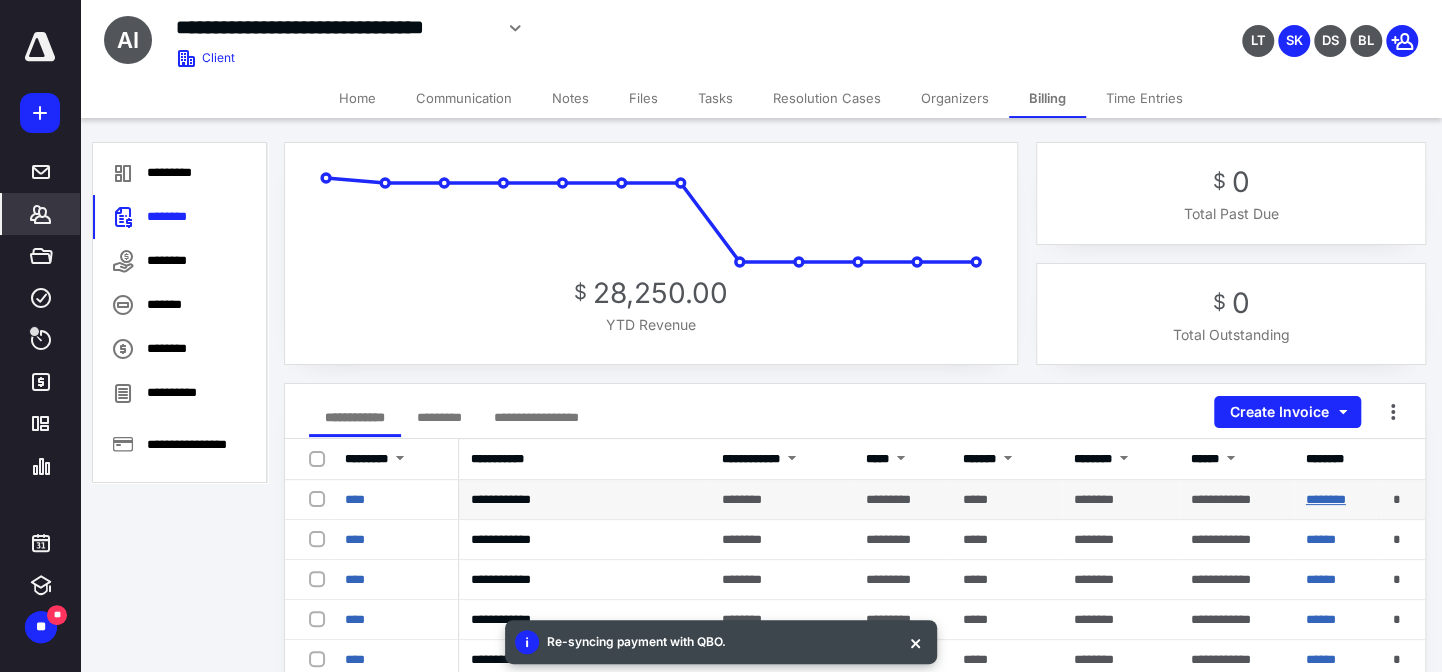 click on "********" at bounding box center [1326, 499] 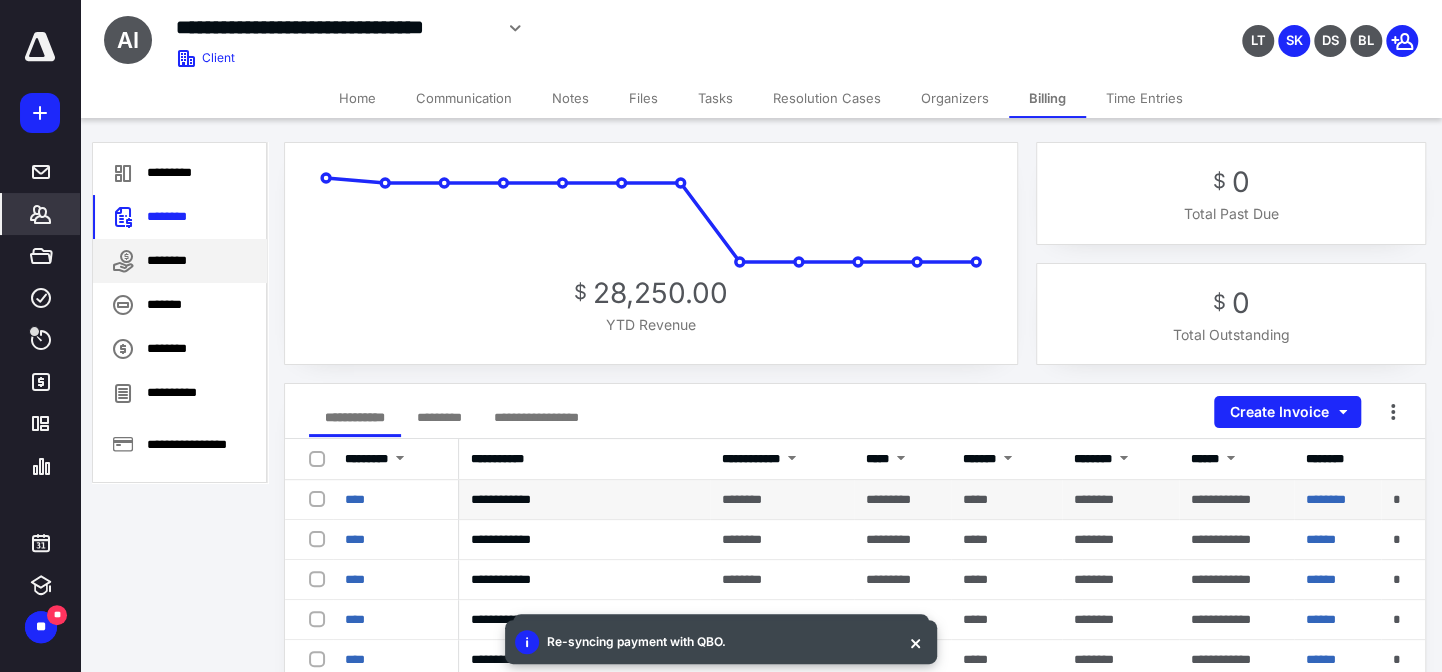 click on "********" at bounding box center [180, 261] 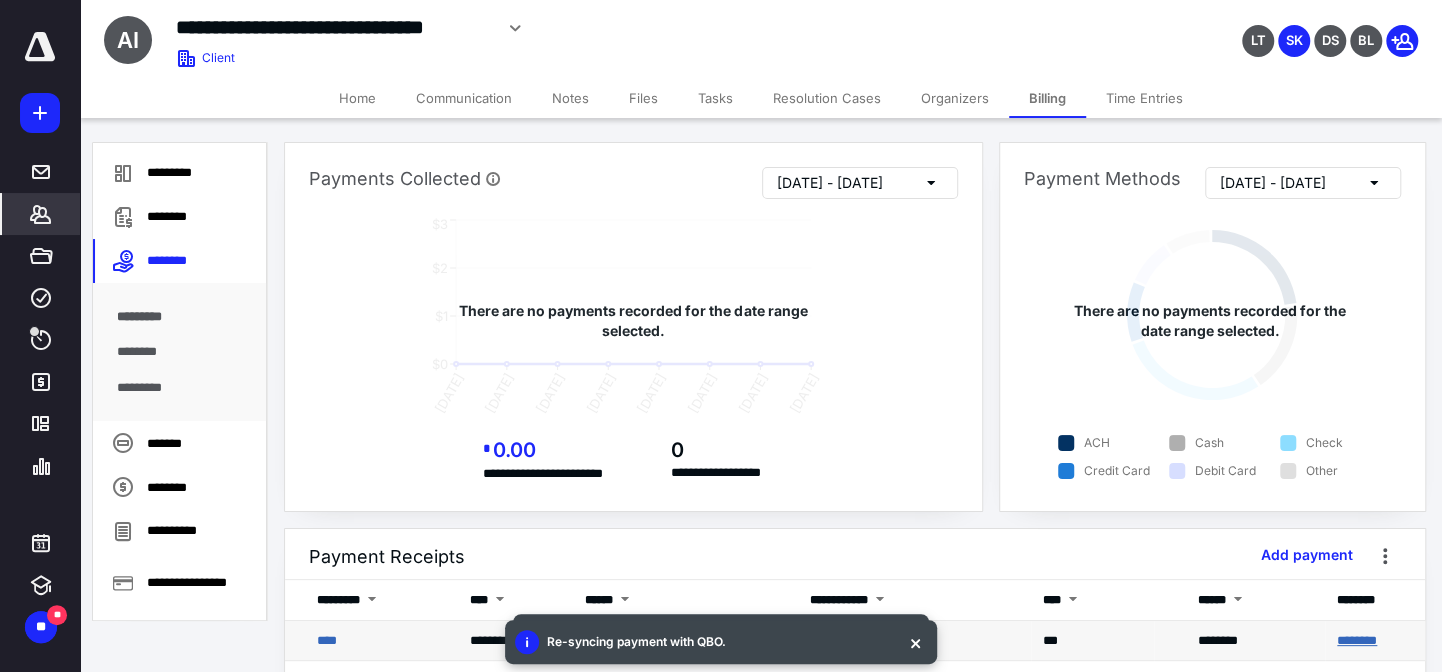 click on "********" at bounding box center [1357, 640] 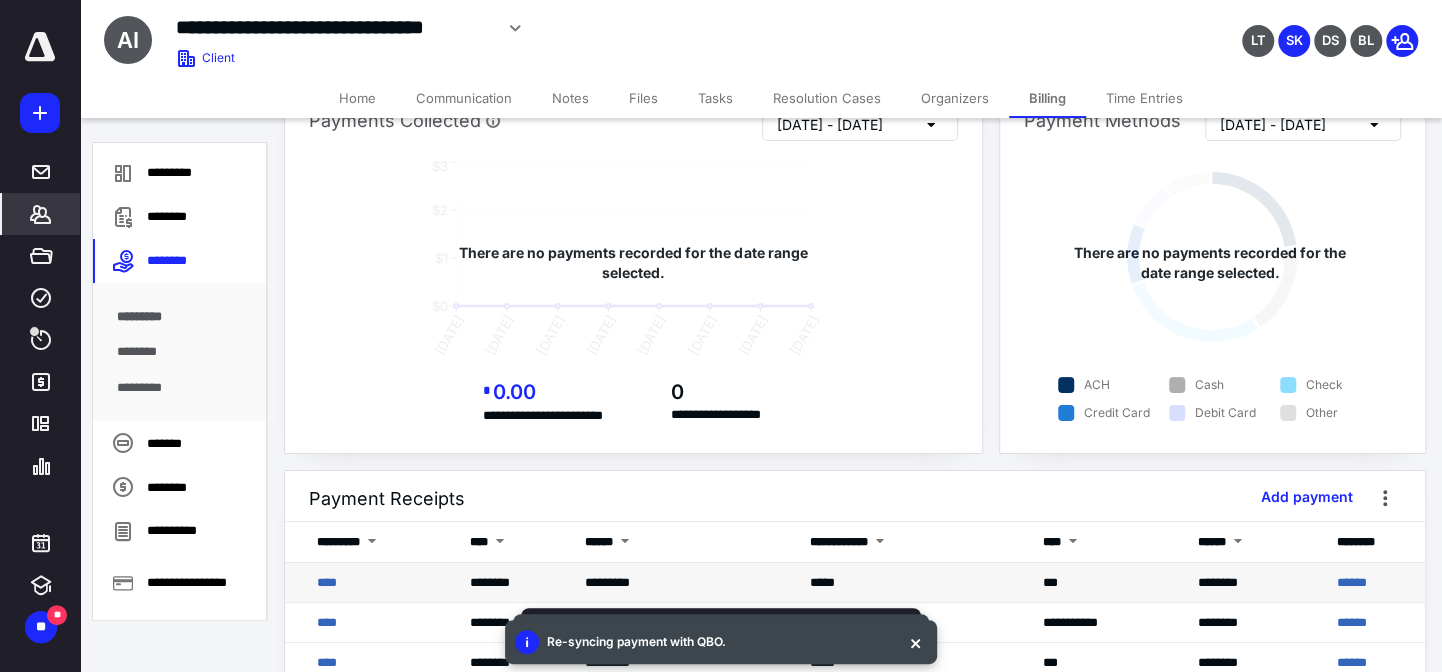 scroll, scrollTop: 90, scrollLeft: 0, axis: vertical 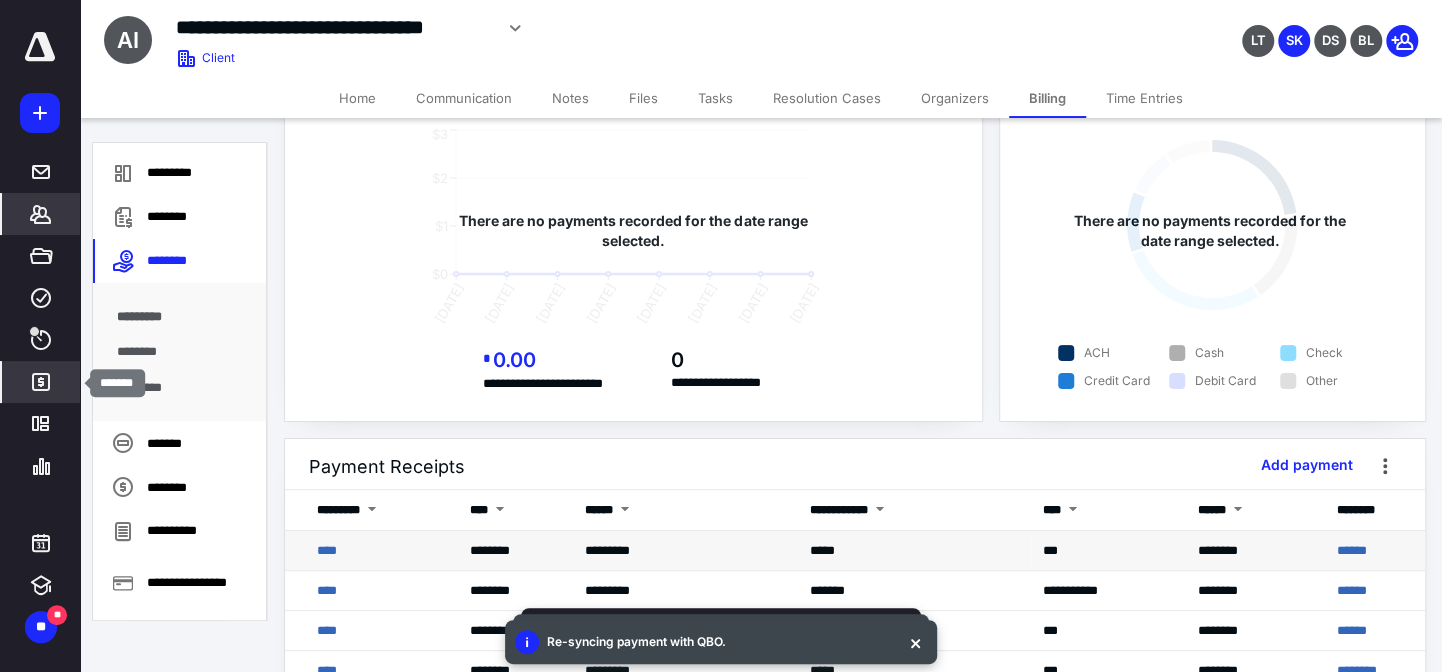 click 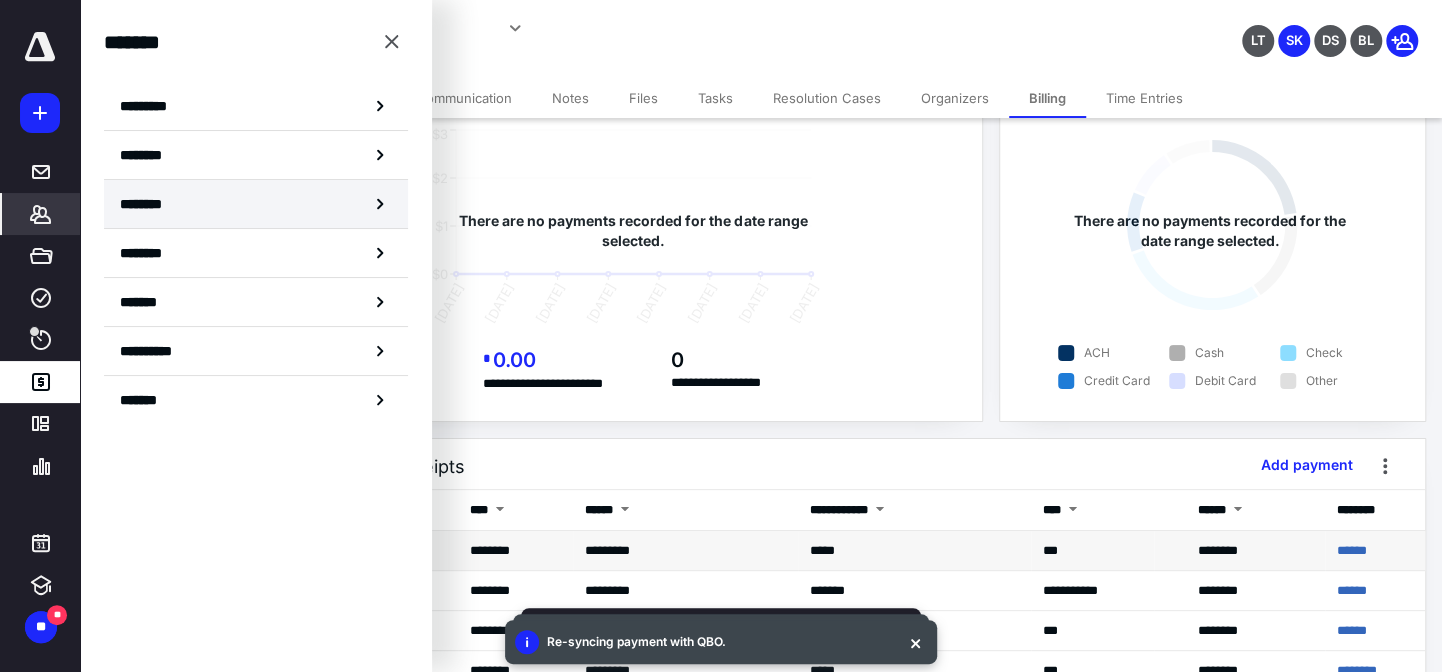 click on "********" at bounding box center [256, 204] 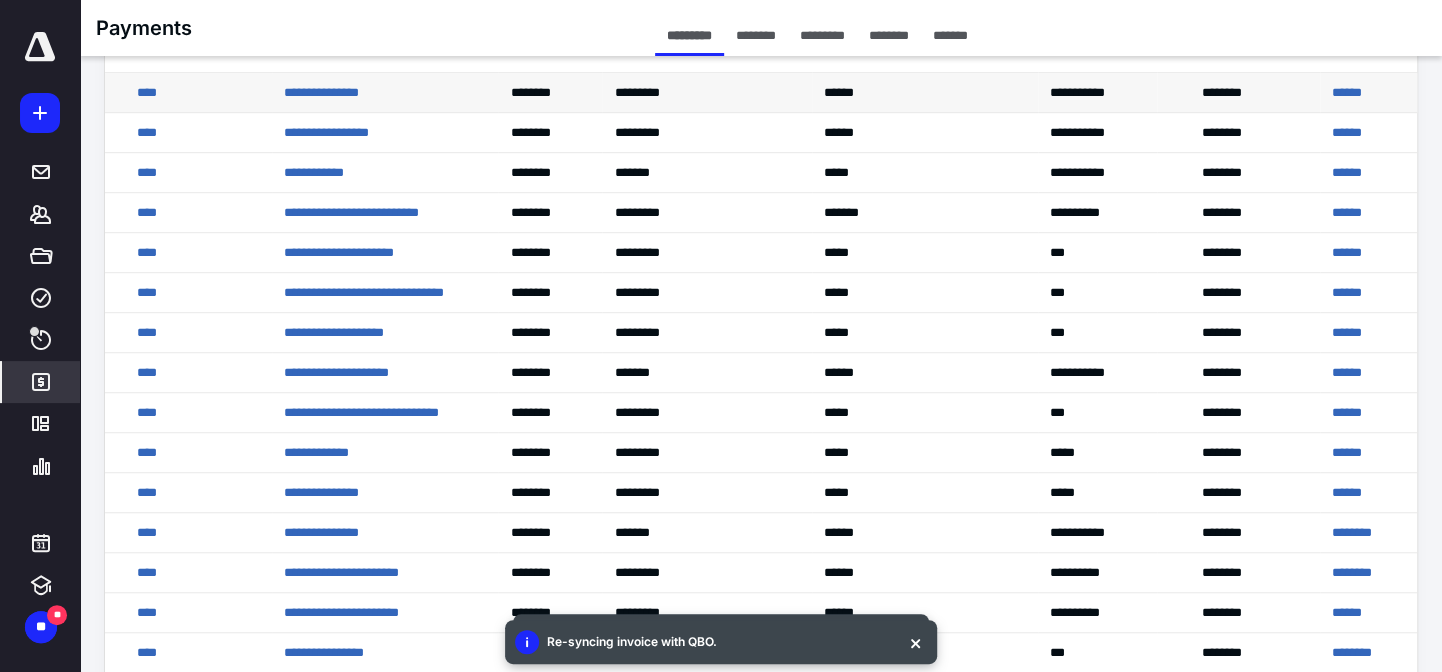 scroll, scrollTop: 636, scrollLeft: 0, axis: vertical 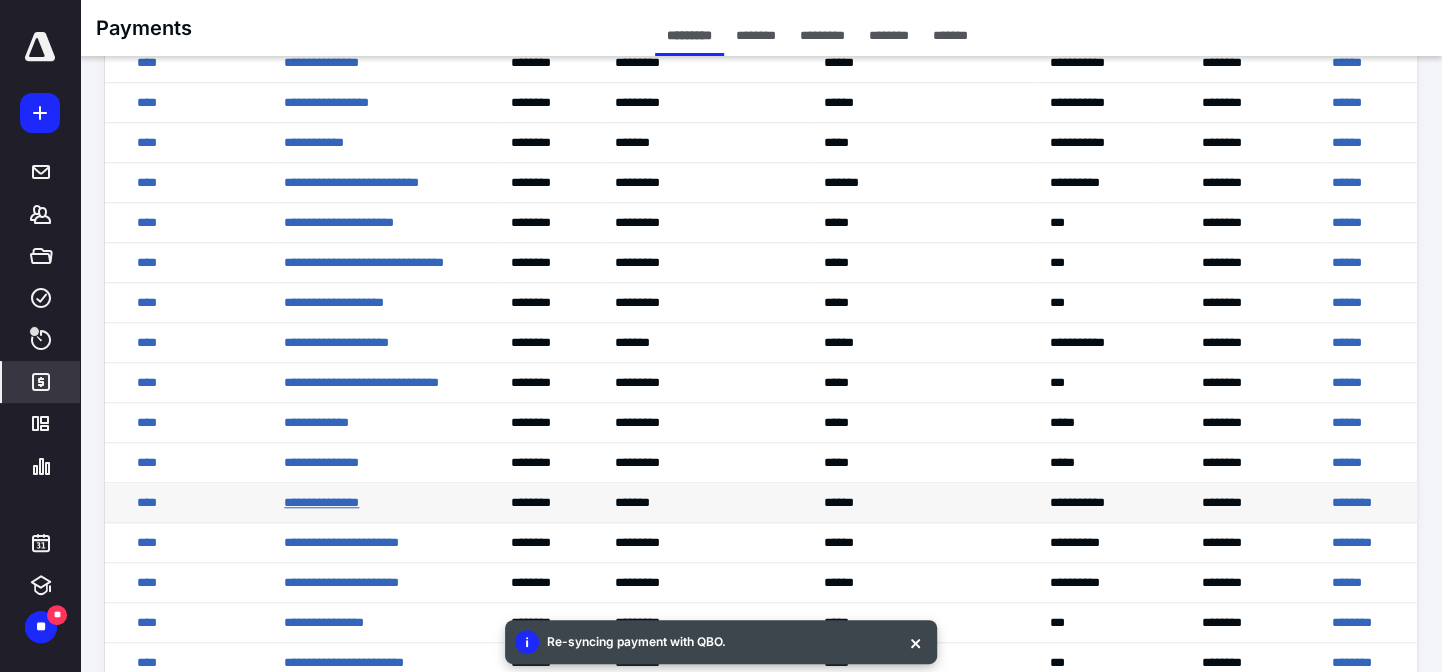 click on "**********" at bounding box center [321, 502] 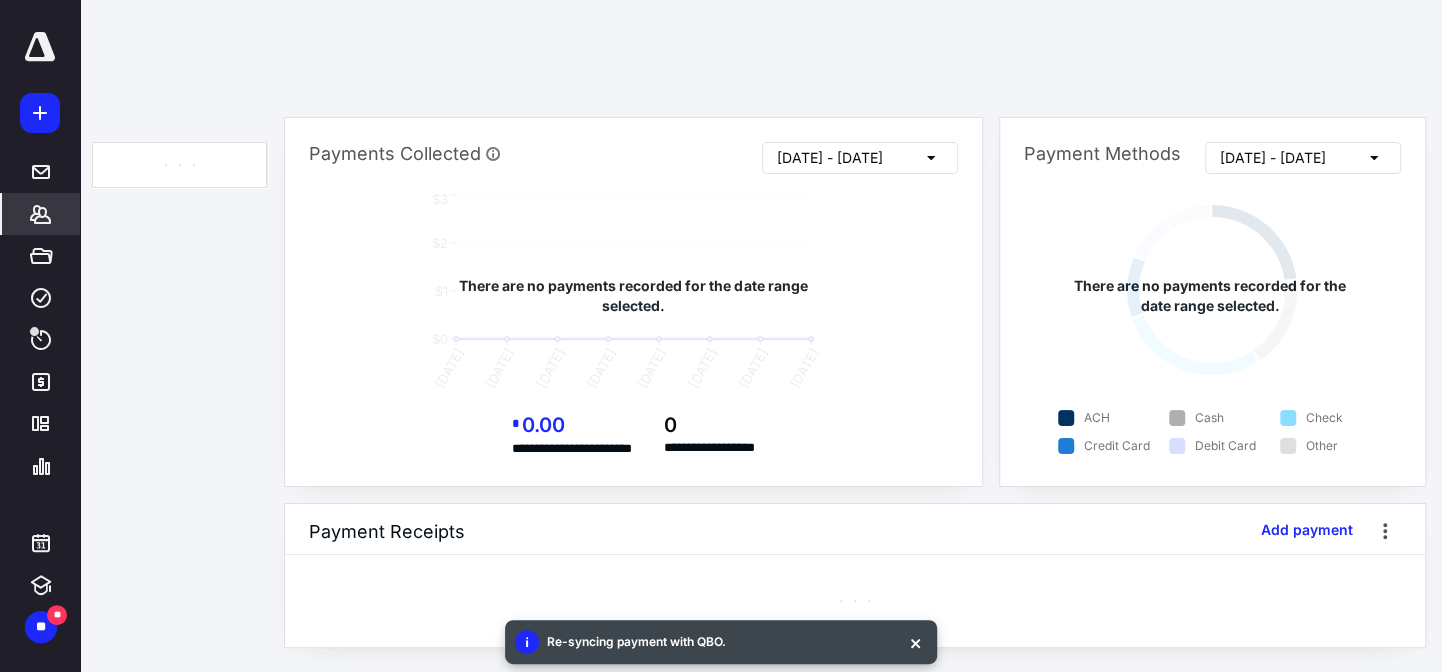 scroll, scrollTop: 0, scrollLeft: 0, axis: both 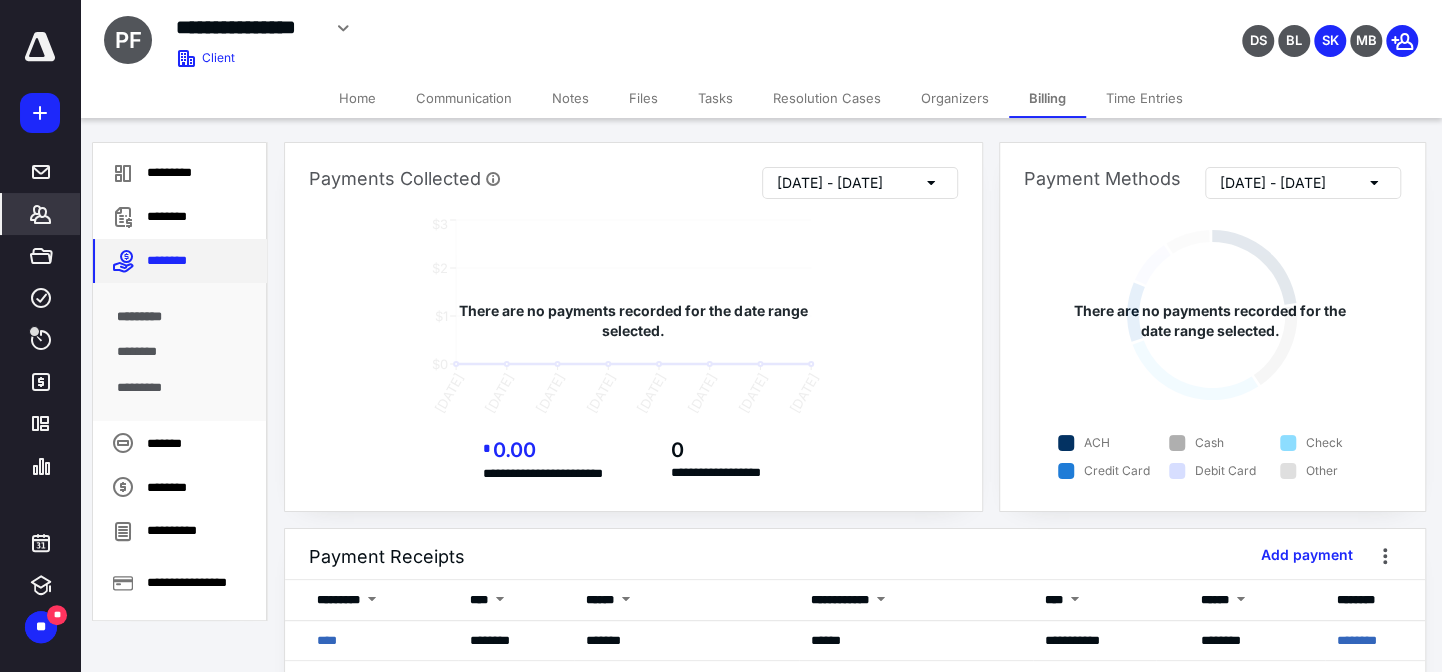 click on "********" at bounding box center [180, 261] 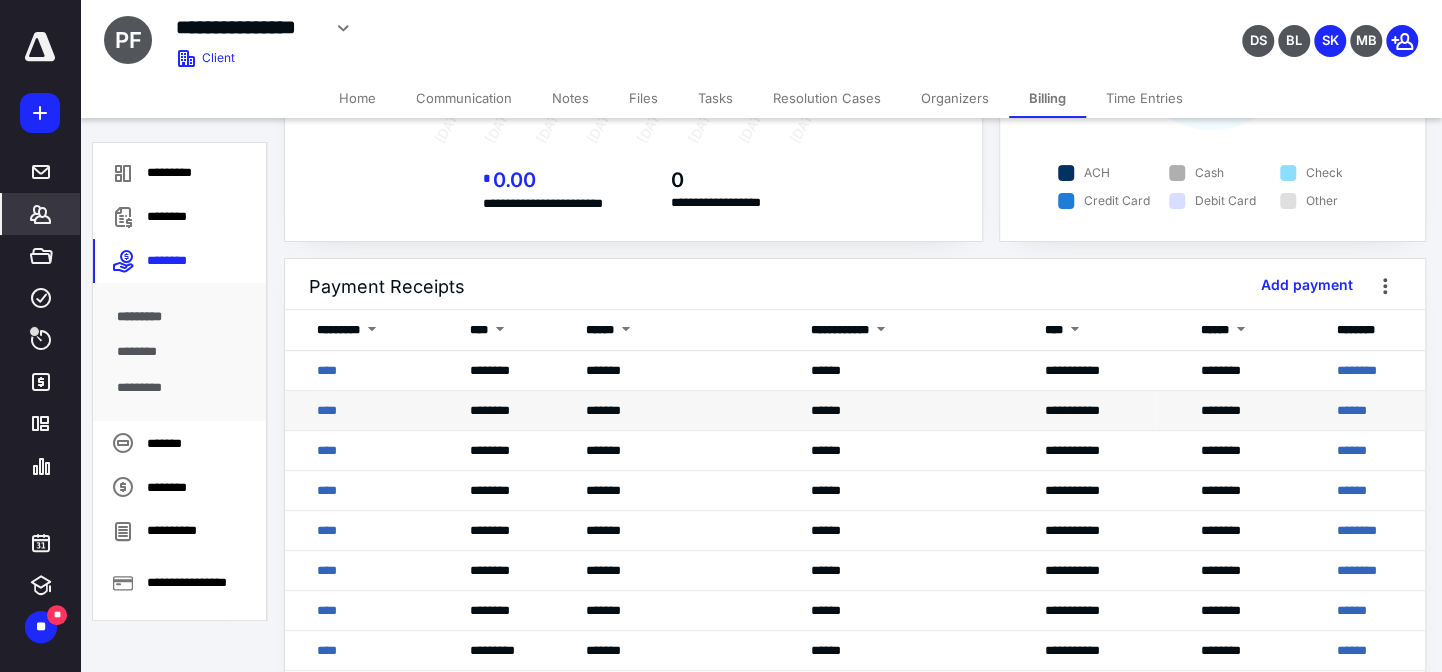scroll, scrollTop: 272, scrollLeft: 0, axis: vertical 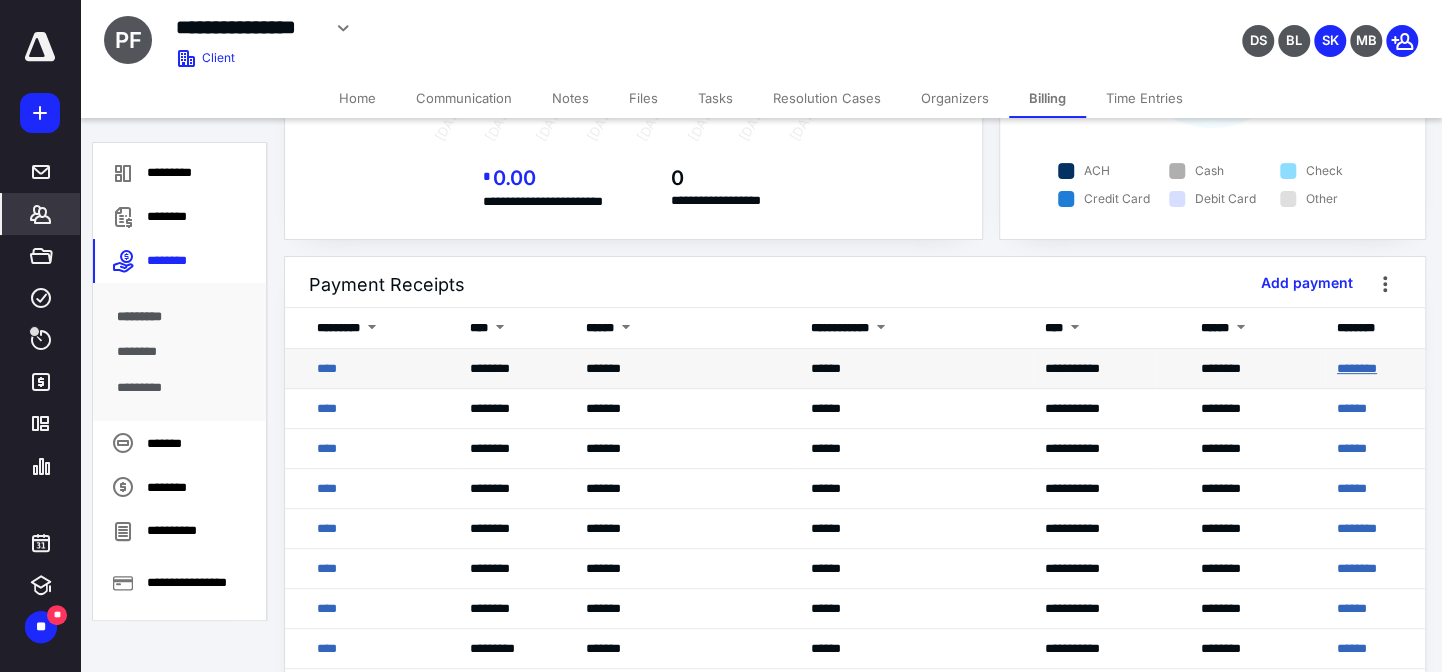 click on "********" at bounding box center [1357, 368] 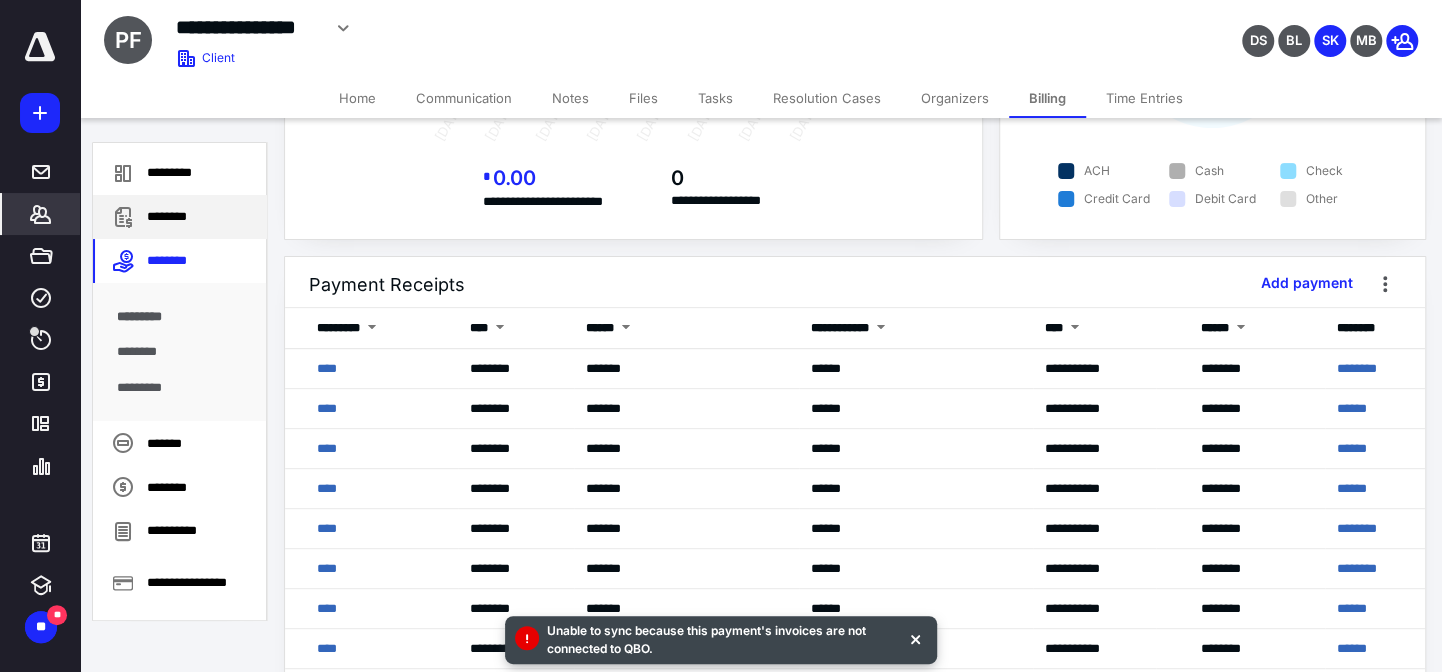 click on "********" at bounding box center (180, 217) 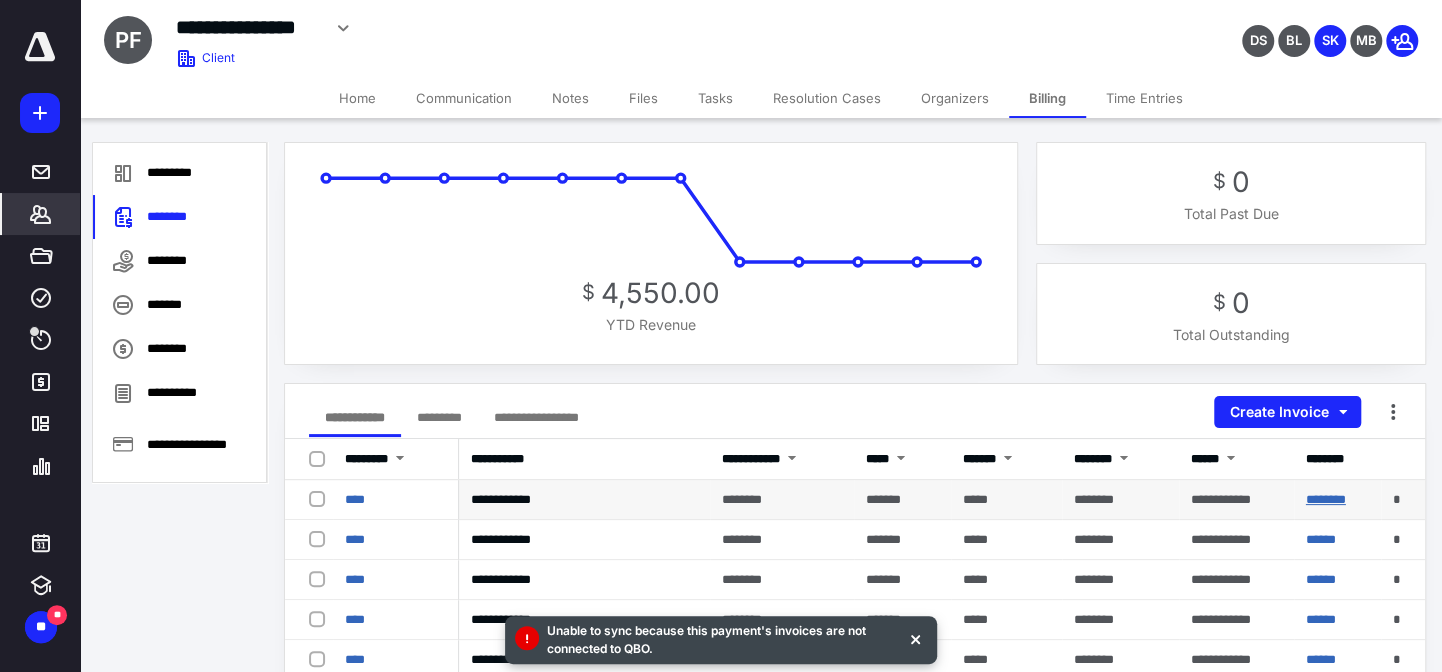 click on "********" at bounding box center (1326, 499) 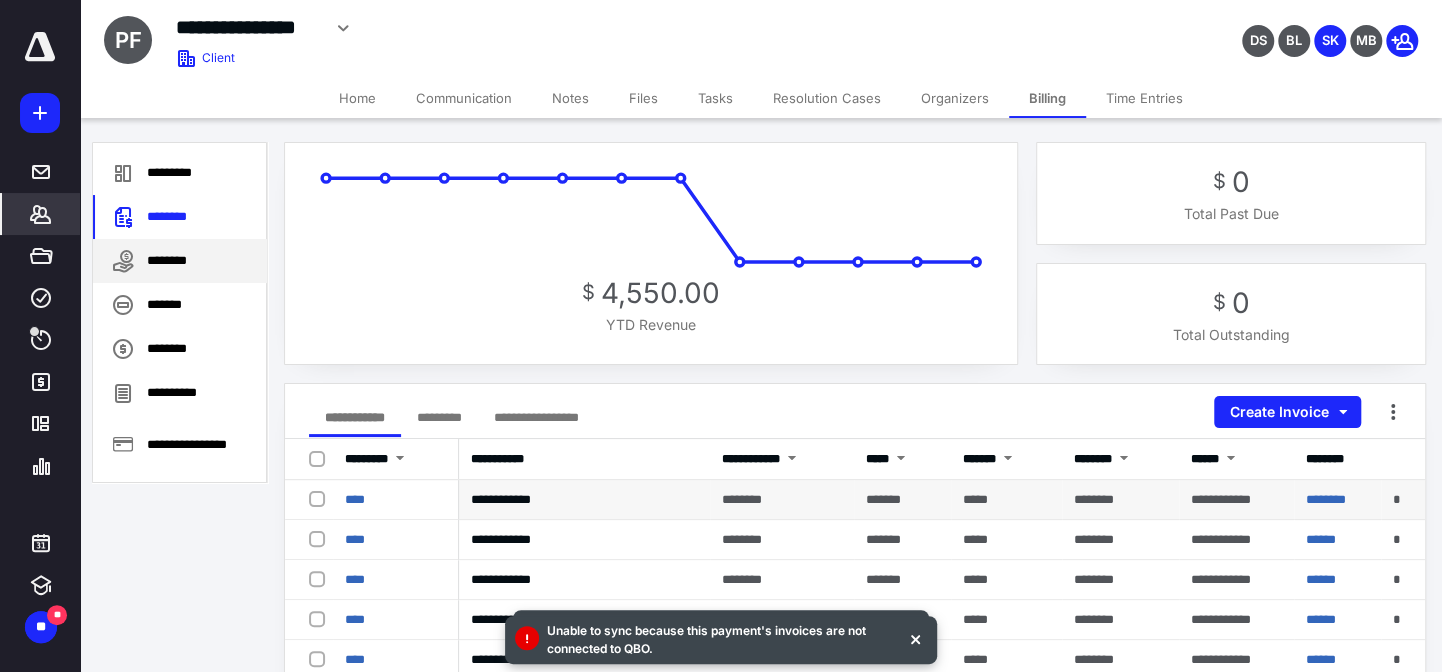 click 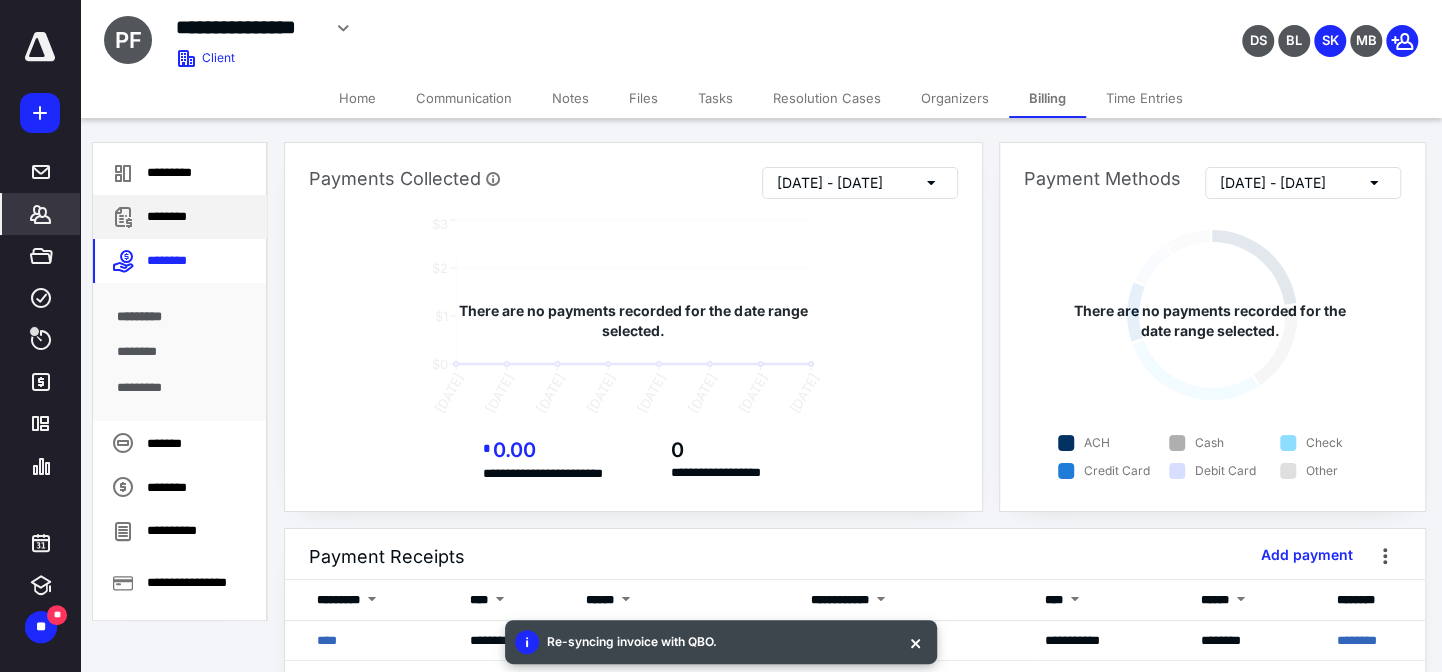 click on "********" at bounding box center (180, 217) 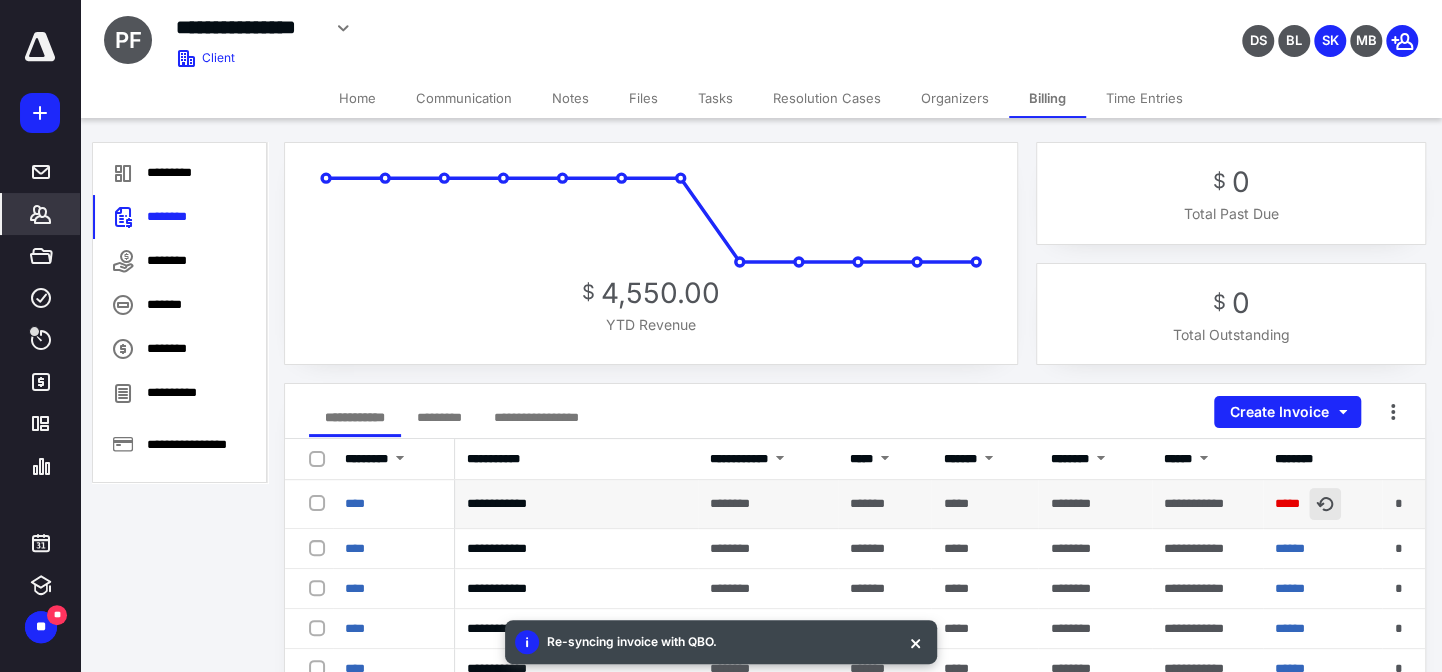 click at bounding box center (1325, 504) 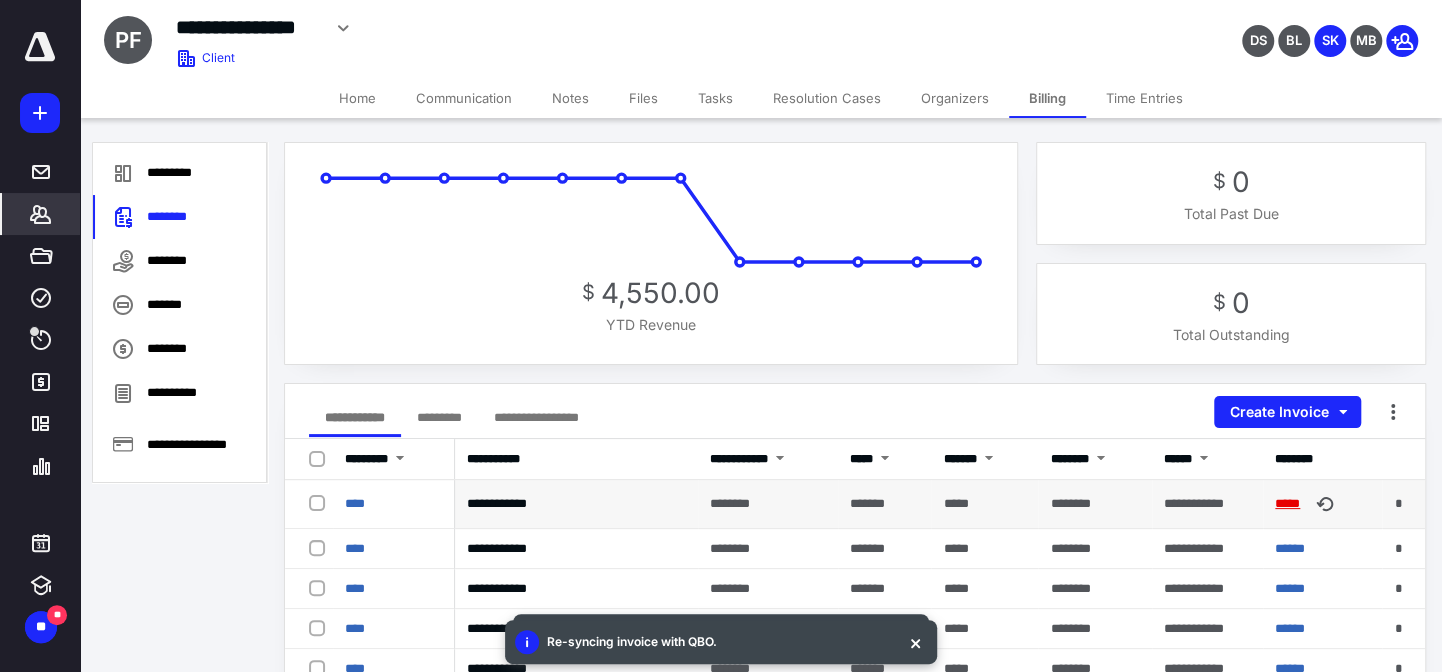 click on "*****" at bounding box center (1290, 503) 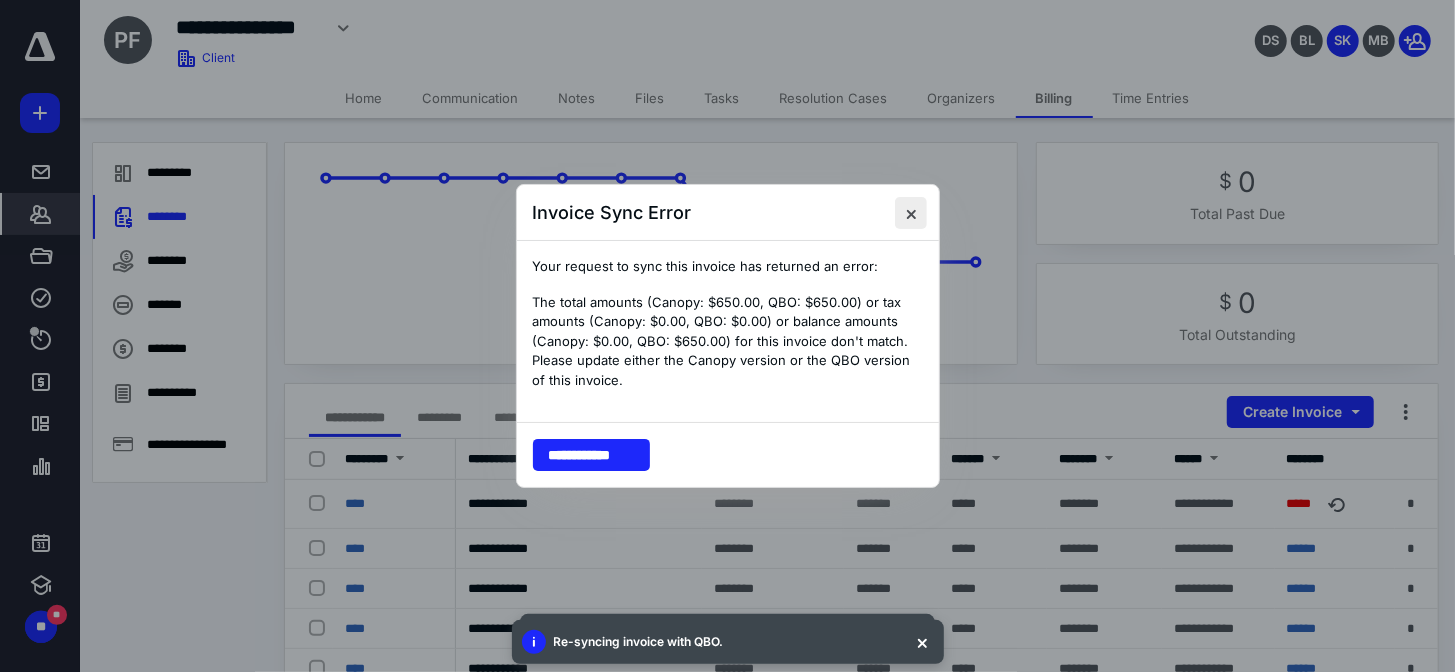 click at bounding box center (911, 213) 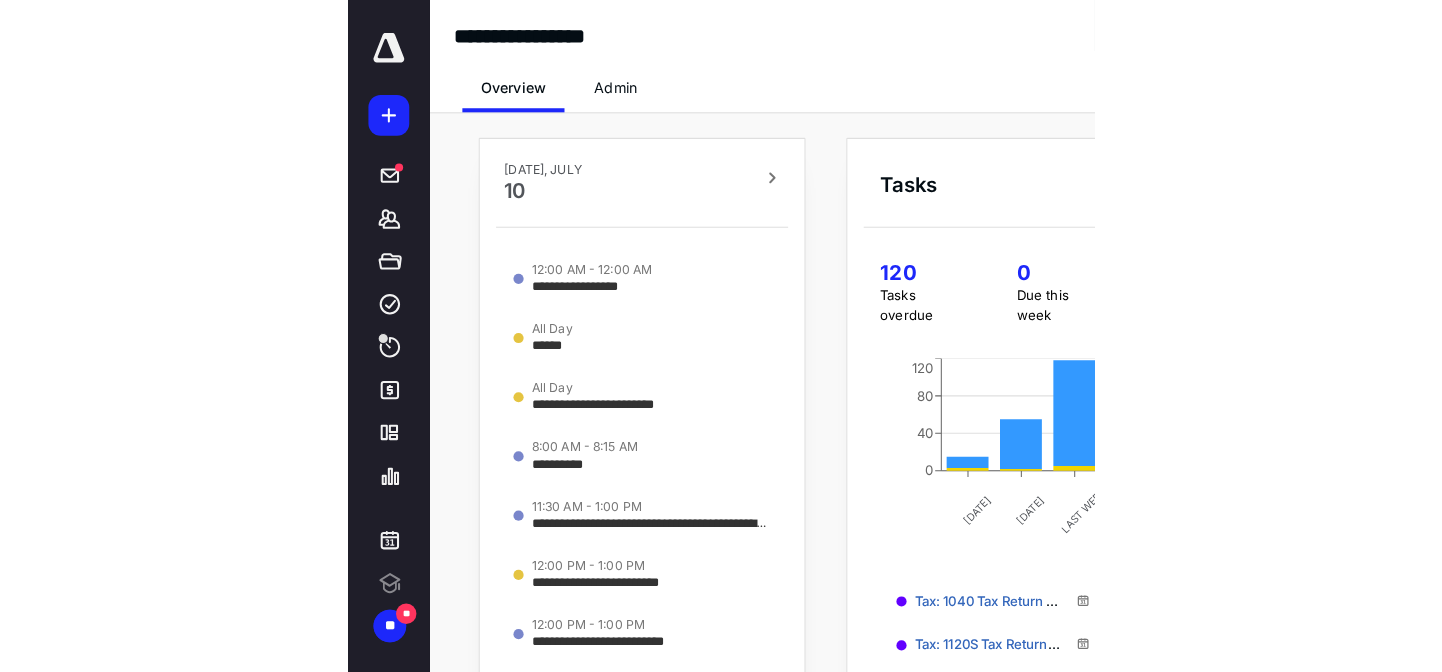 scroll, scrollTop: 0, scrollLeft: 0, axis: both 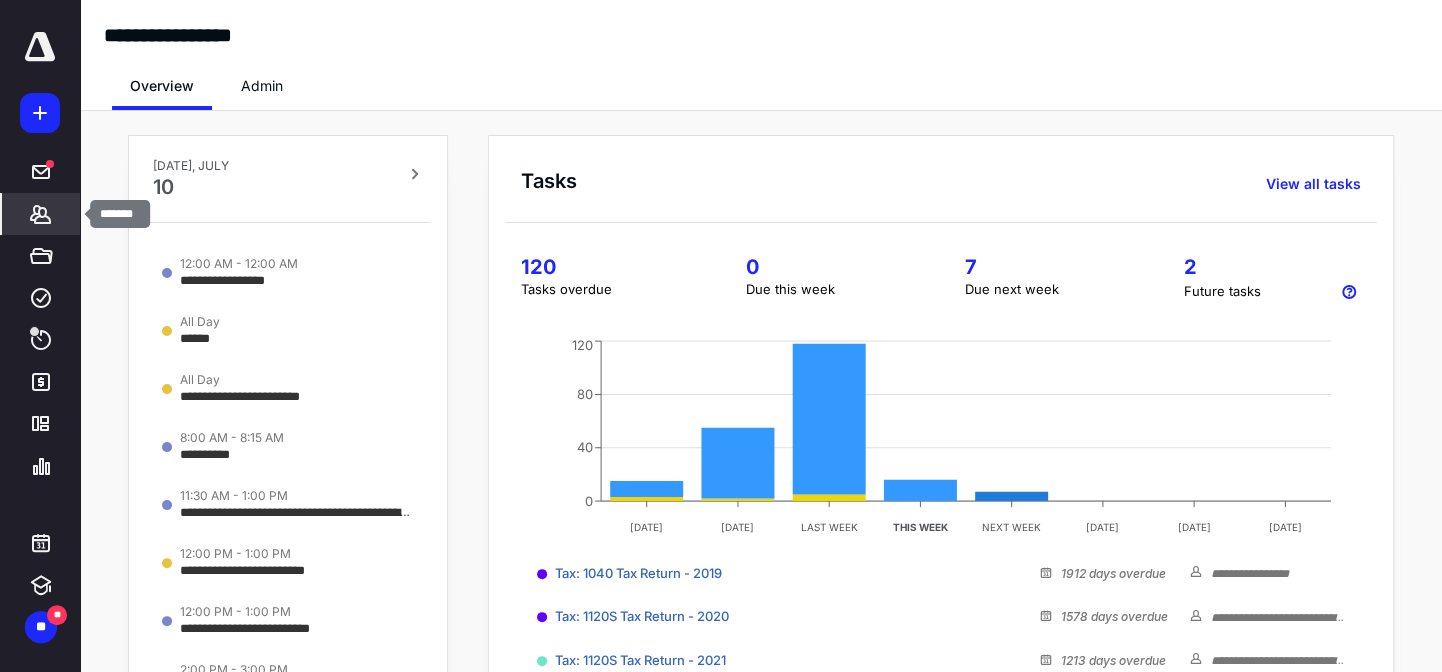 click on "*******" at bounding box center (41, 214) 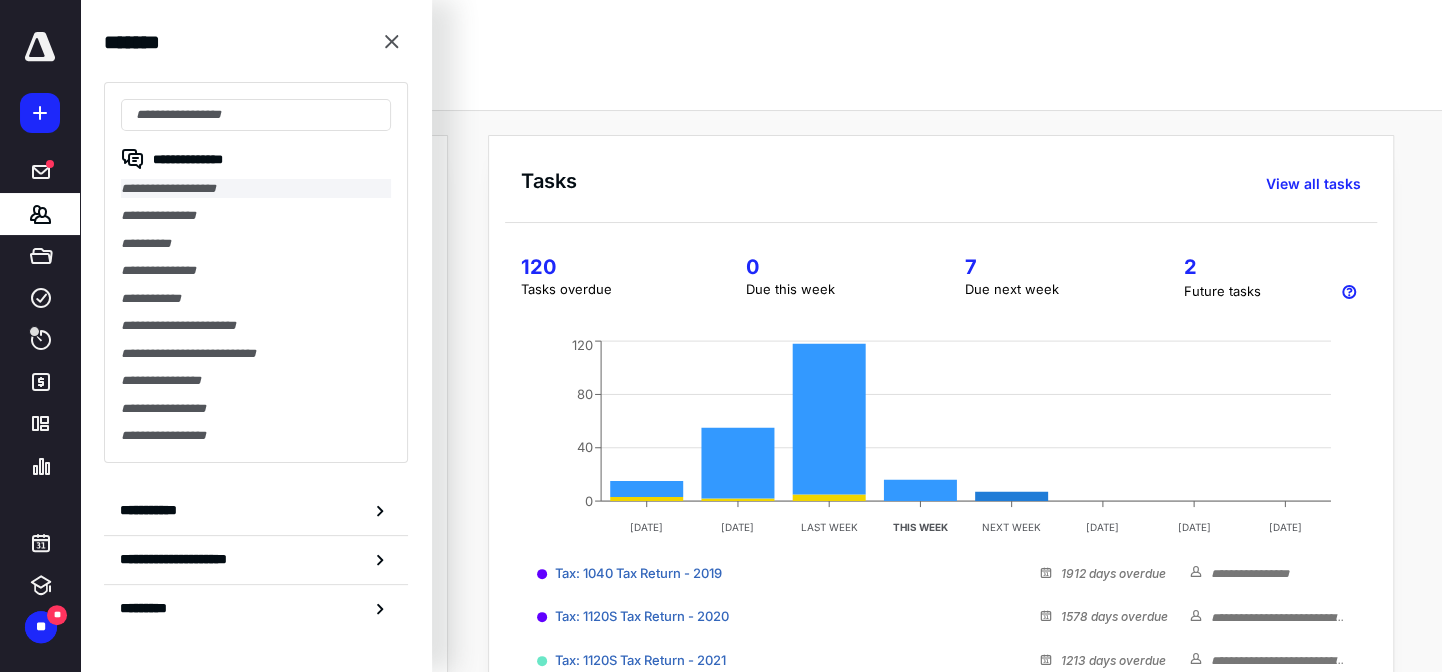 click on "**********" at bounding box center [256, 188] 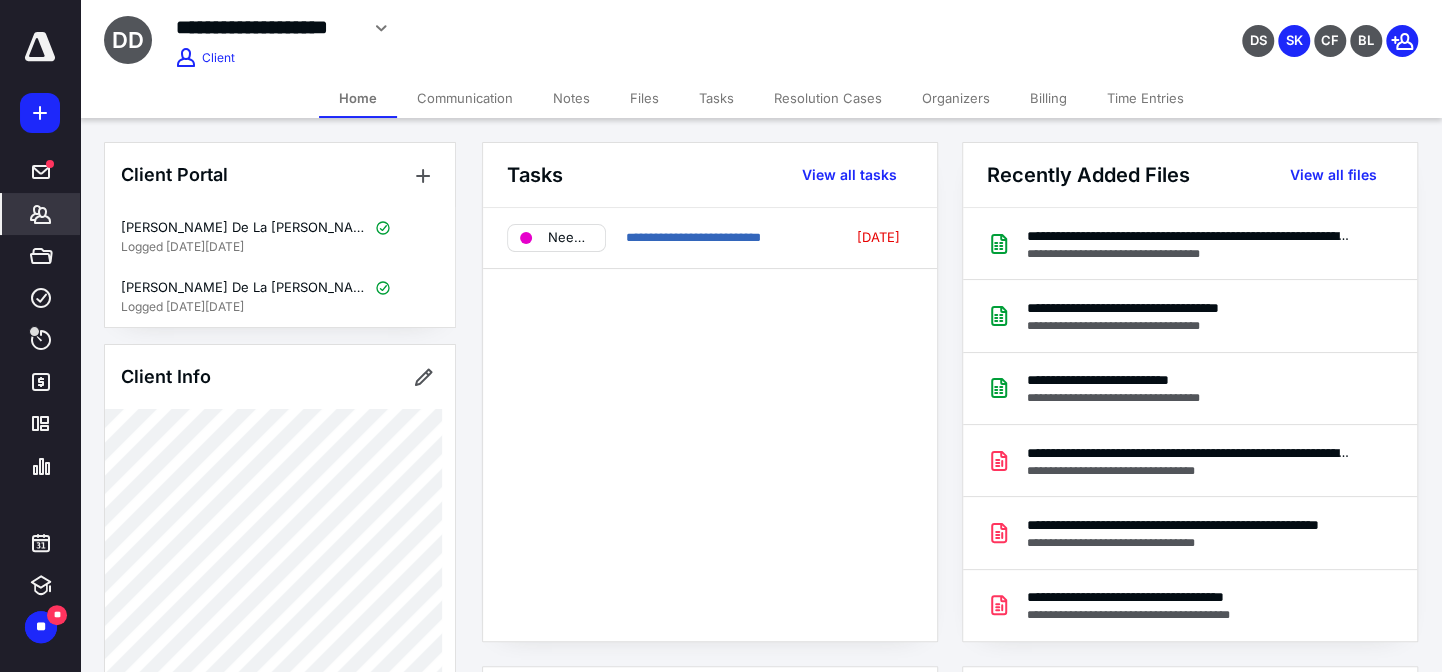 click on "Billing" at bounding box center [1048, 98] 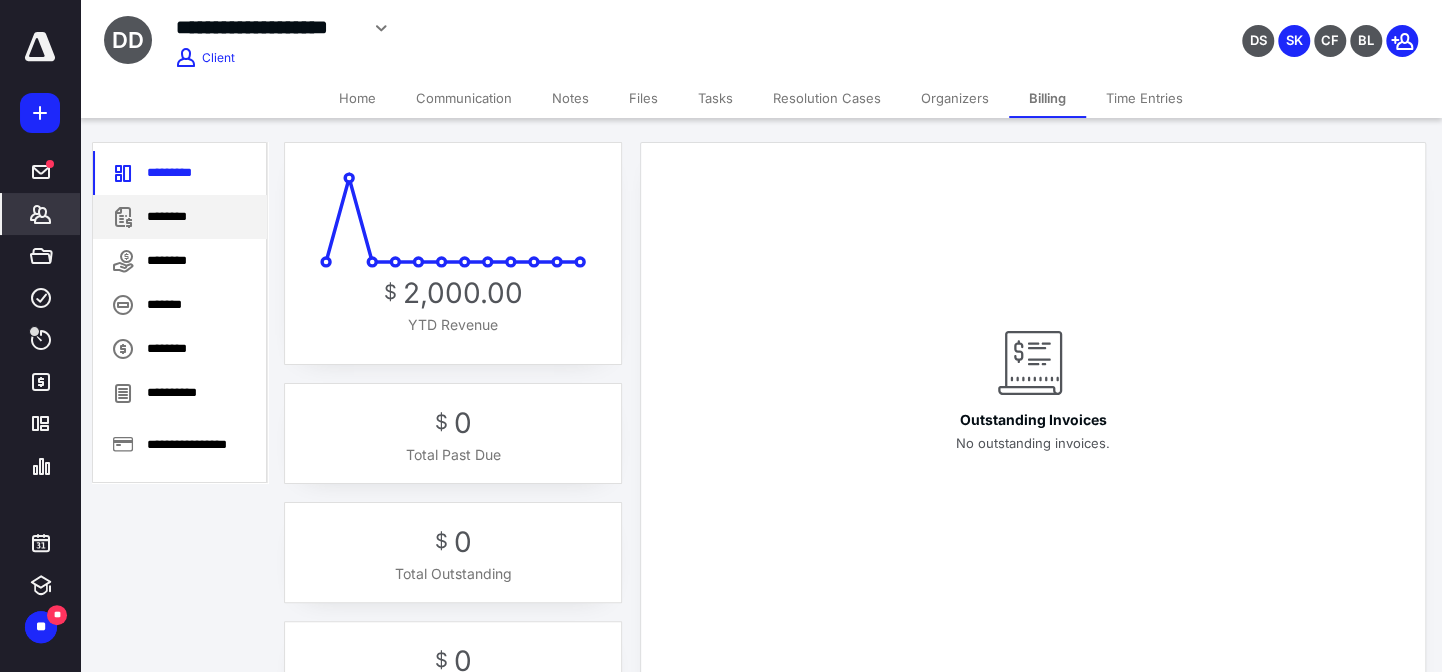 click on "********" at bounding box center [180, 217] 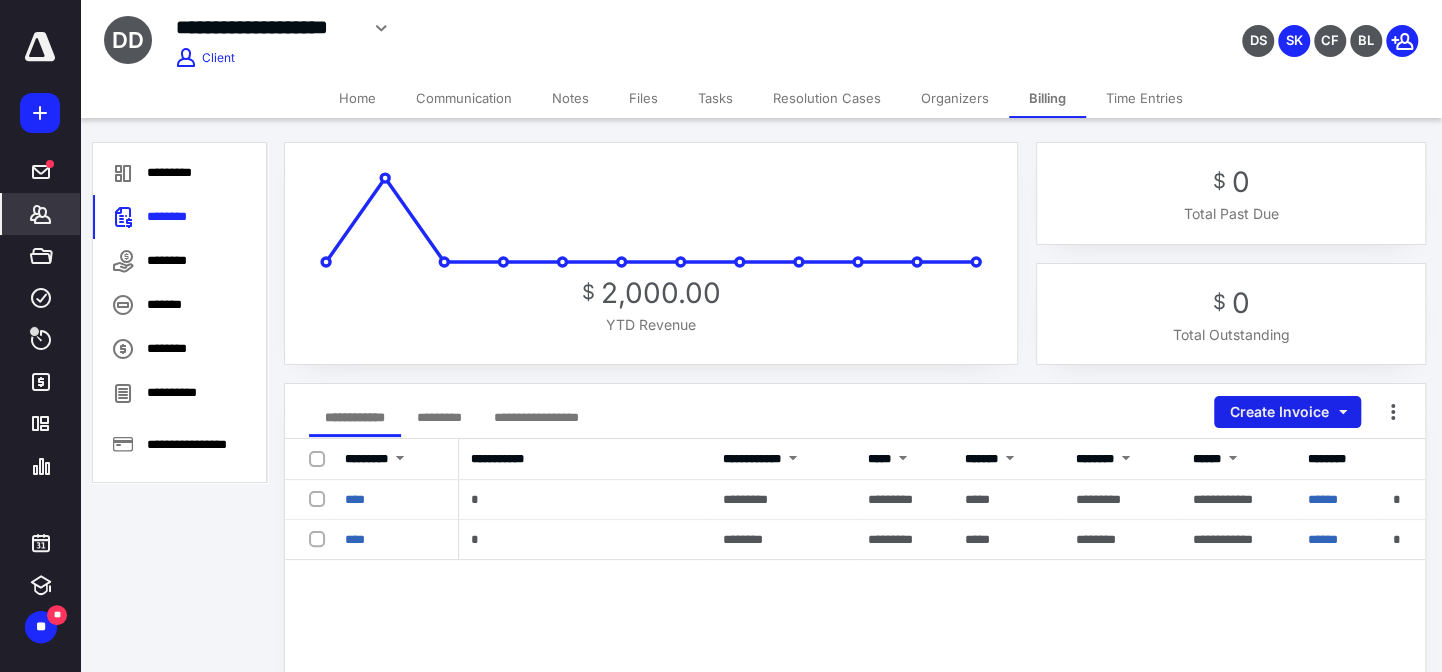 click on "Create Invoice" at bounding box center [1287, 412] 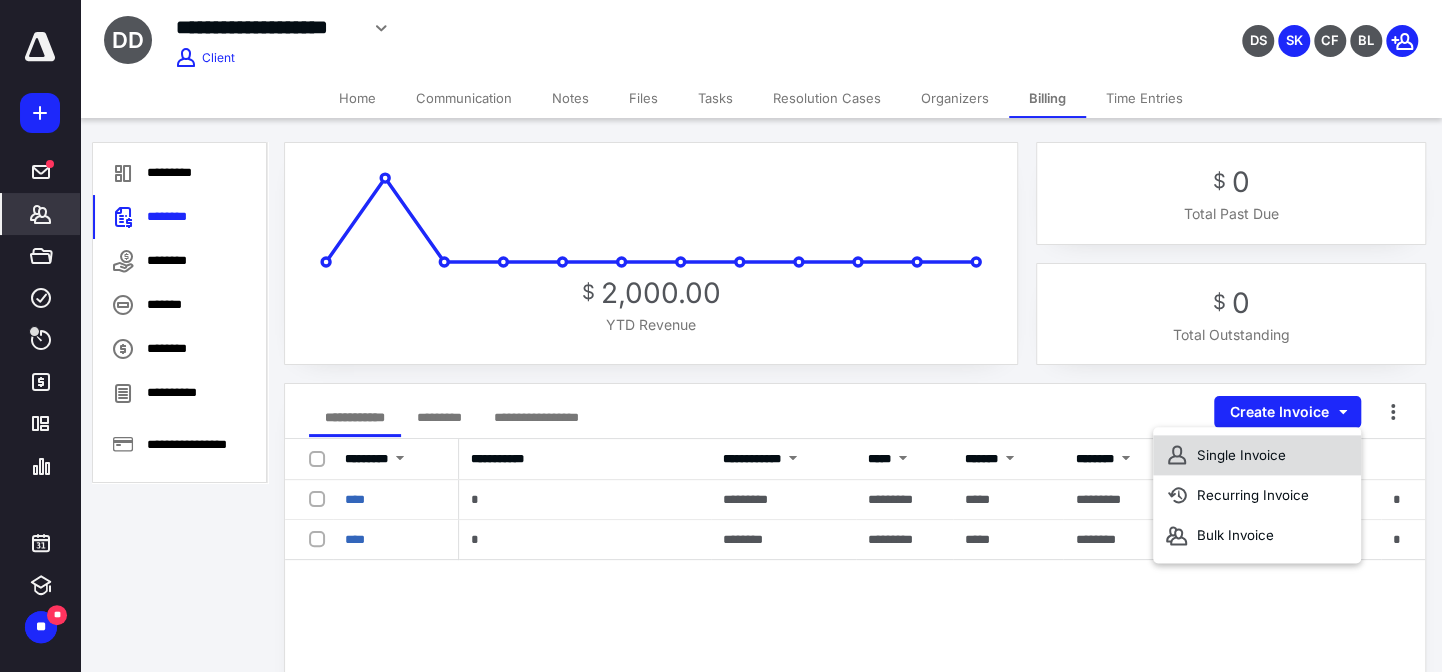 click on "Single Invoice" at bounding box center (1257, 455) 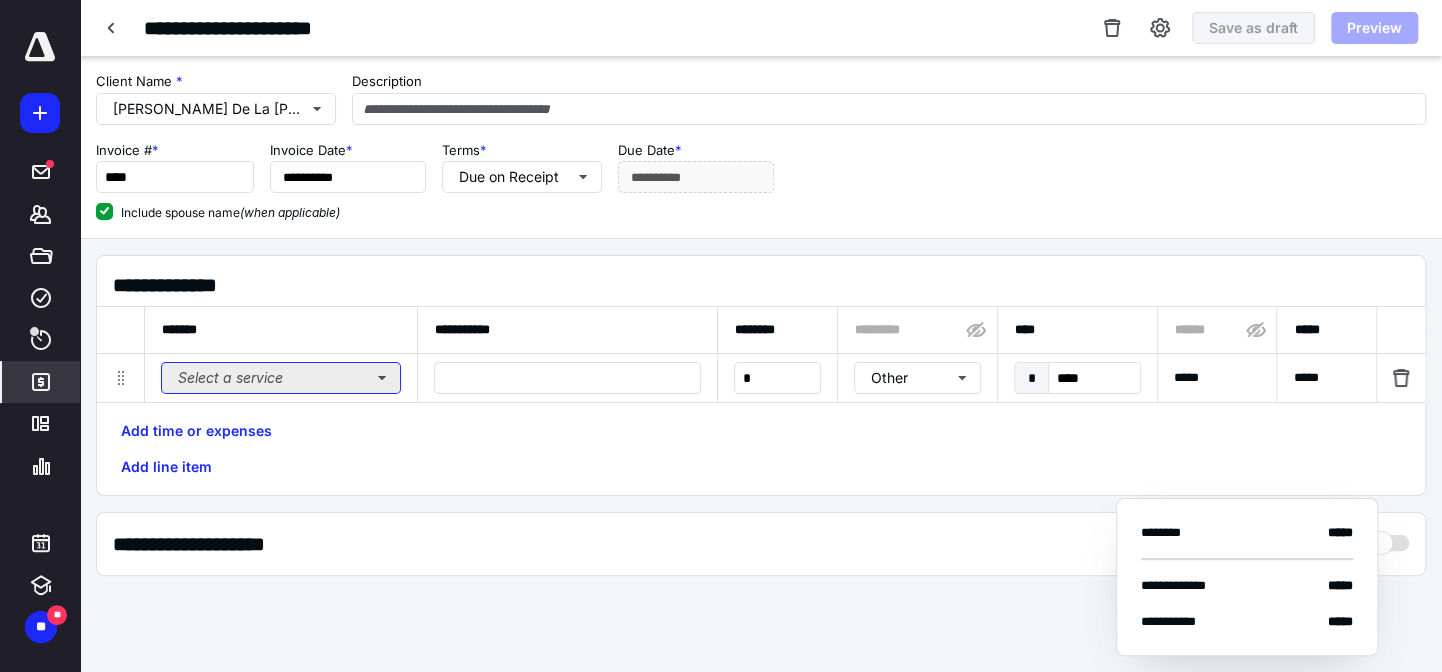 click on "Select a service" at bounding box center (281, 378) 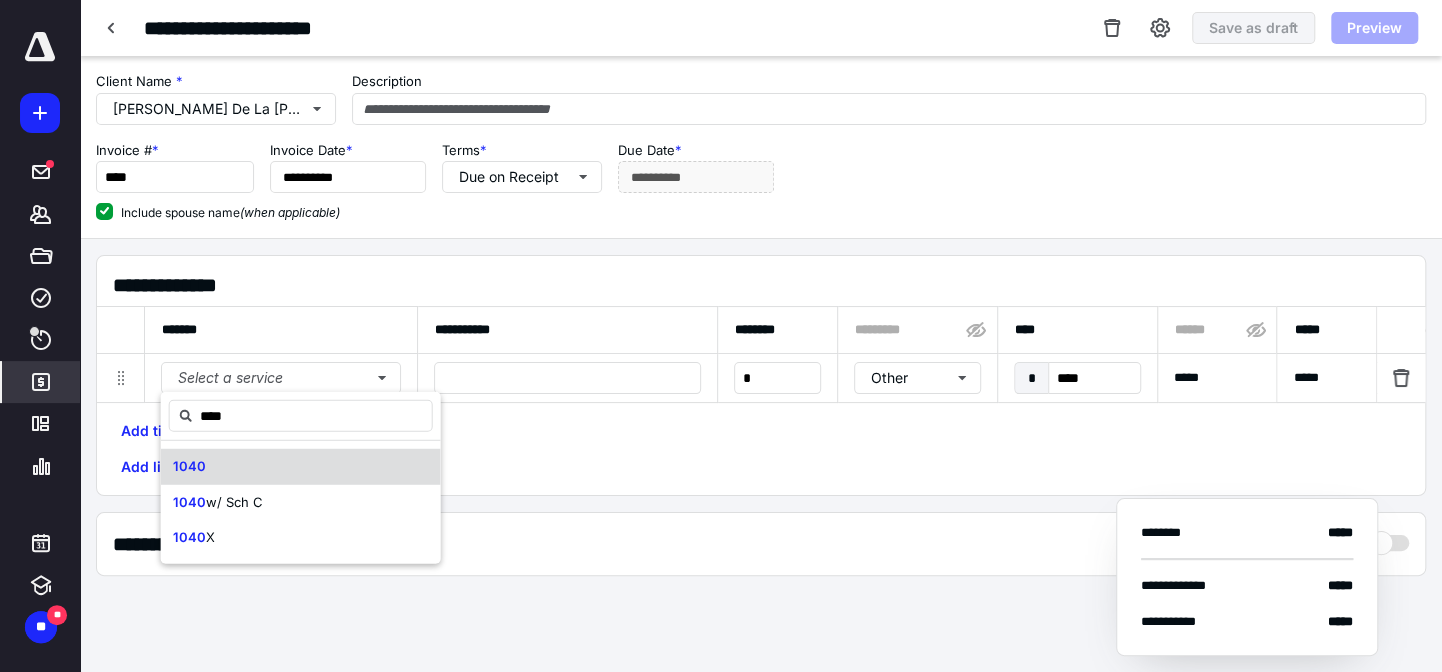 click on "1040" at bounding box center [301, 467] 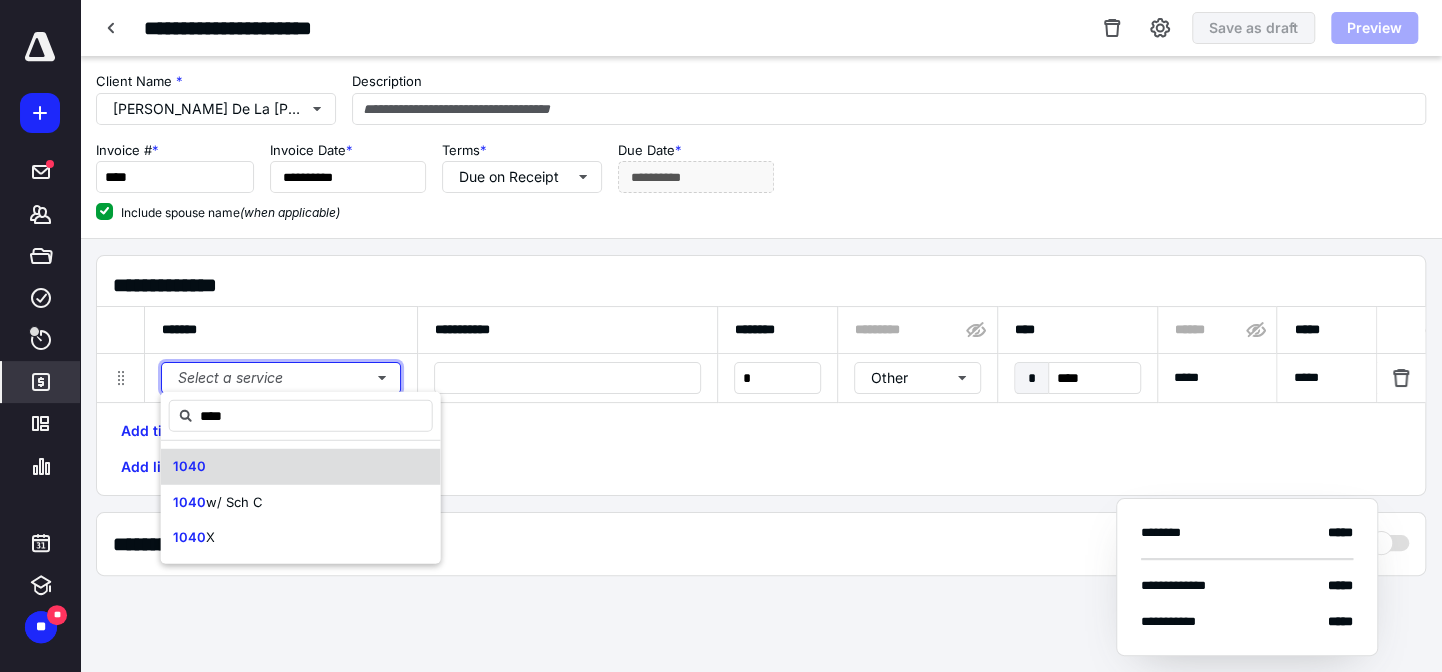 type 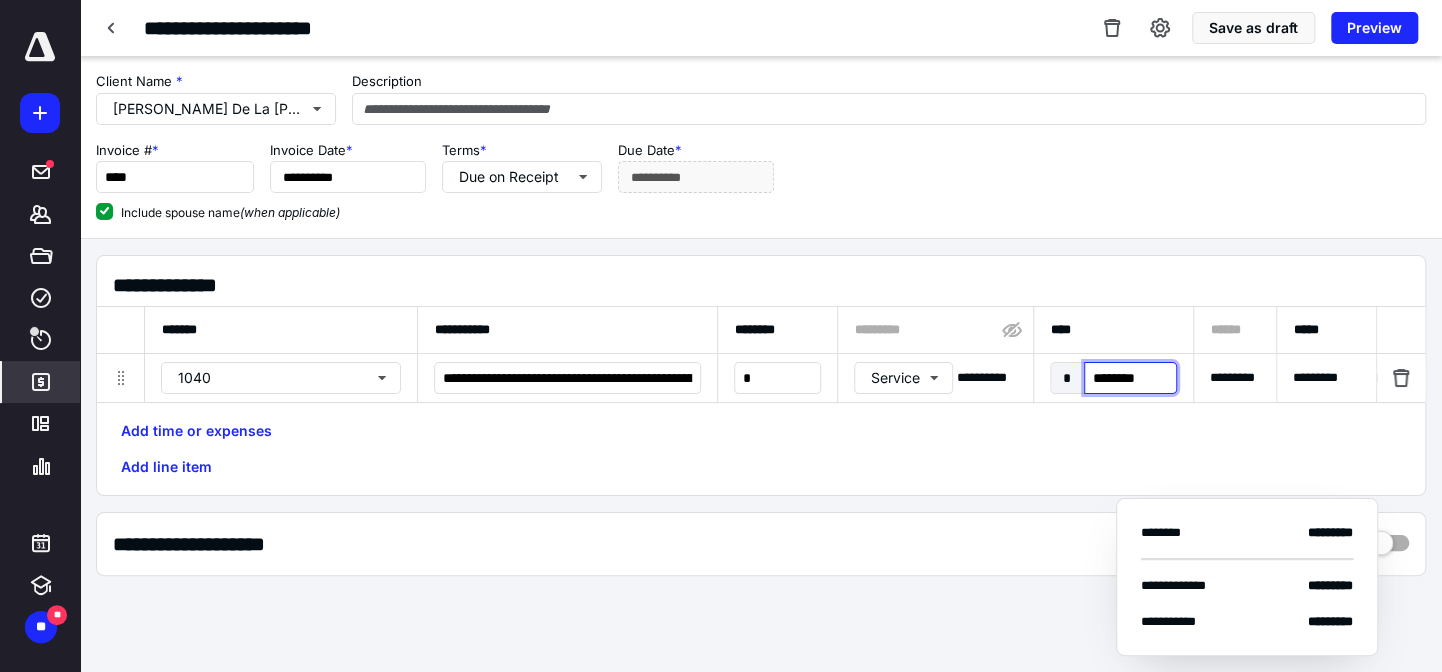 click on "********" at bounding box center [1130, 378] 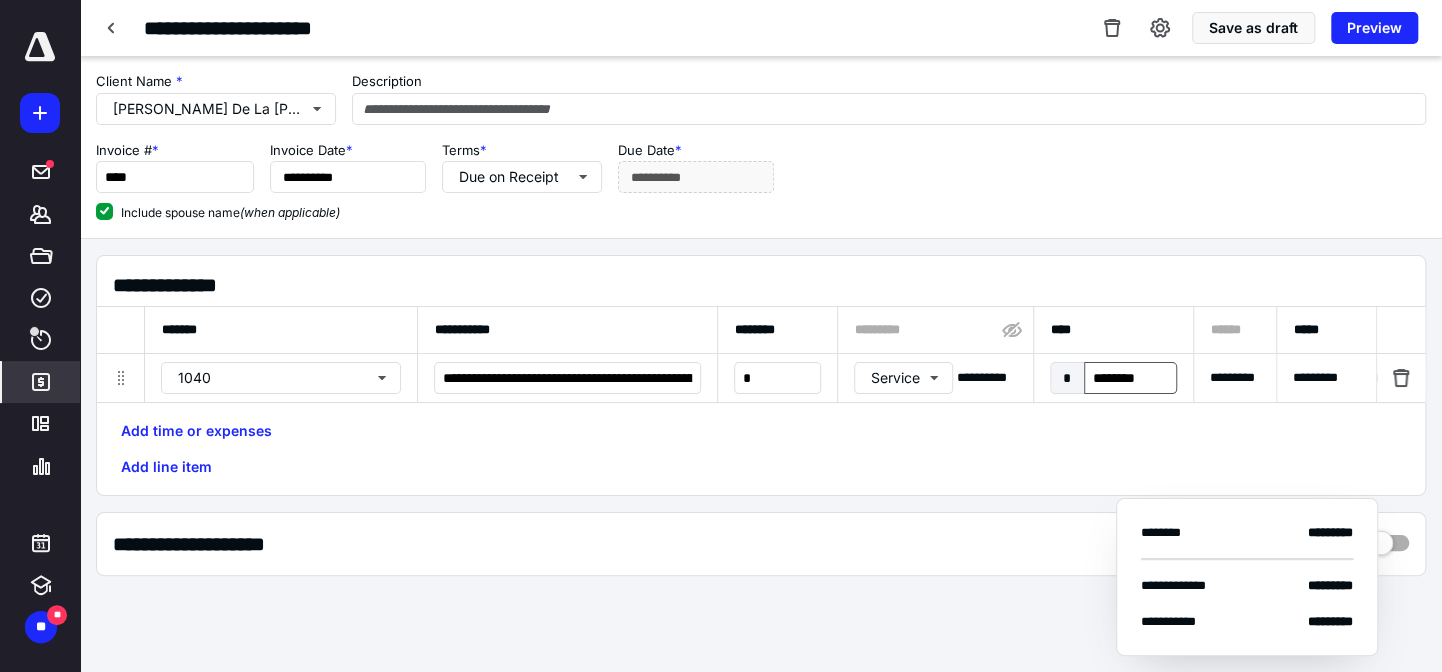 scroll, scrollTop: 0, scrollLeft: 1316, axis: horizontal 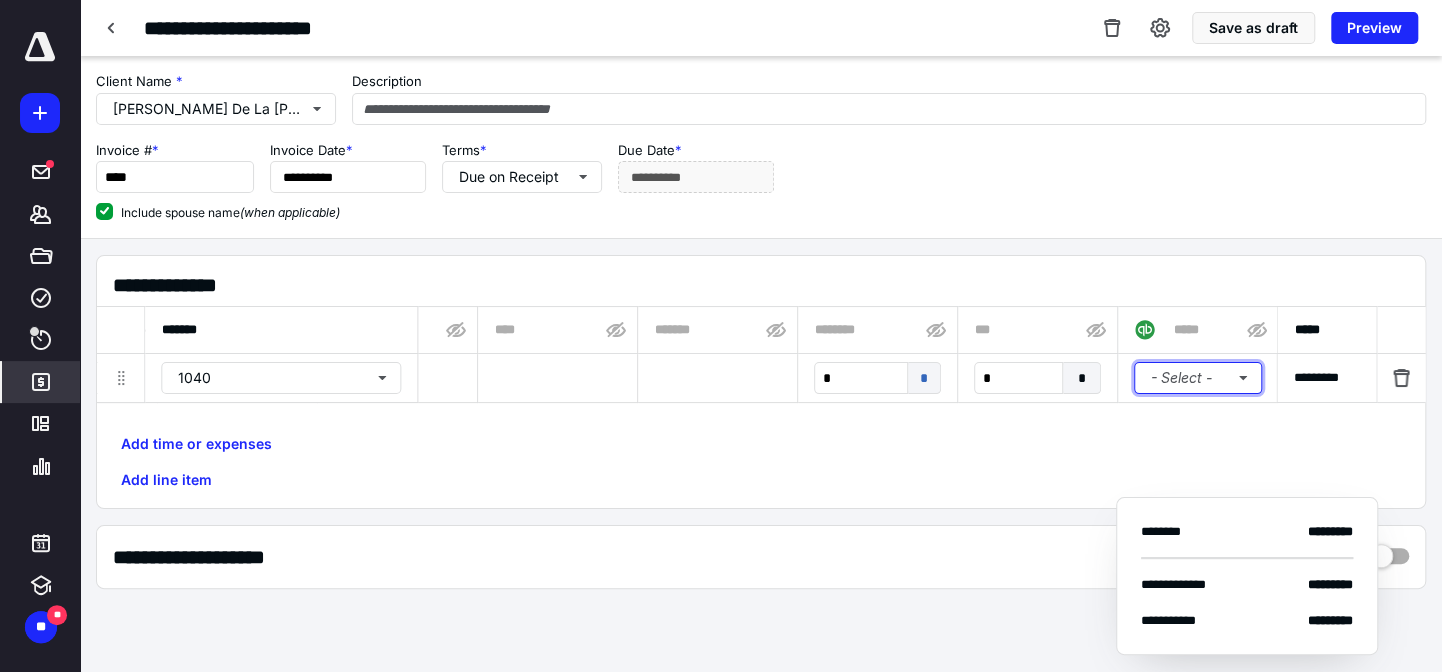 type 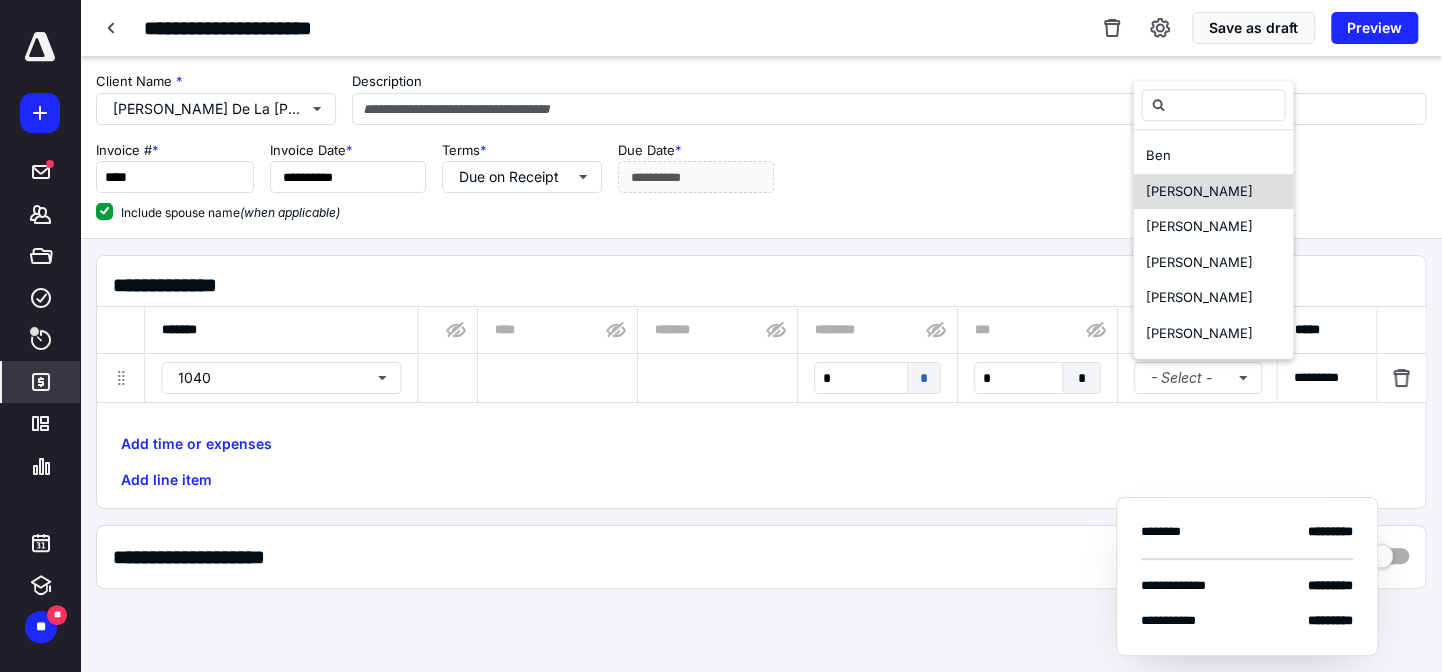 click on "Cindy" at bounding box center [1213, 192] 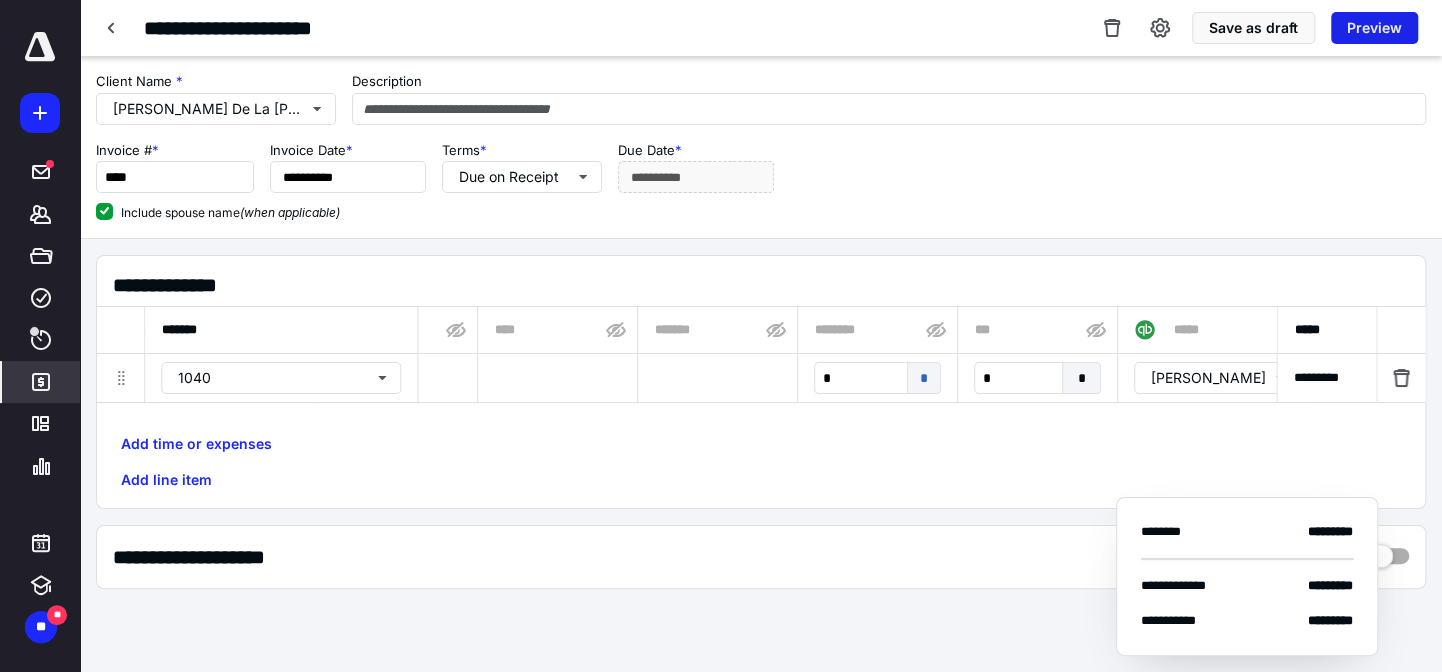 click on "Preview" at bounding box center (1374, 28) 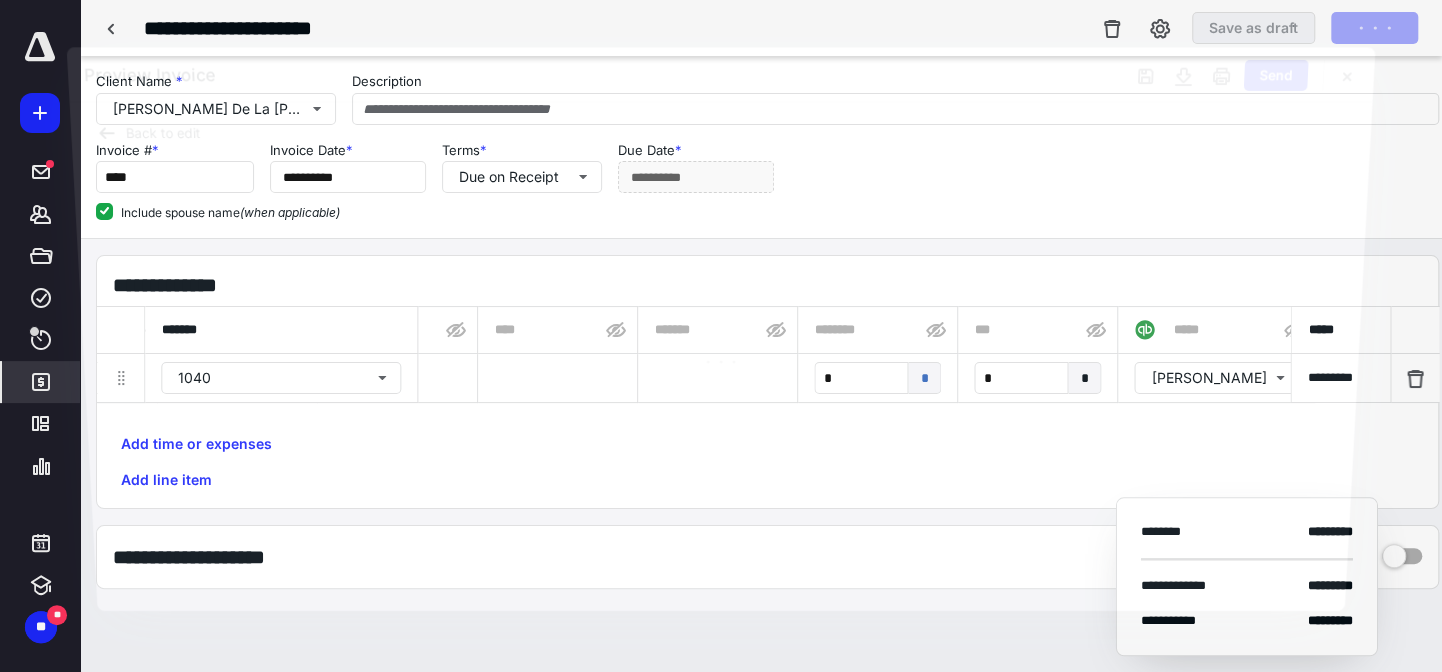scroll, scrollTop: 0, scrollLeft: 1303, axis: horizontal 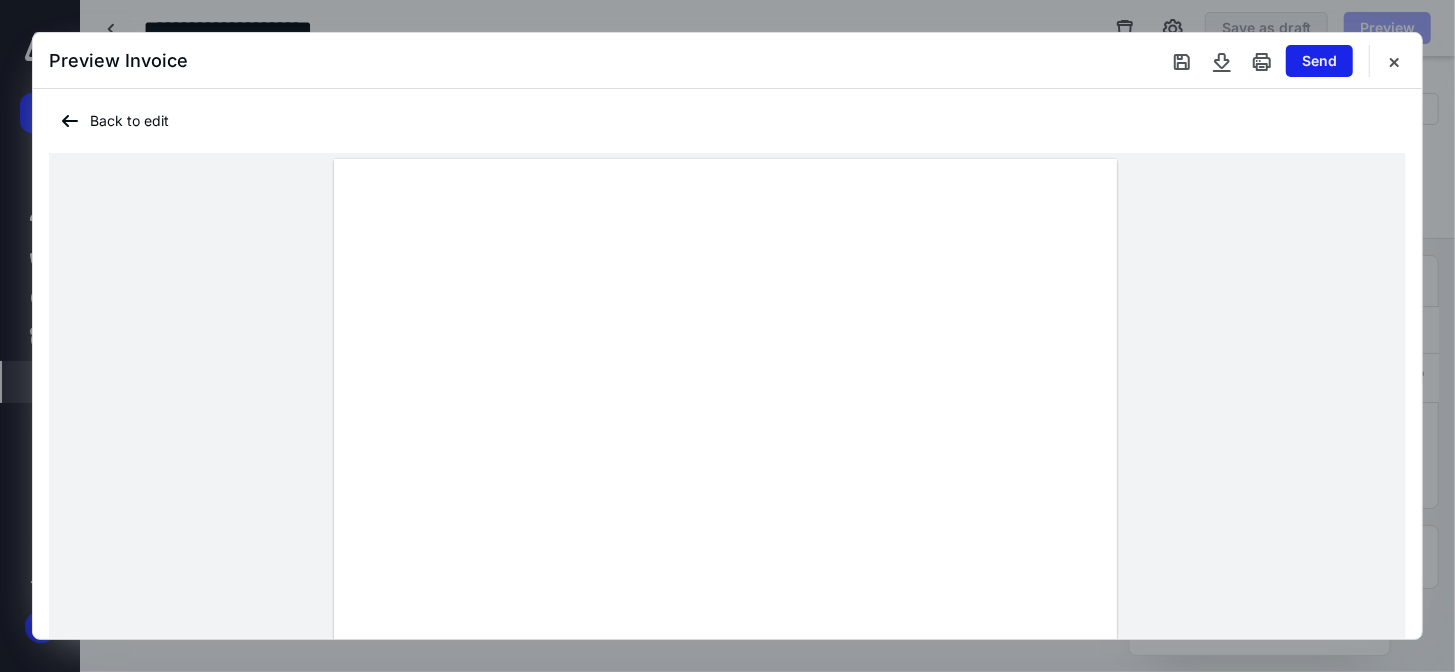 click on "Send" at bounding box center [1319, 61] 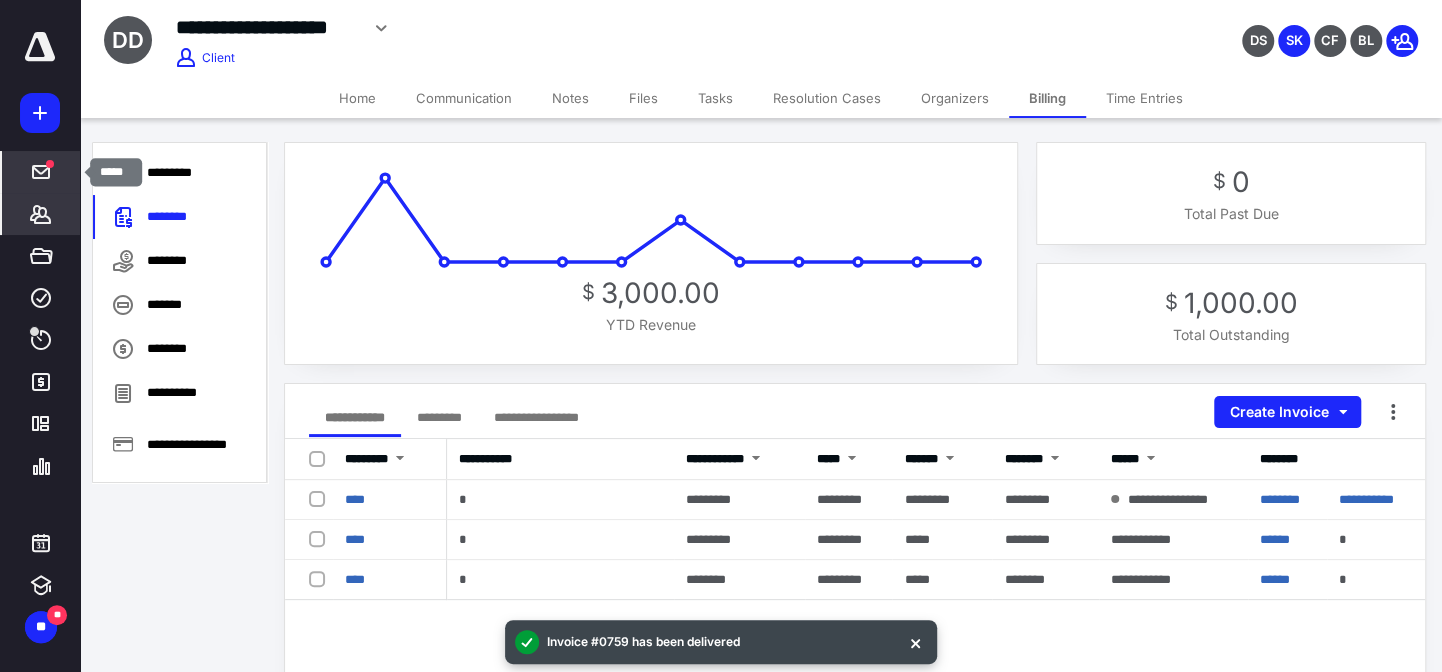 click 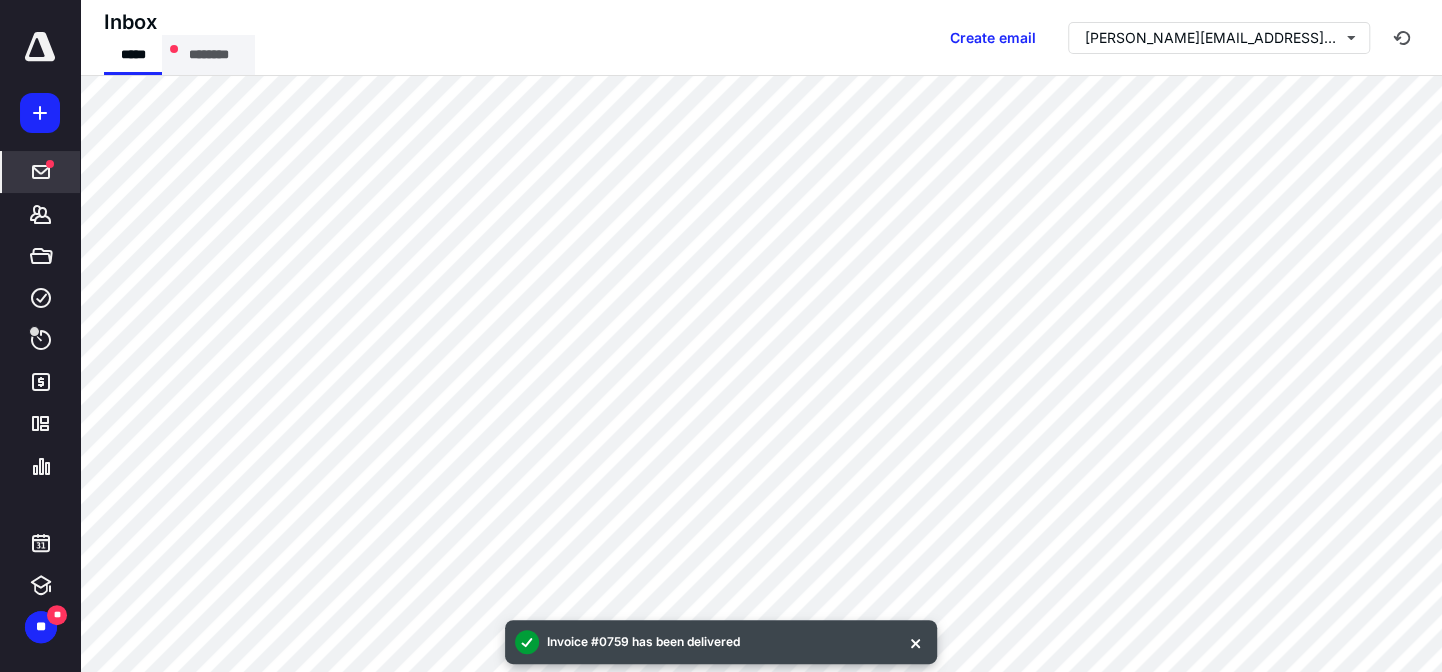 click on "********" at bounding box center (208, 55) 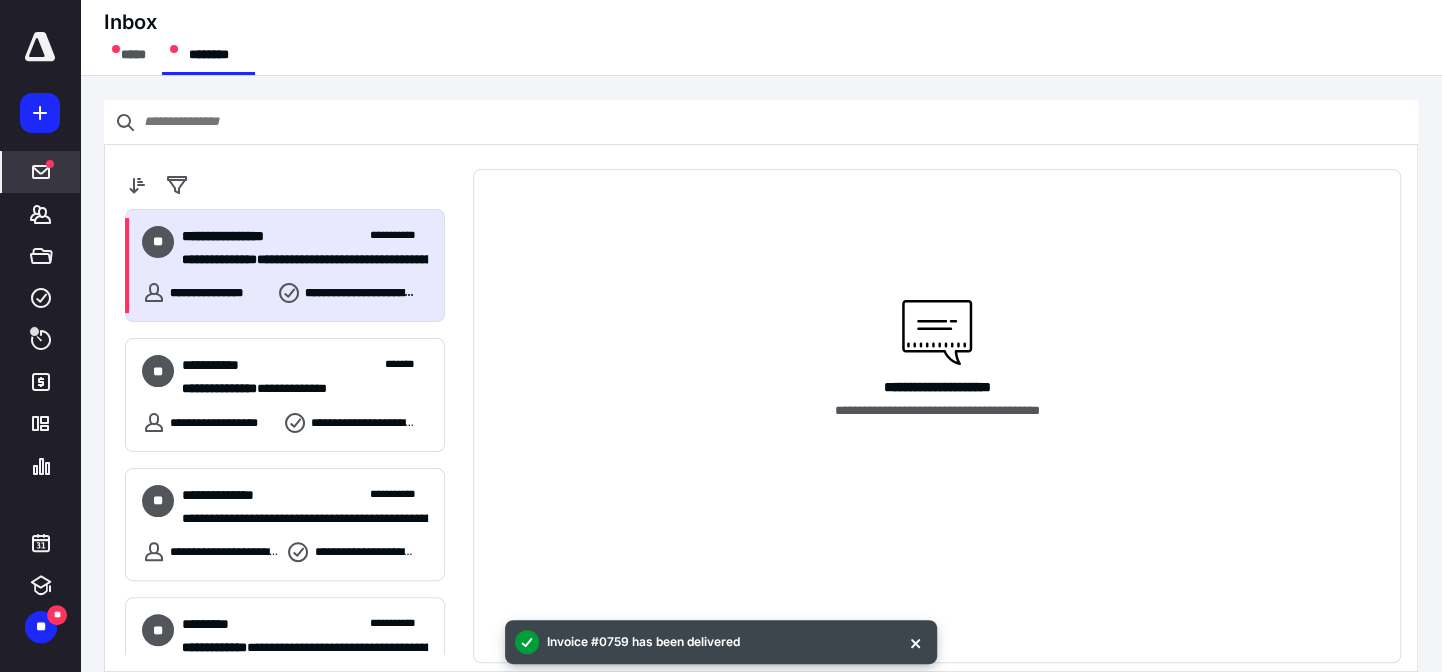 click on "**********" at bounding box center [244, 236] 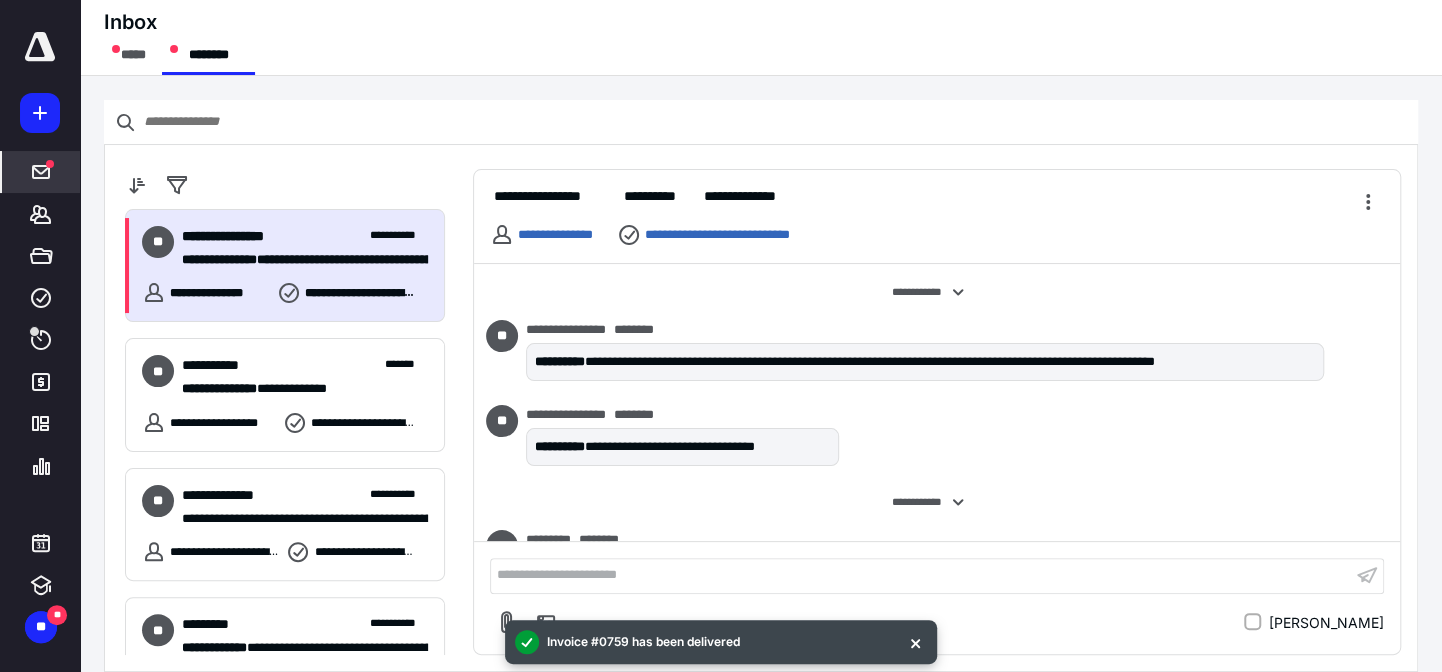 scroll, scrollTop: 19, scrollLeft: 0, axis: vertical 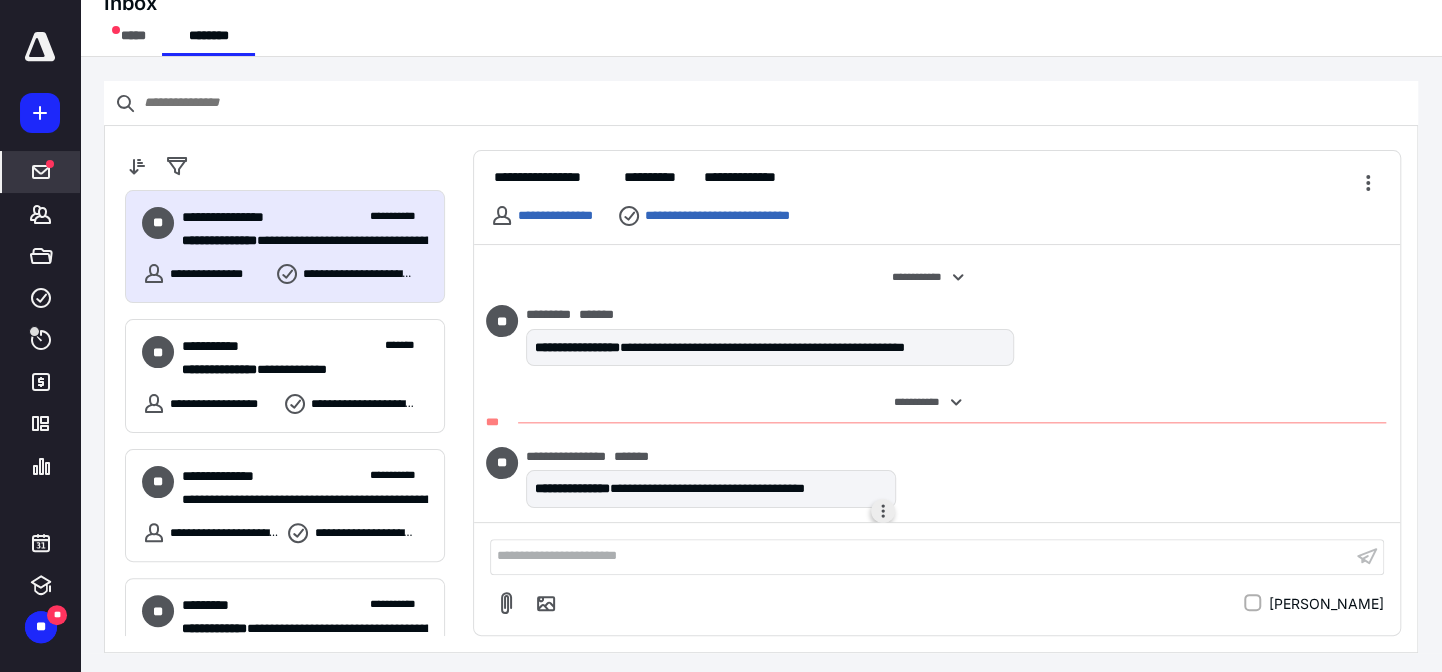 click at bounding box center (883, 511) 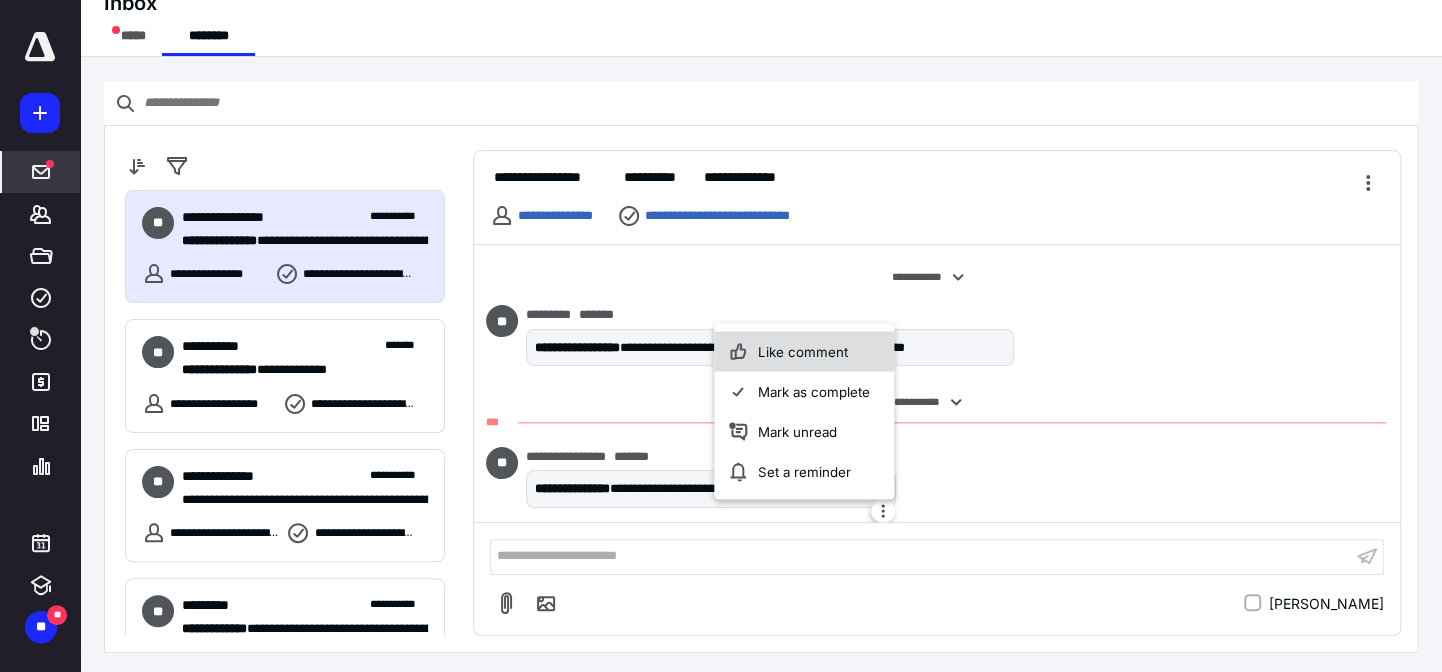 click on "Like comment" at bounding box center (804, 351) 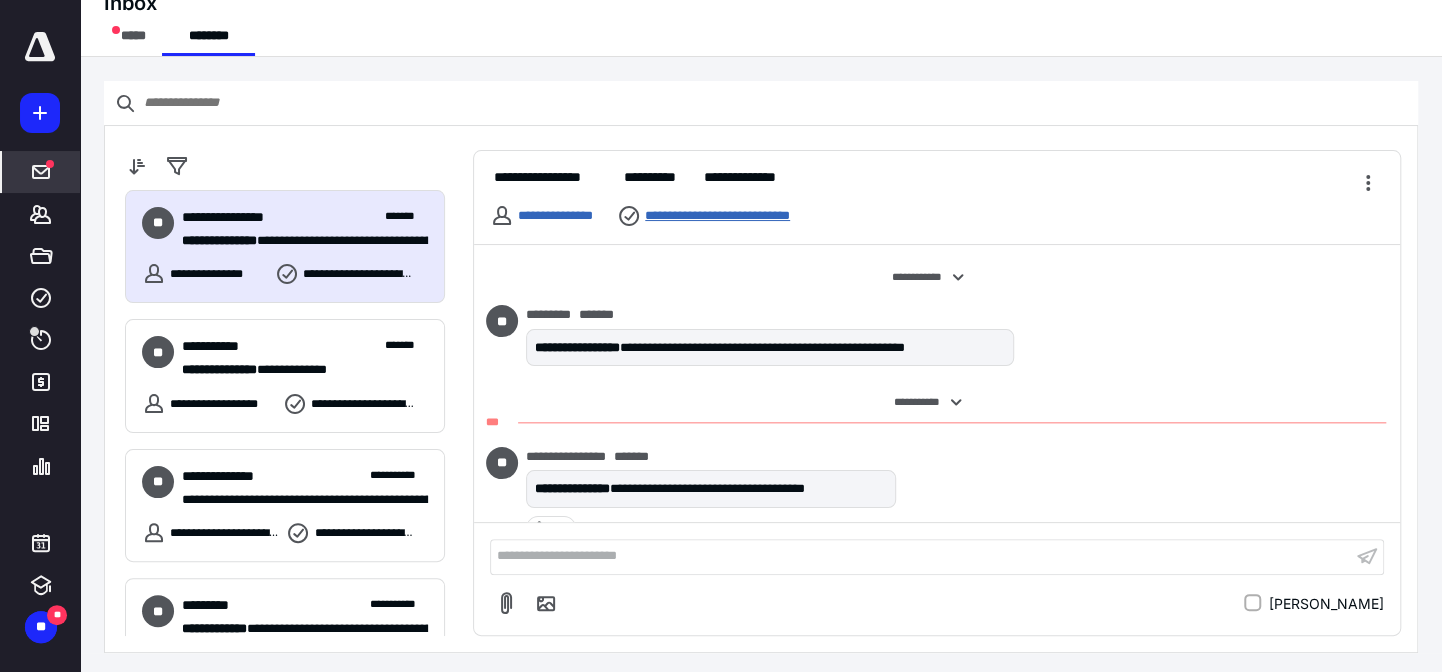 click on "**********" at bounding box center [739, 215] 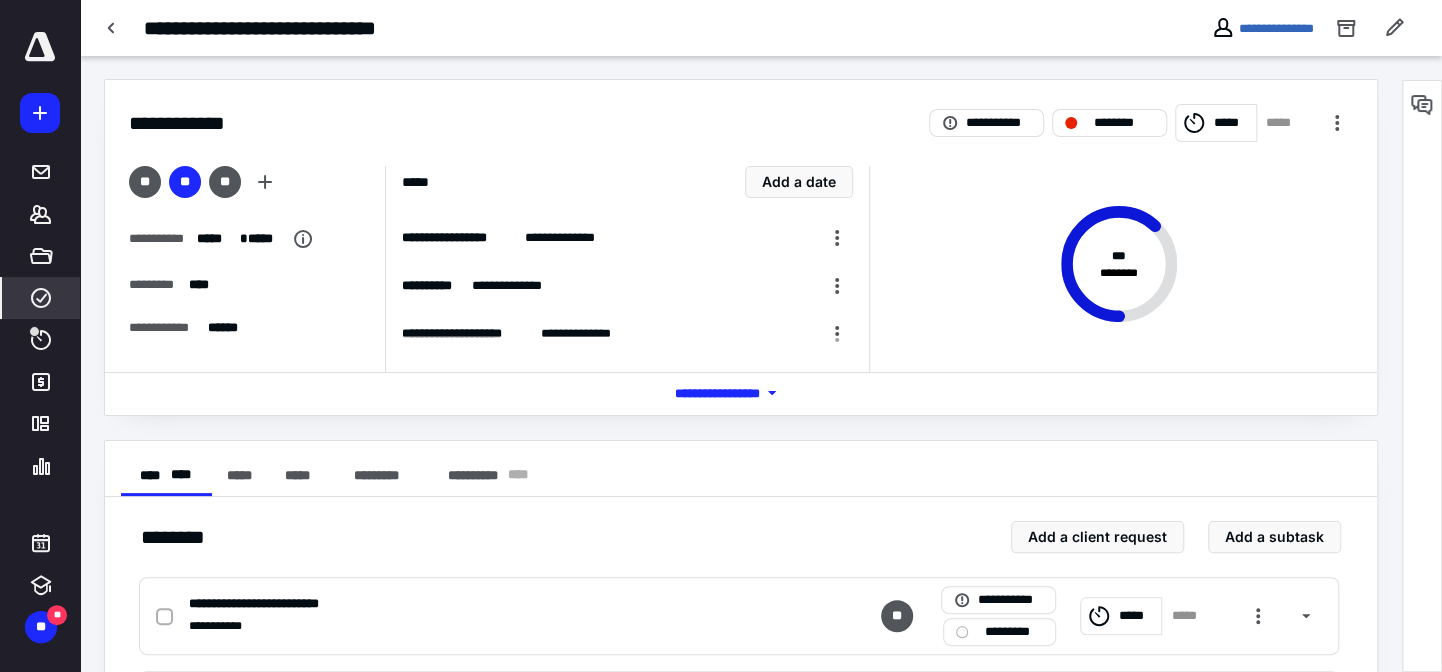 scroll, scrollTop: 0, scrollLeft: 0, axis: both 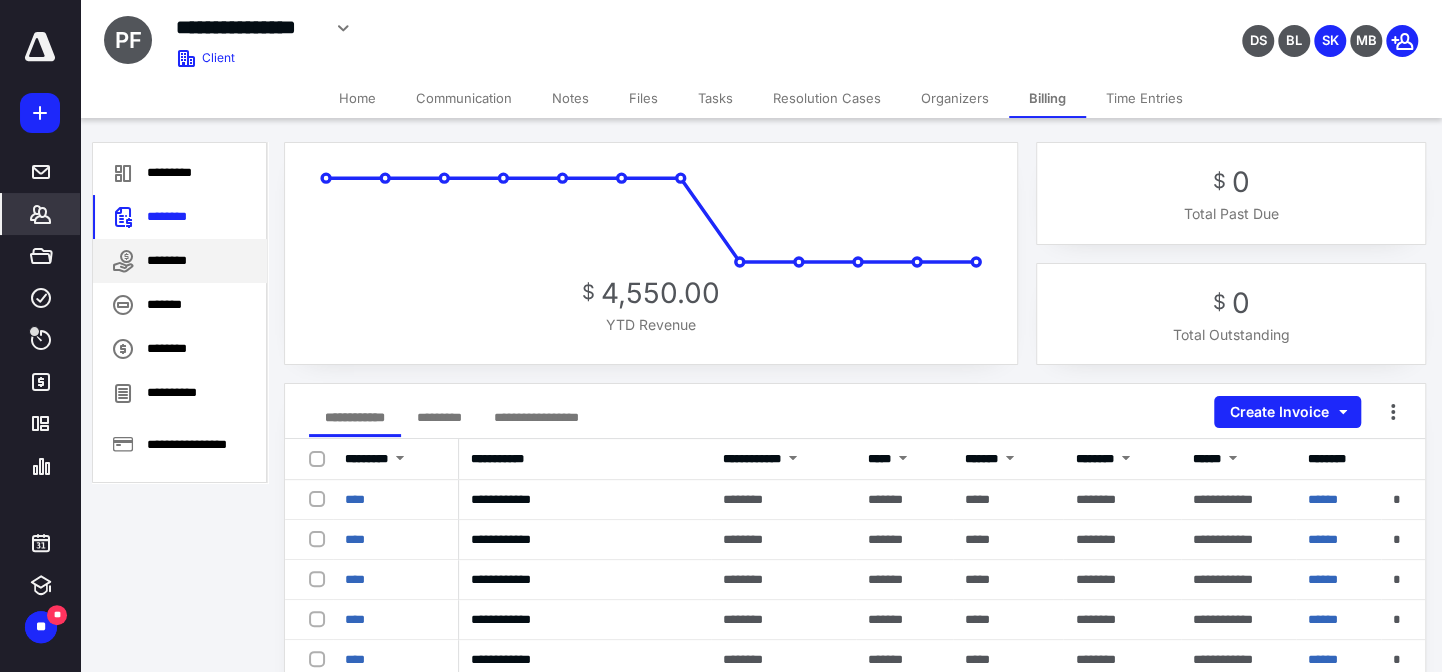 click on "********" at bounding box center [180, 261] 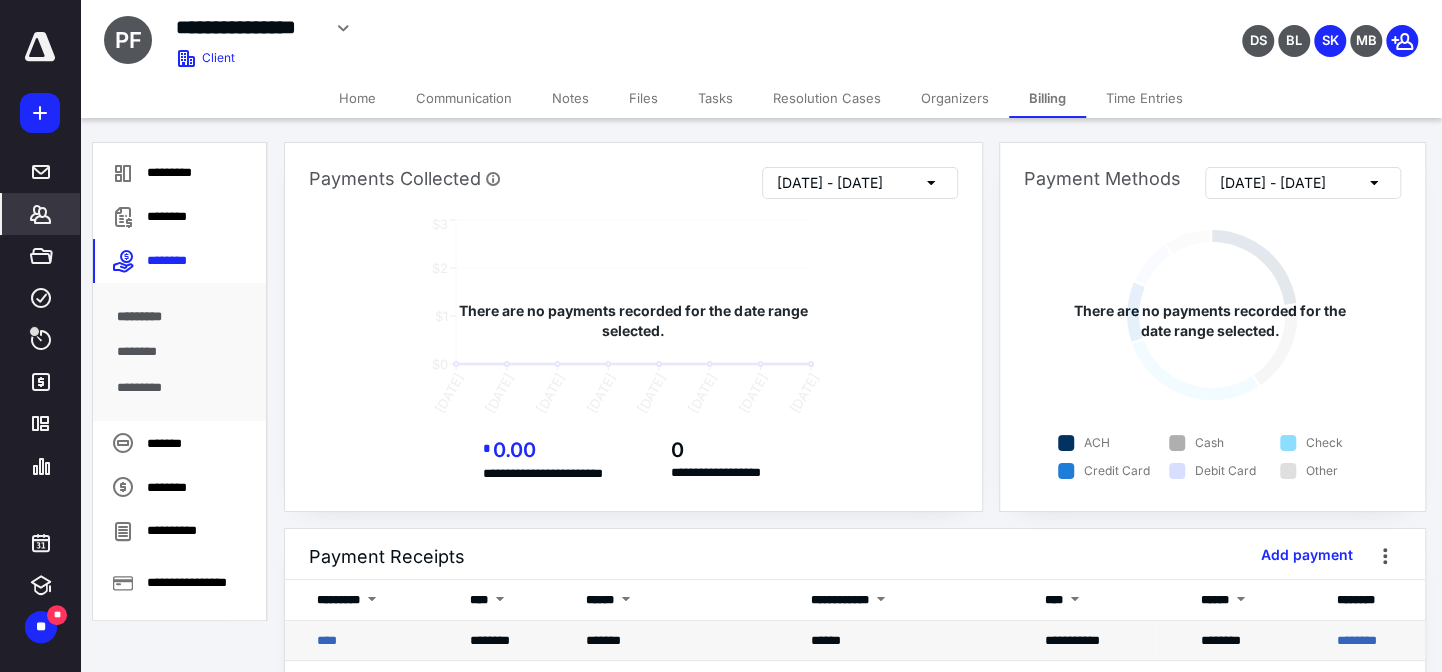click on "********" at bounding box center [1375, 641] 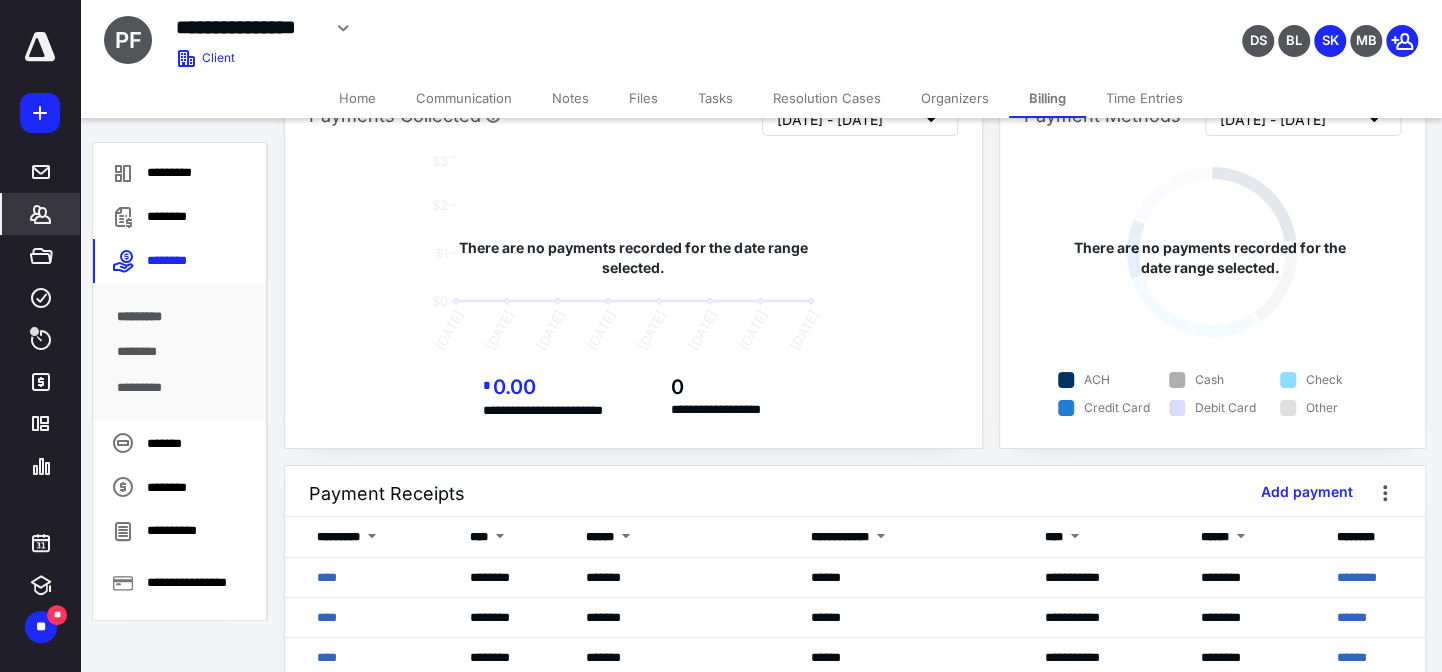 scroll, scrollTop: 90, scrollLeft: 0, axis: vertical 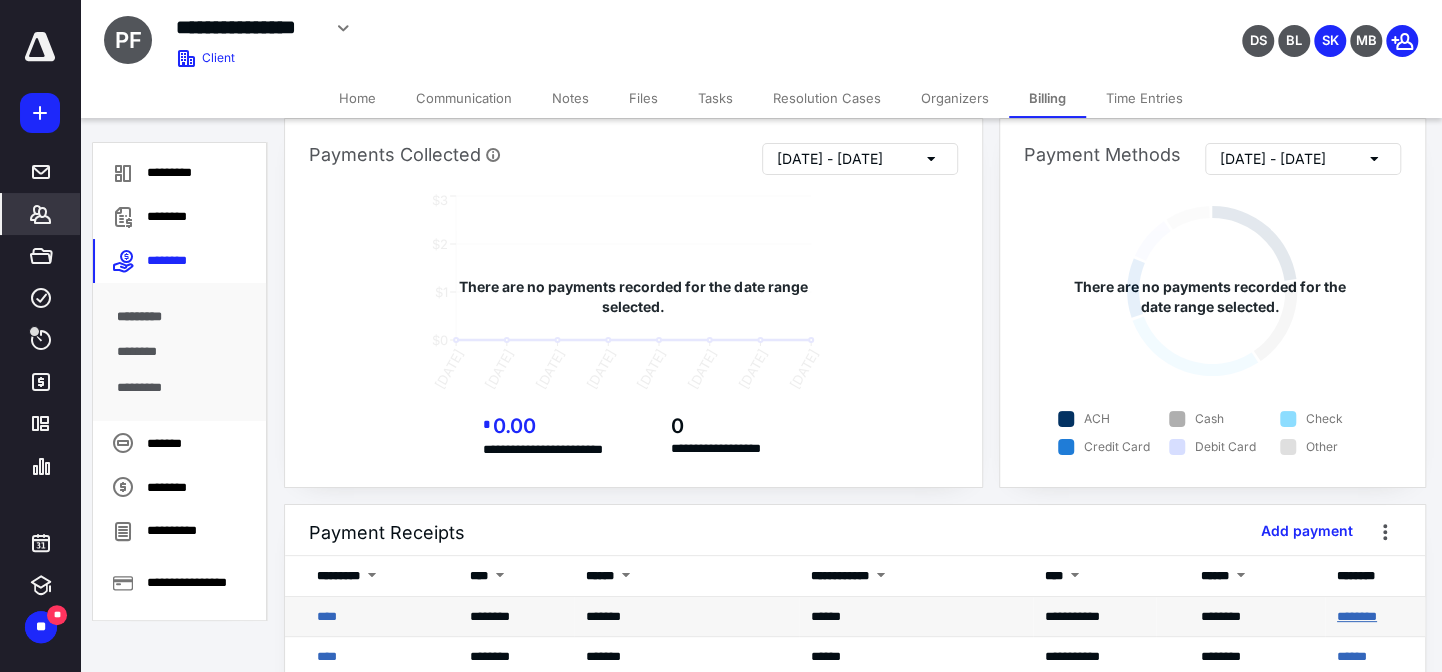 click on "********" at bounding box center (1357, 616) 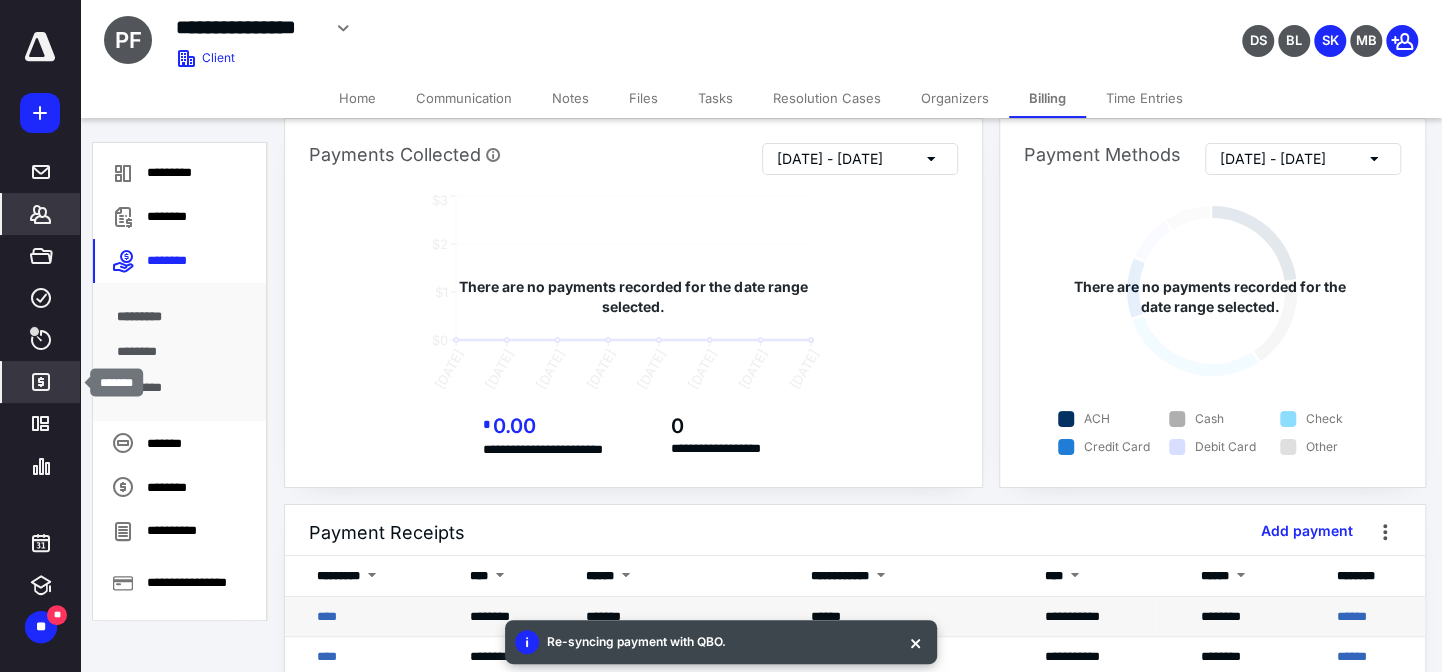 click 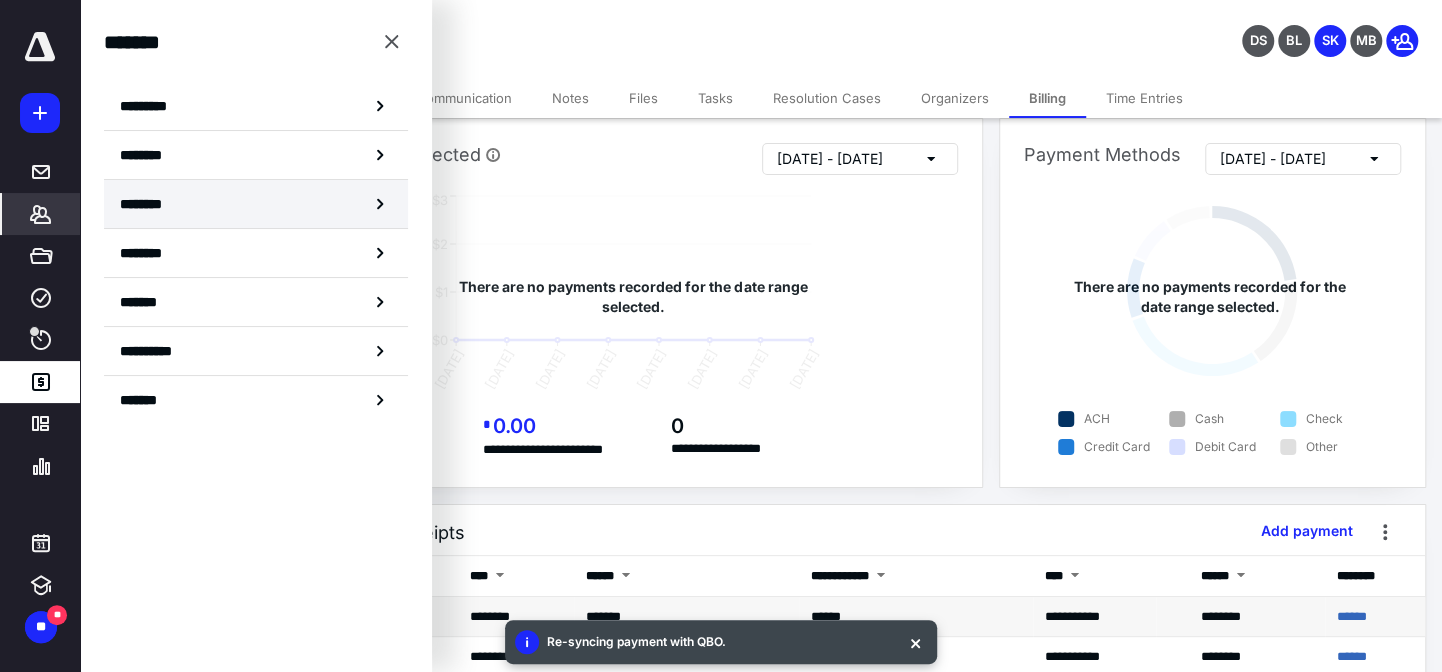 click on "********" at bounding box center (153, 204) 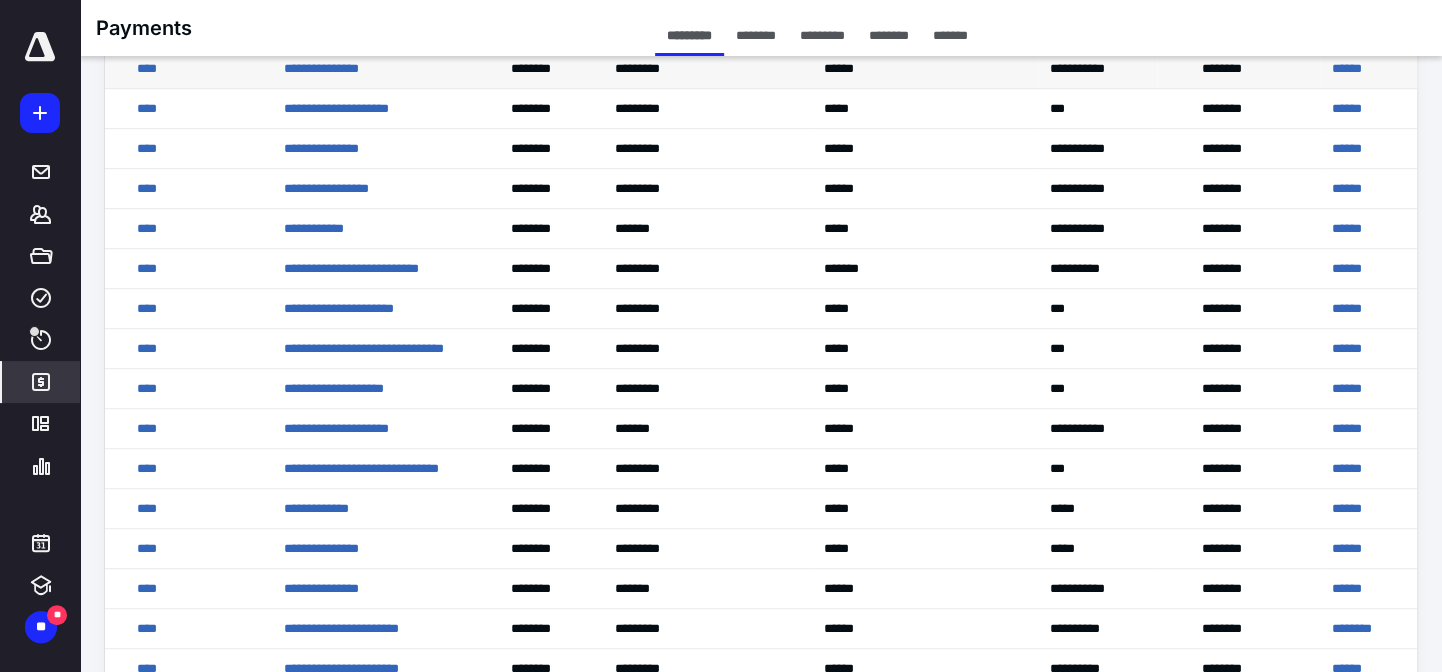 scroll, scrollTop: 636, scrollLeft: 0, axis: vertical 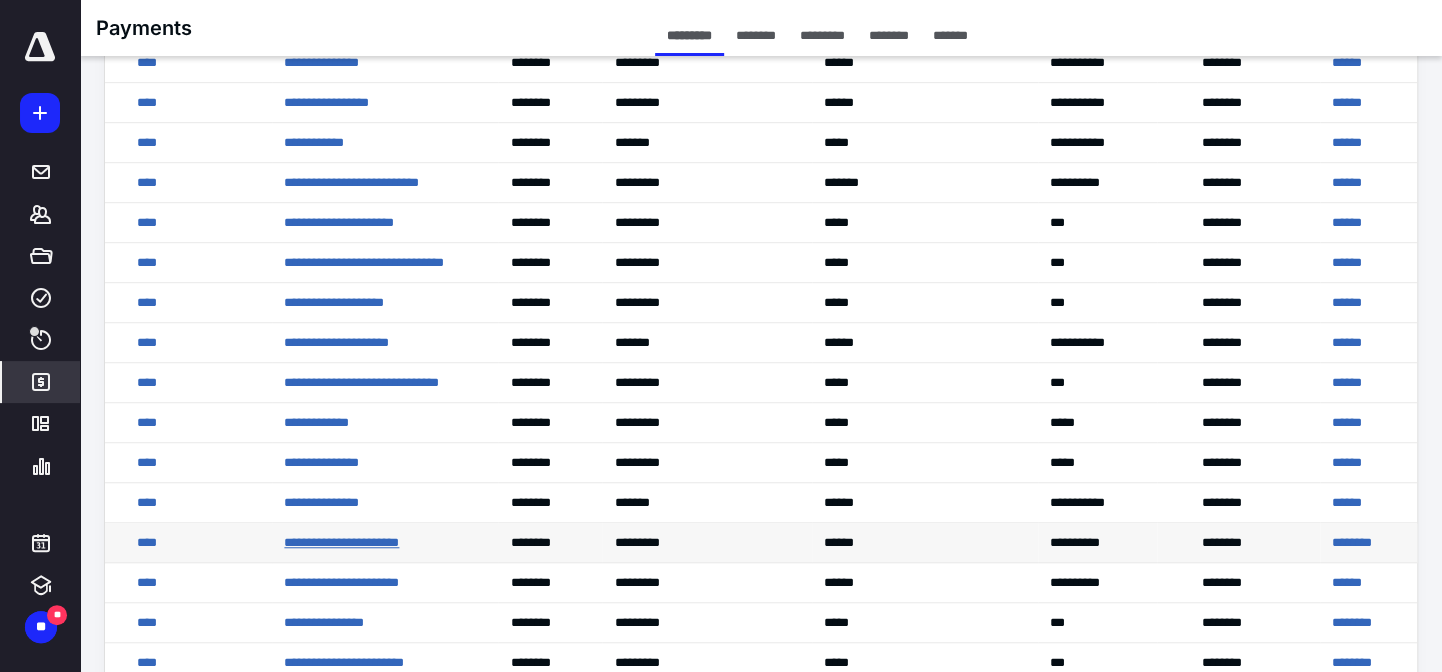 click on "**********" at bounding box center (341, 542) 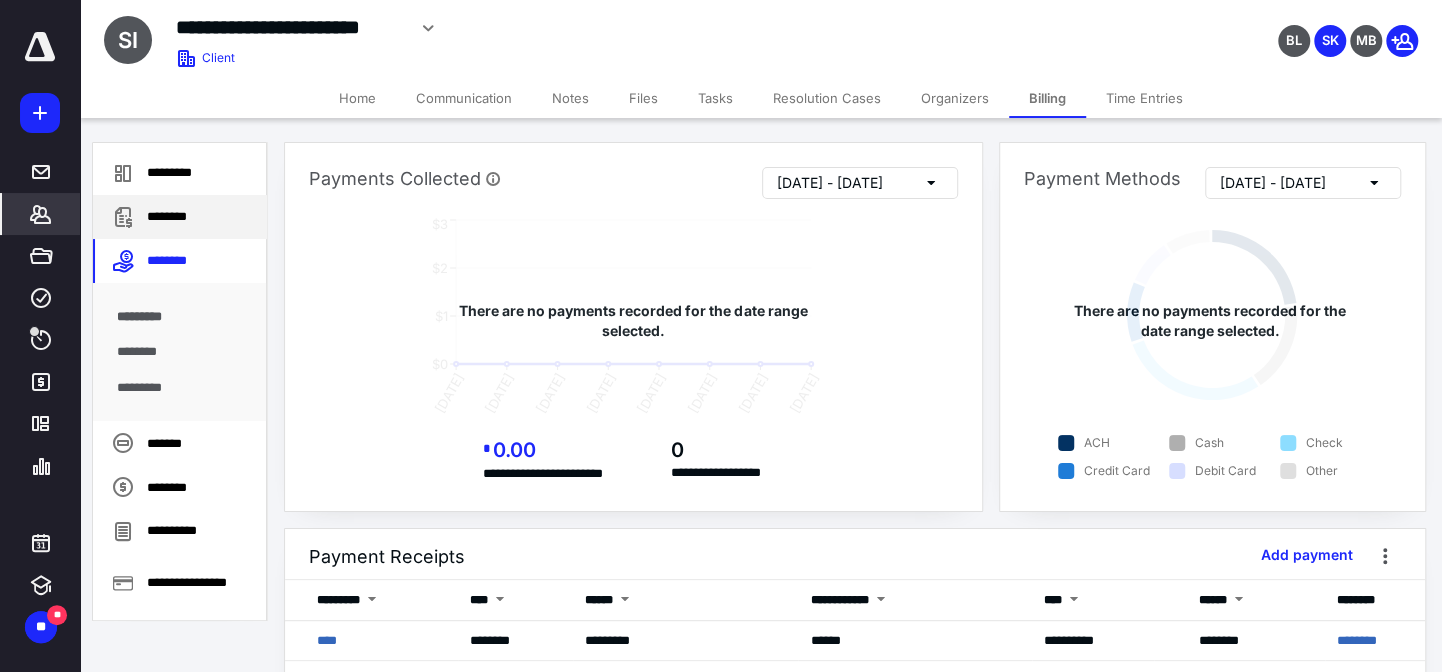 click on "********" at bounding box center [180, 217] 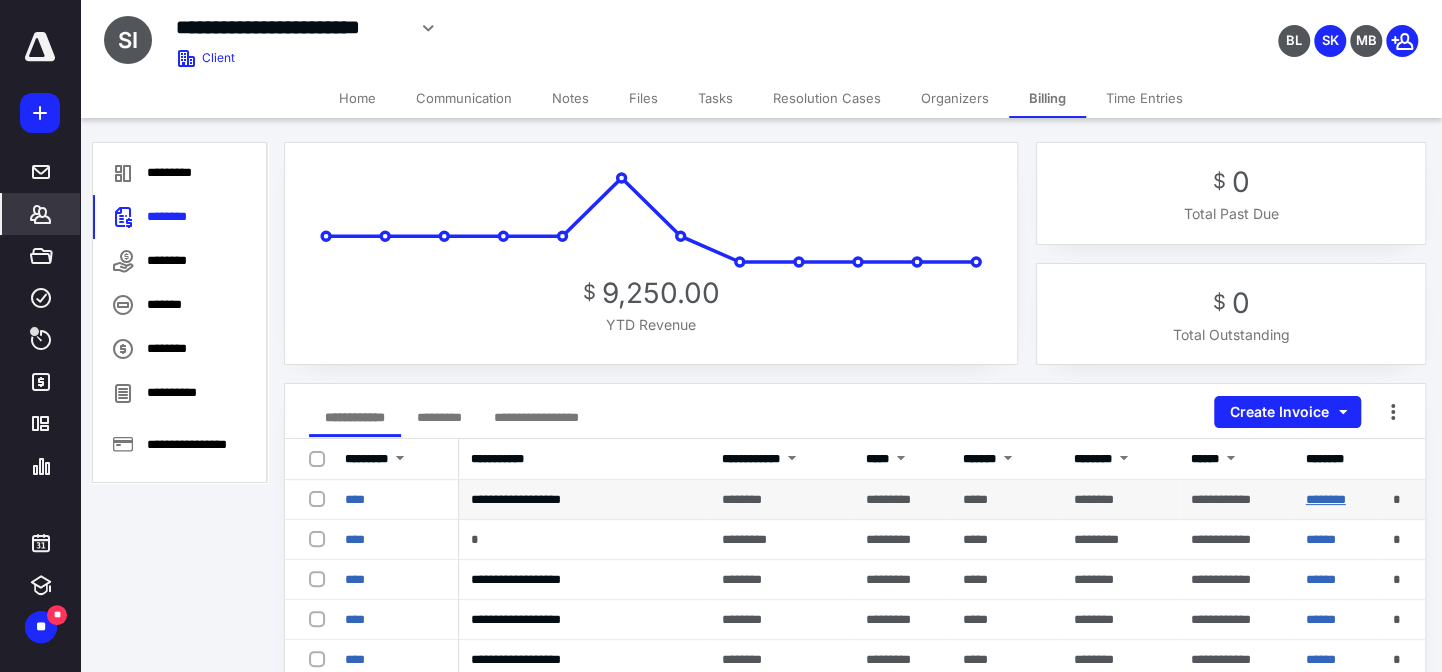 click on "********" at bounding box center [1326, 499] 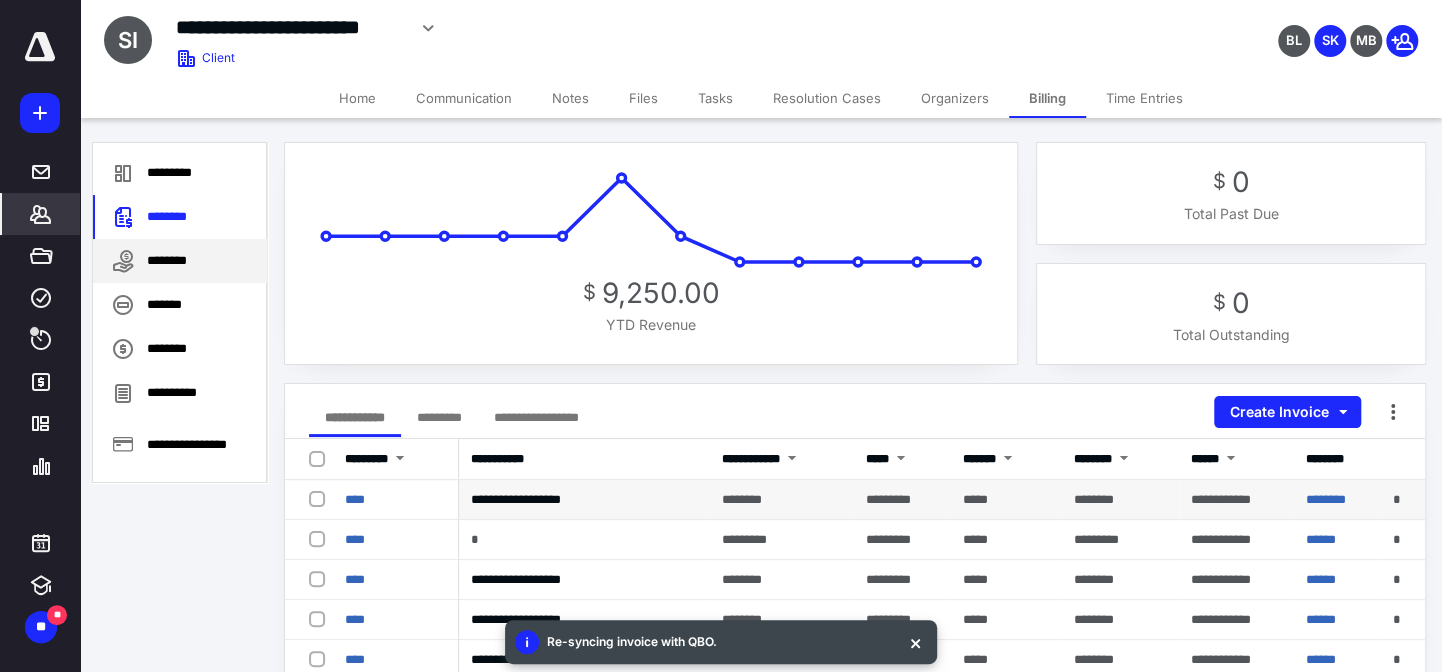 click on "********" at bounding box center [180, 261] 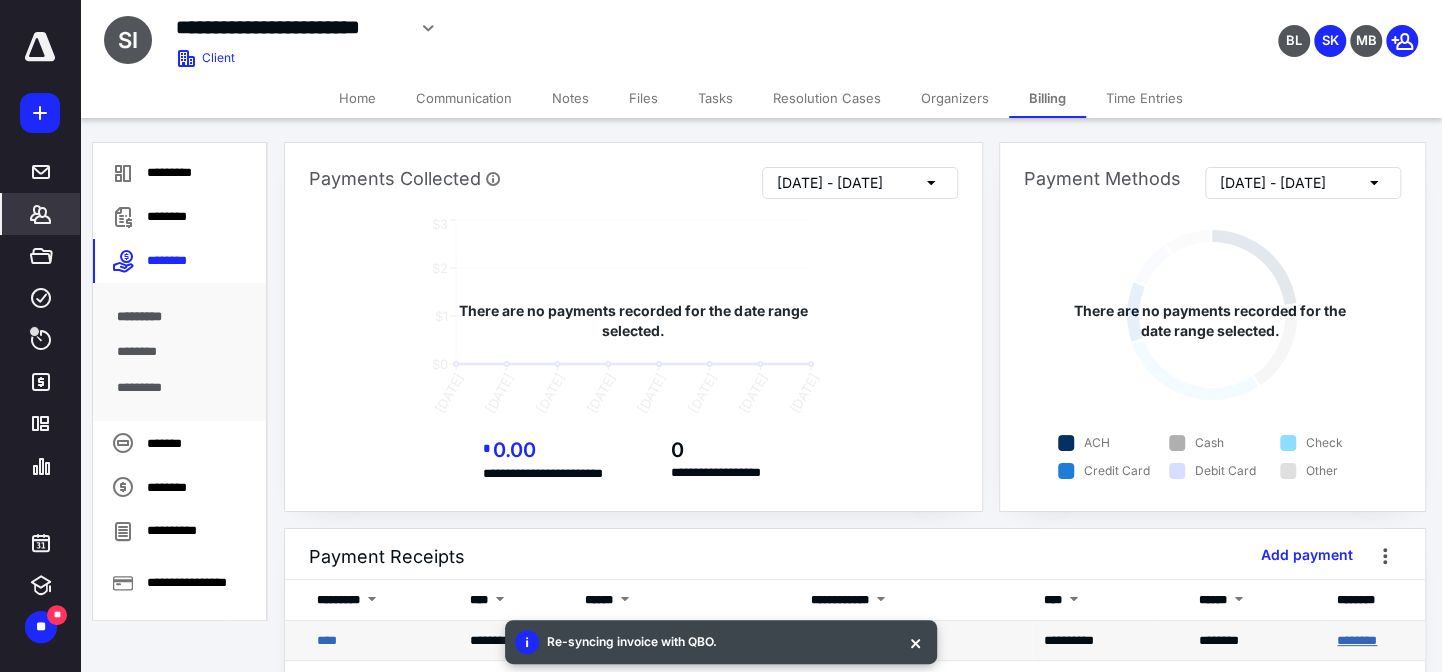 click on "********" at bounding box center (1357, 640) 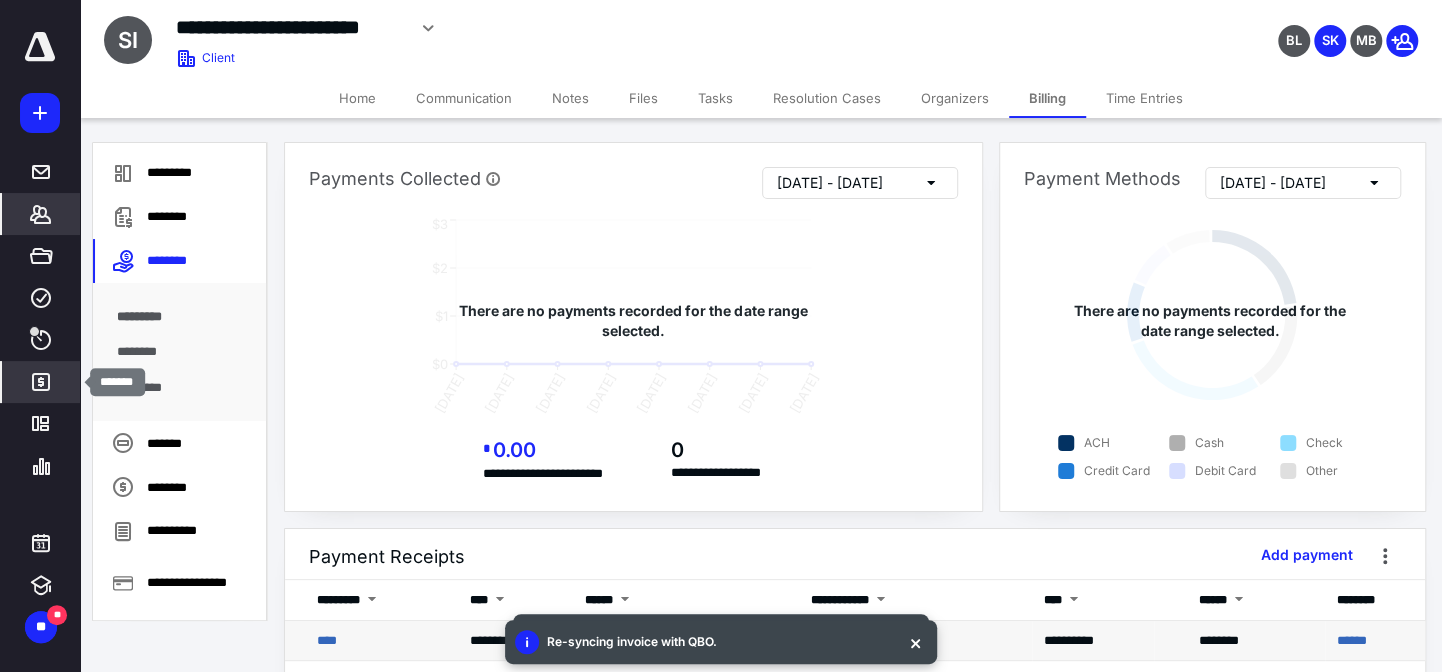 click 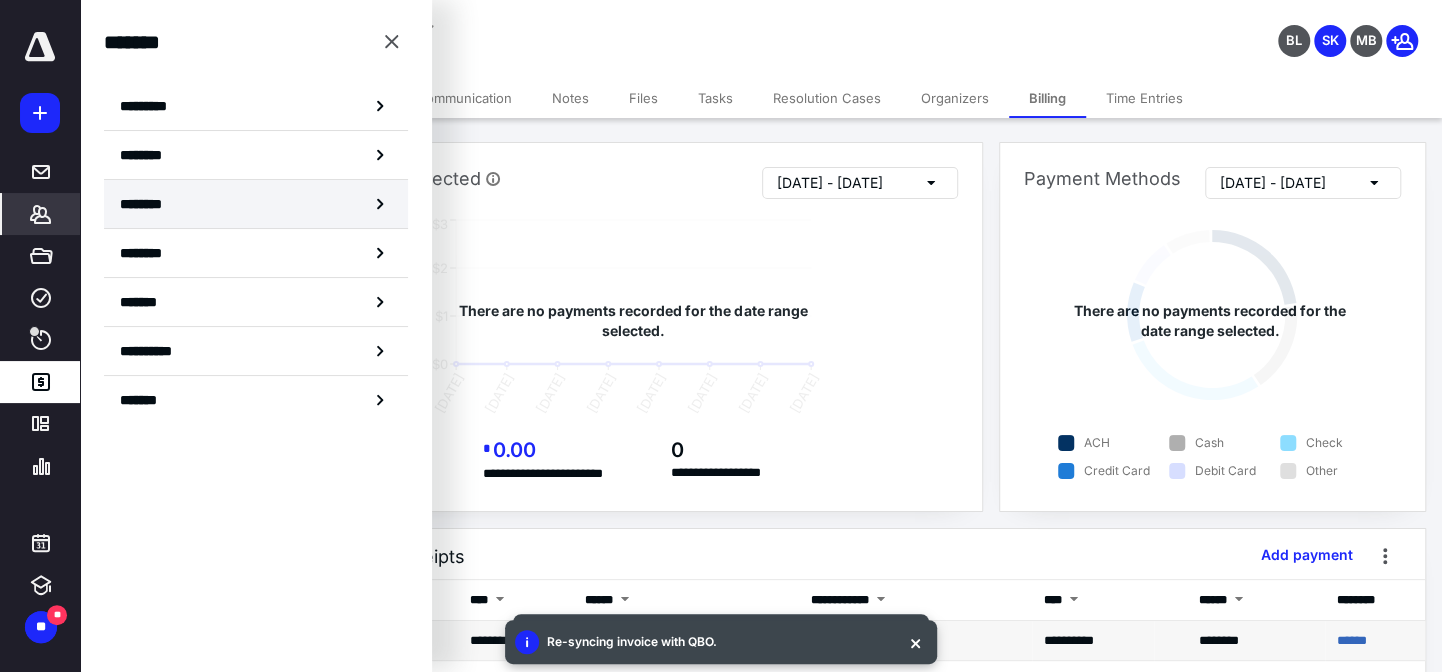 click on "********" at bounding box center [256, 204] 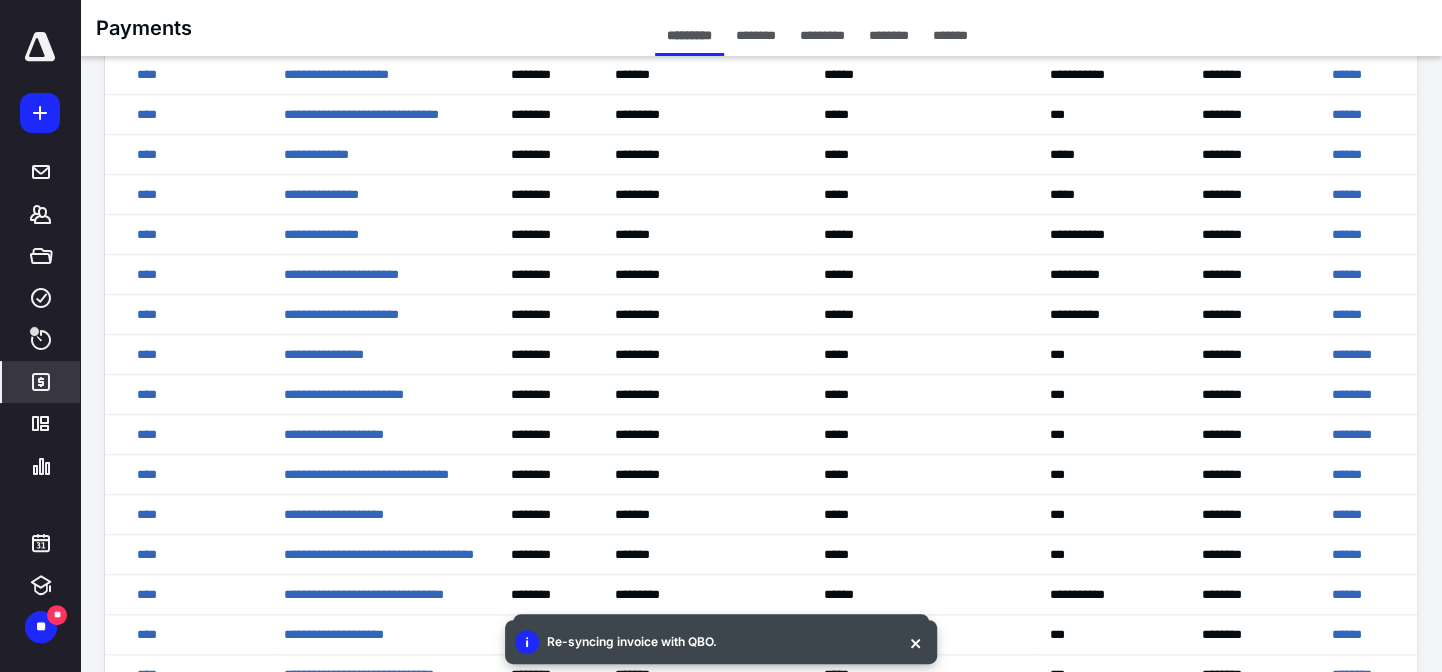 scroll, scrollTop: 909, scrollLeft: 0, axis: vertical 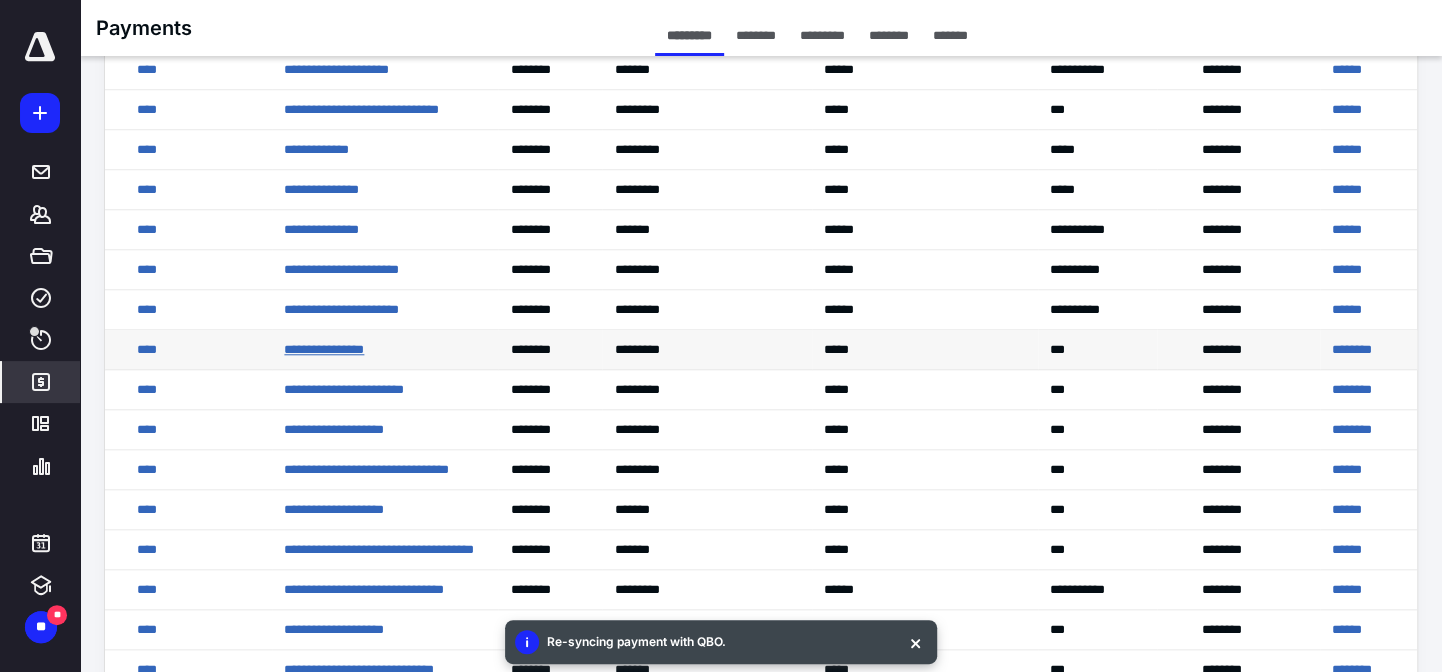 click on "**********" at bounding box center [324, 349] 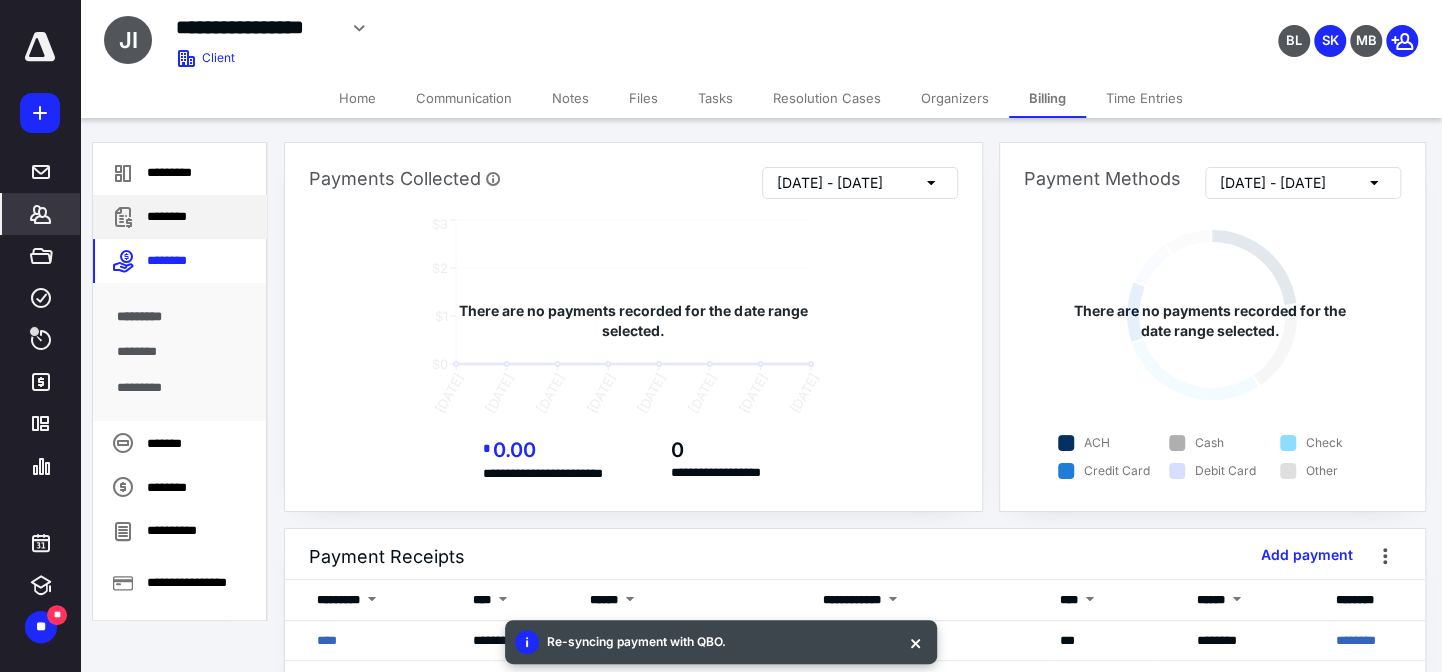 click on "********" at bounding box center [180, 217] 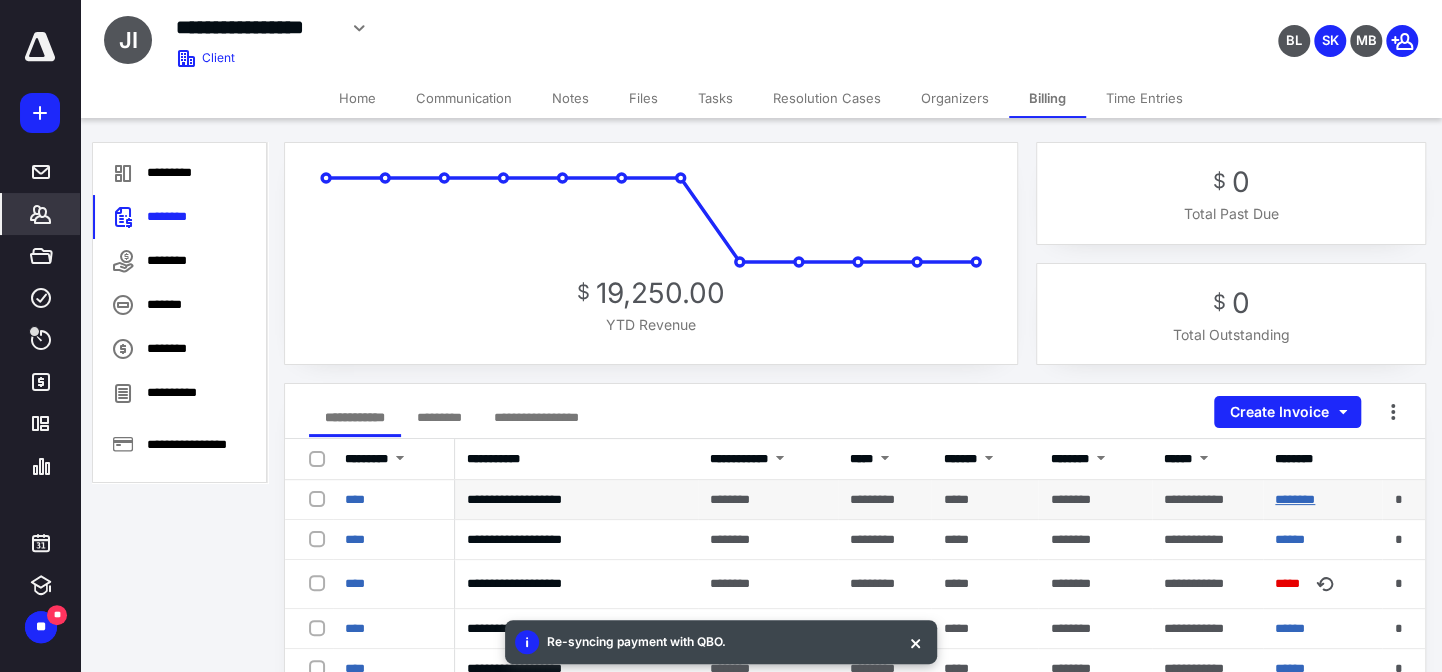 click on "********" at bounding box center [1295, 499] 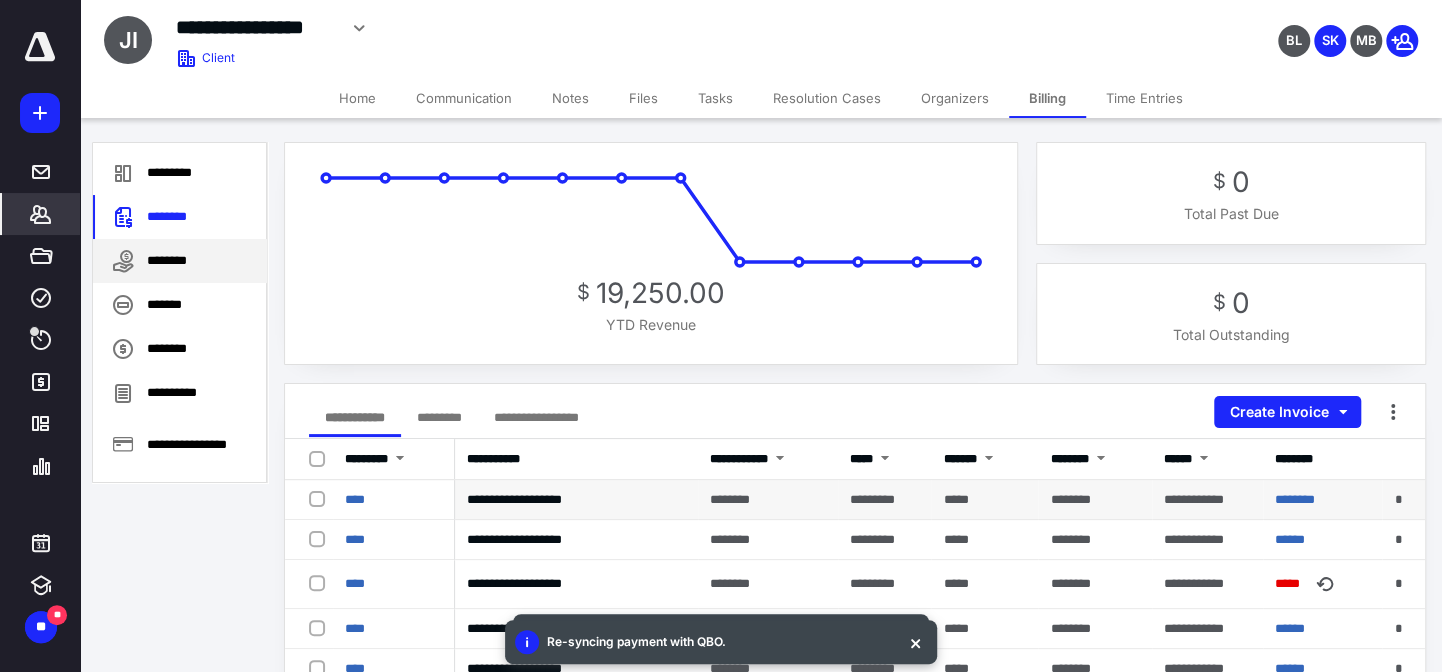 click on "********" at bounding box center (180, 261) 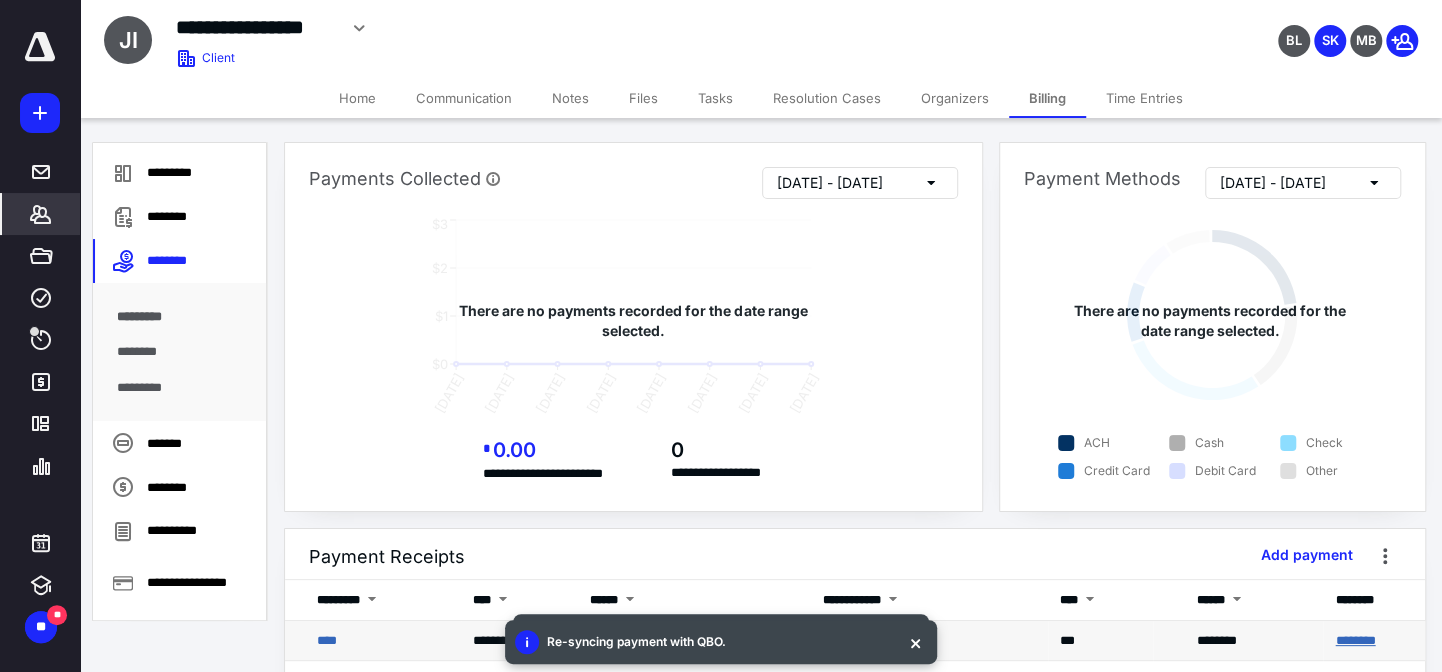 click on "********" at bounding box center [1355, 640] 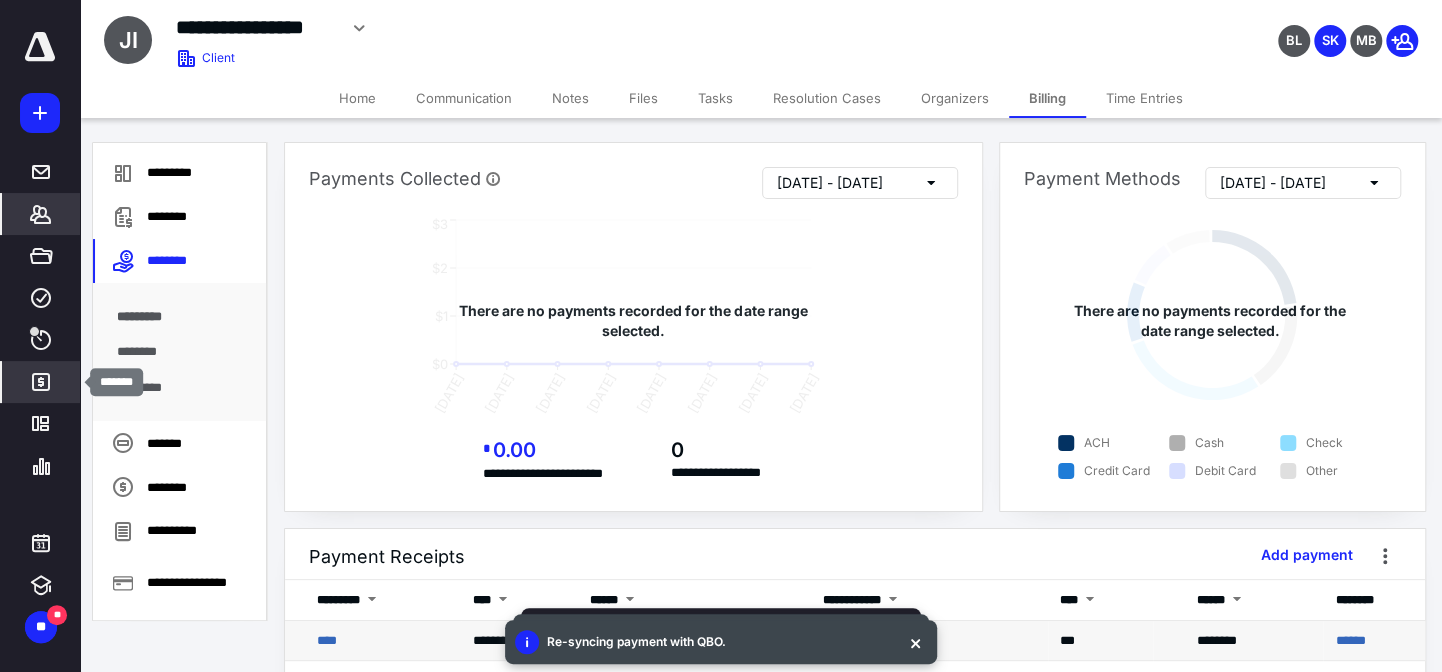 click 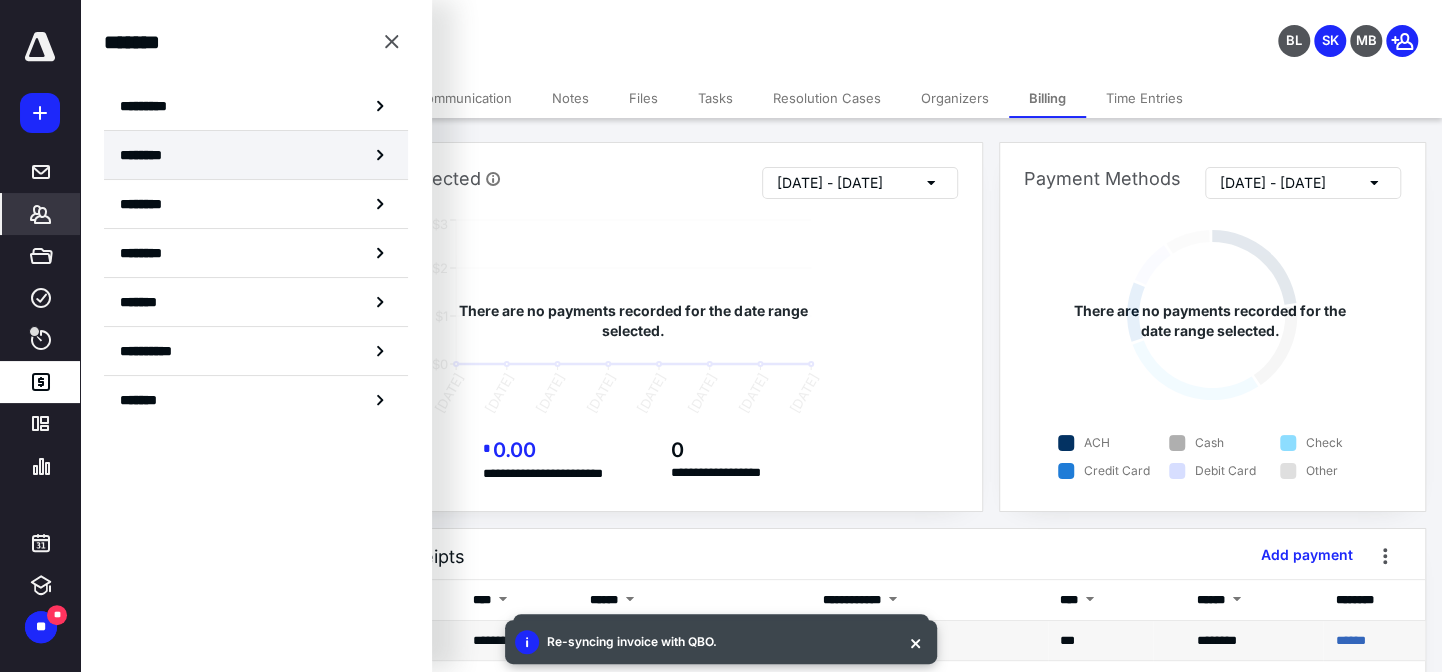 click on "********" at bounding box center [256, 155] 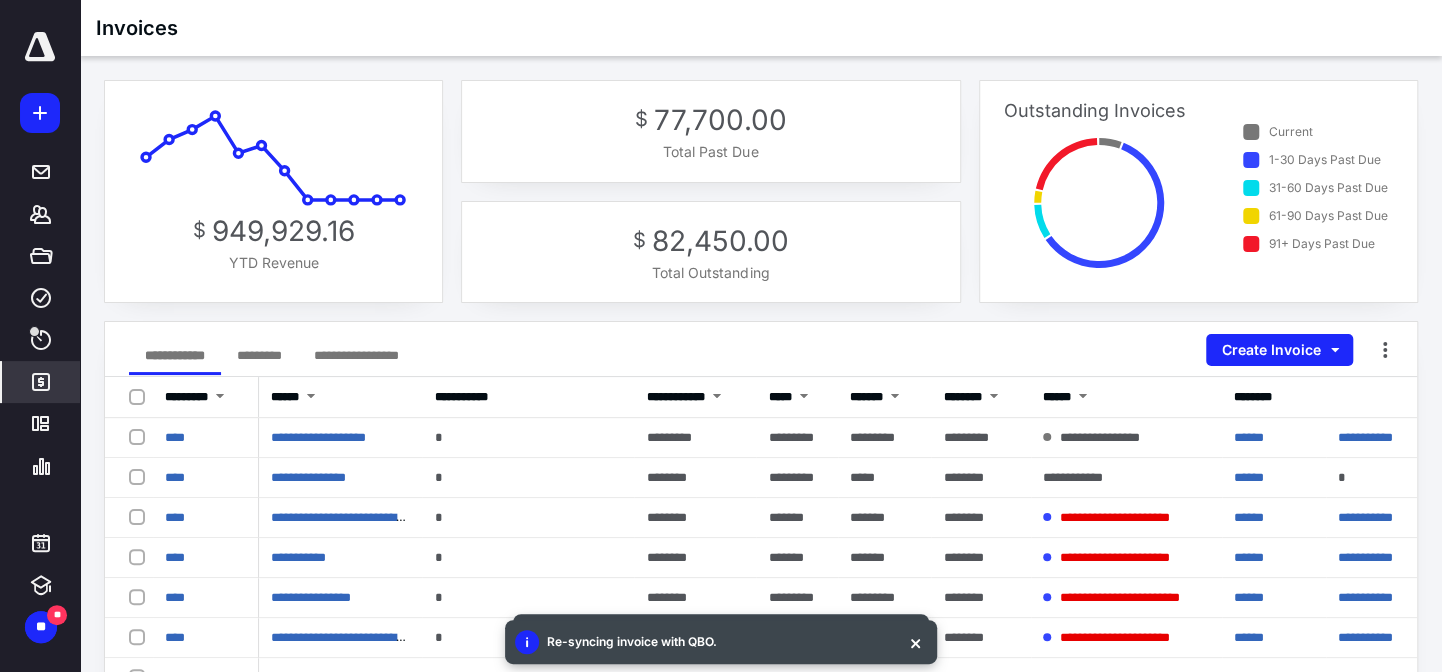 click 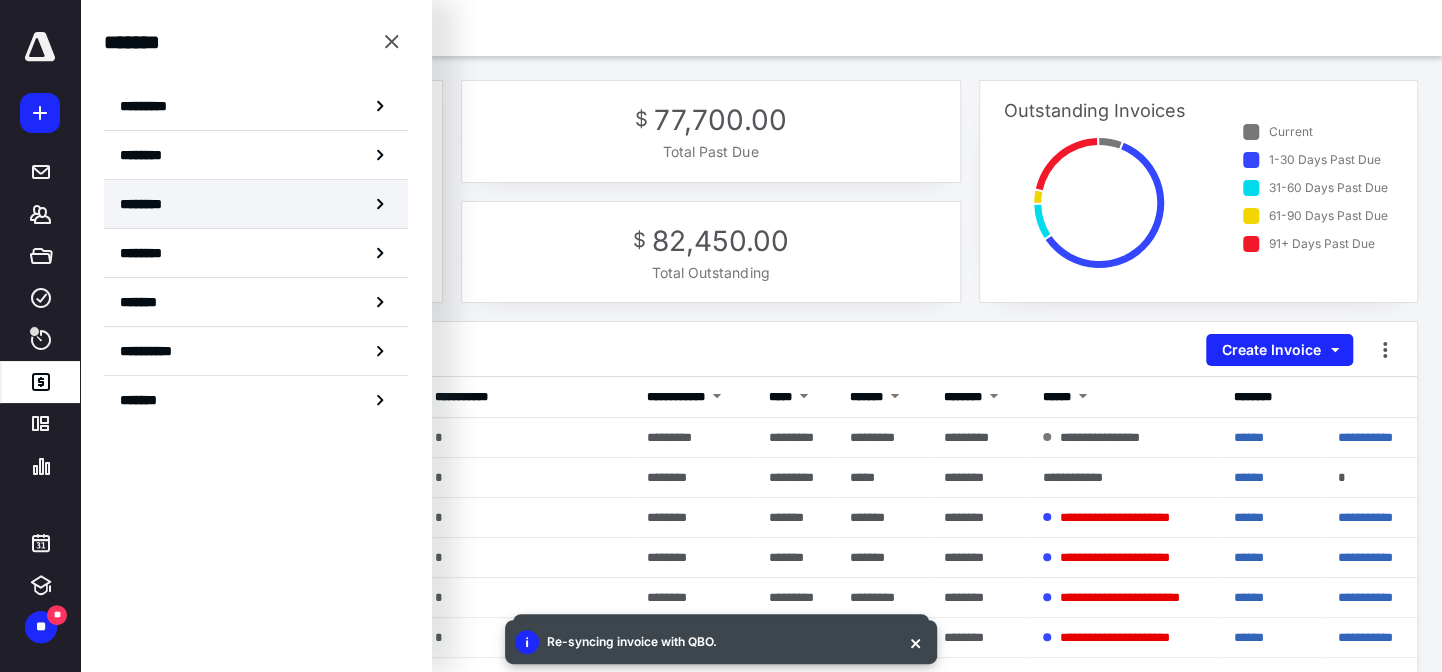 click on "********" at bounding box center (256, 204) 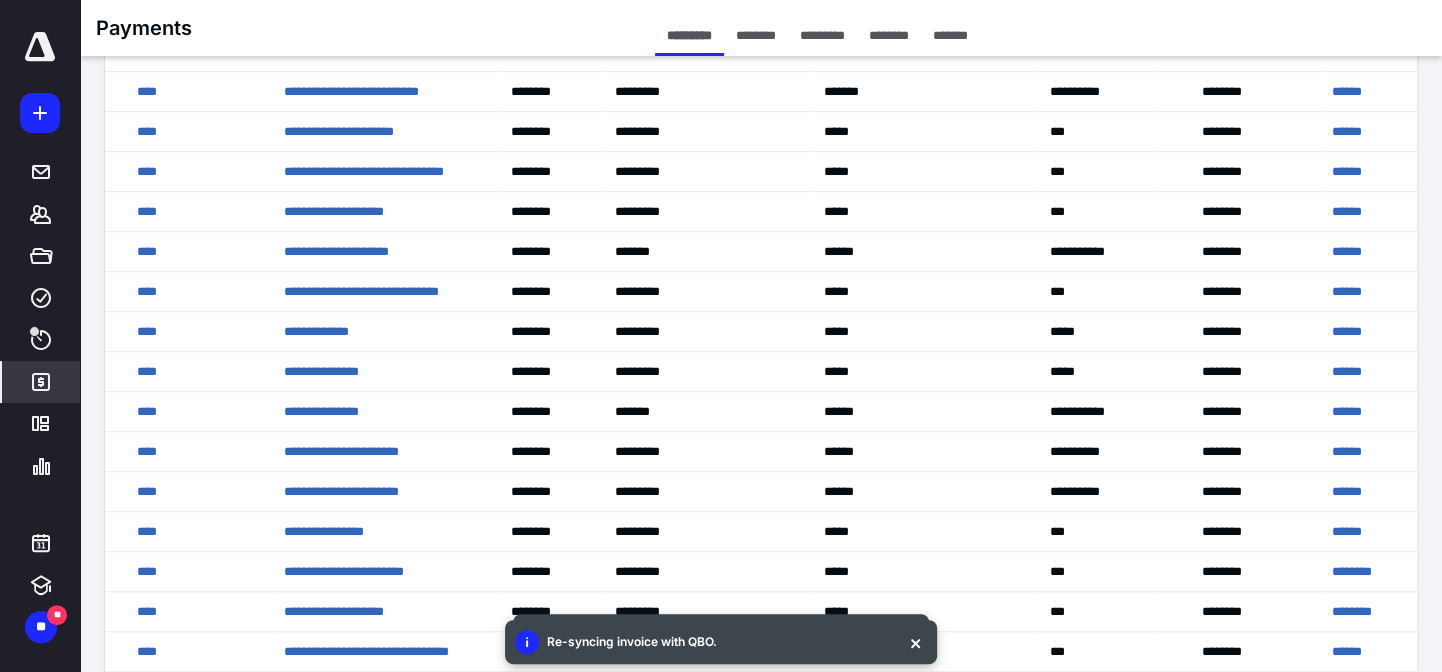 scroll, scrollTop: 818, scrollLeft: 0, axis: vertical 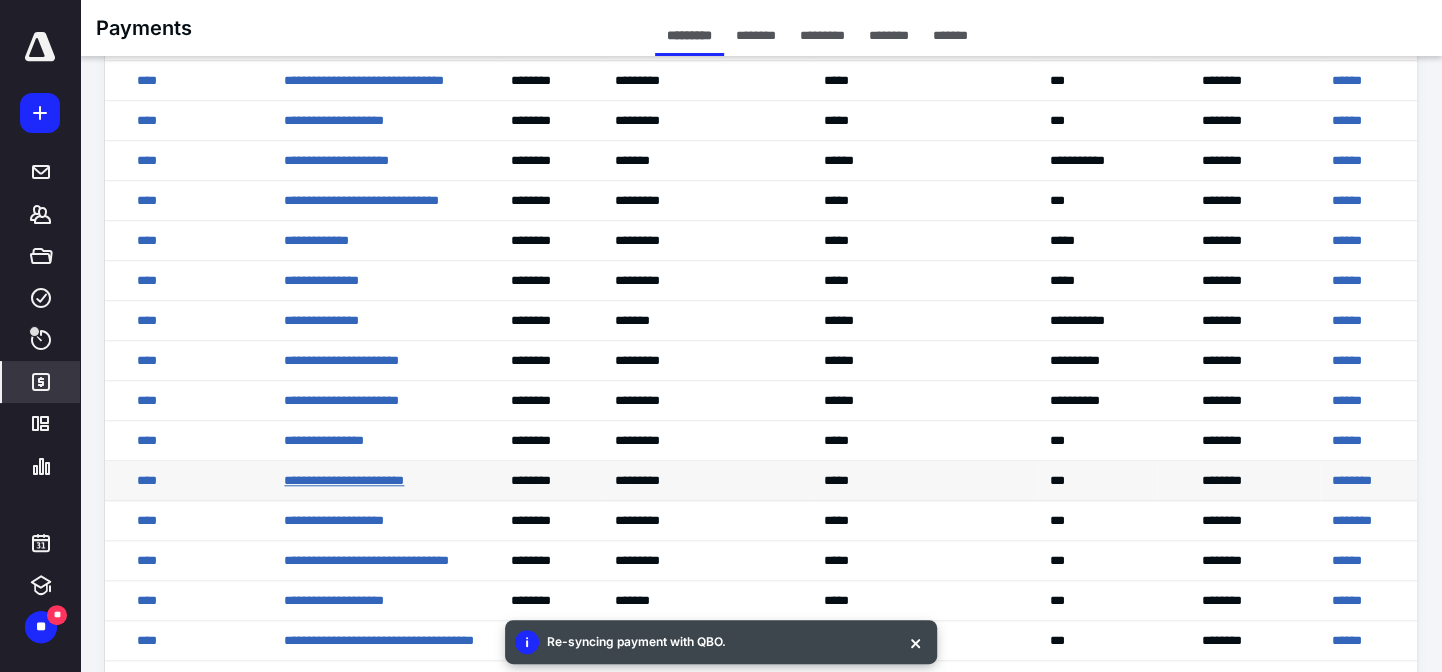 click on "**********" at bounding box center (344, 480) 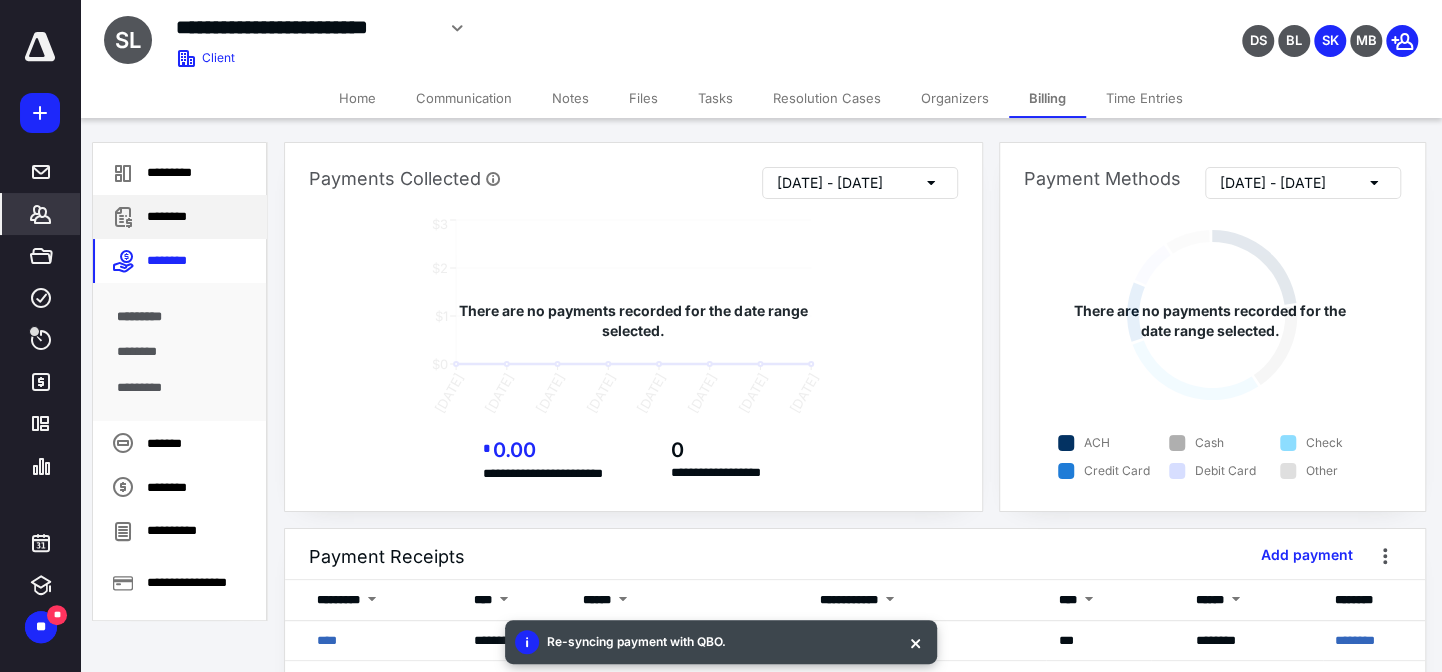 click on "********" at bounding box center (180, 217) 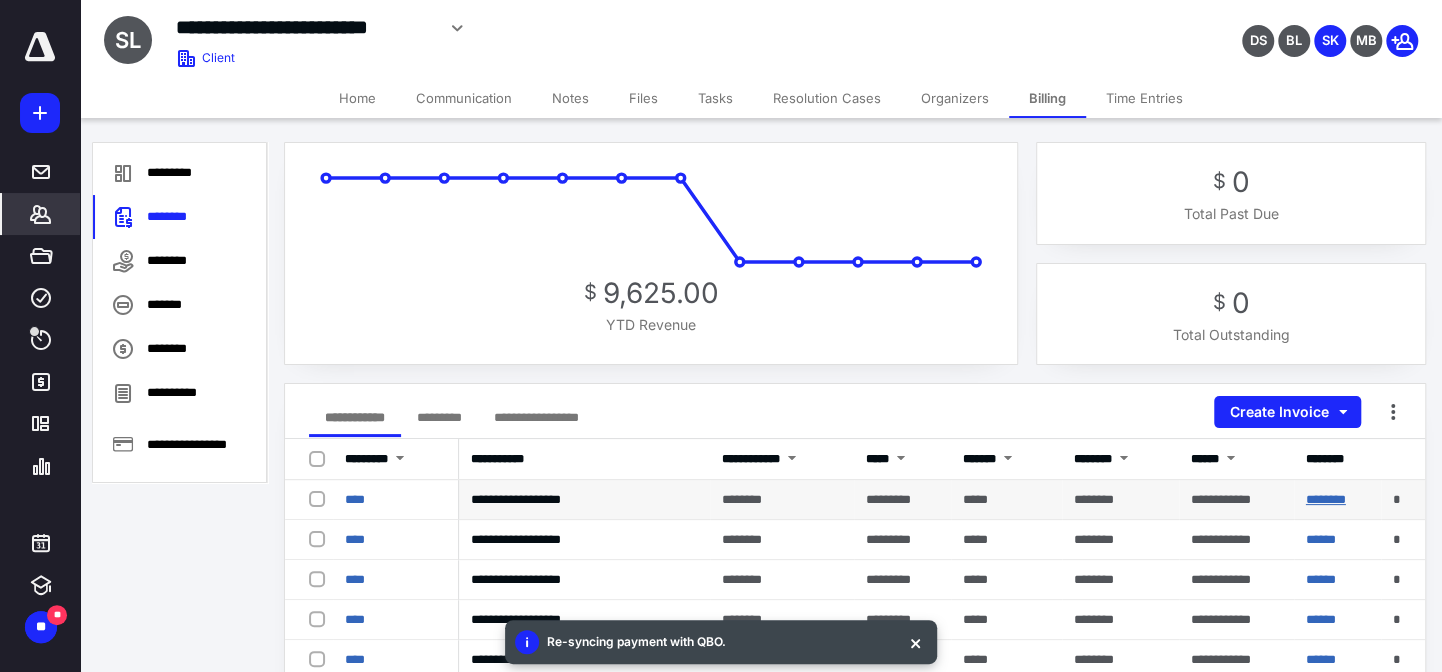 click on "********" at bounding box center (1326, 499) 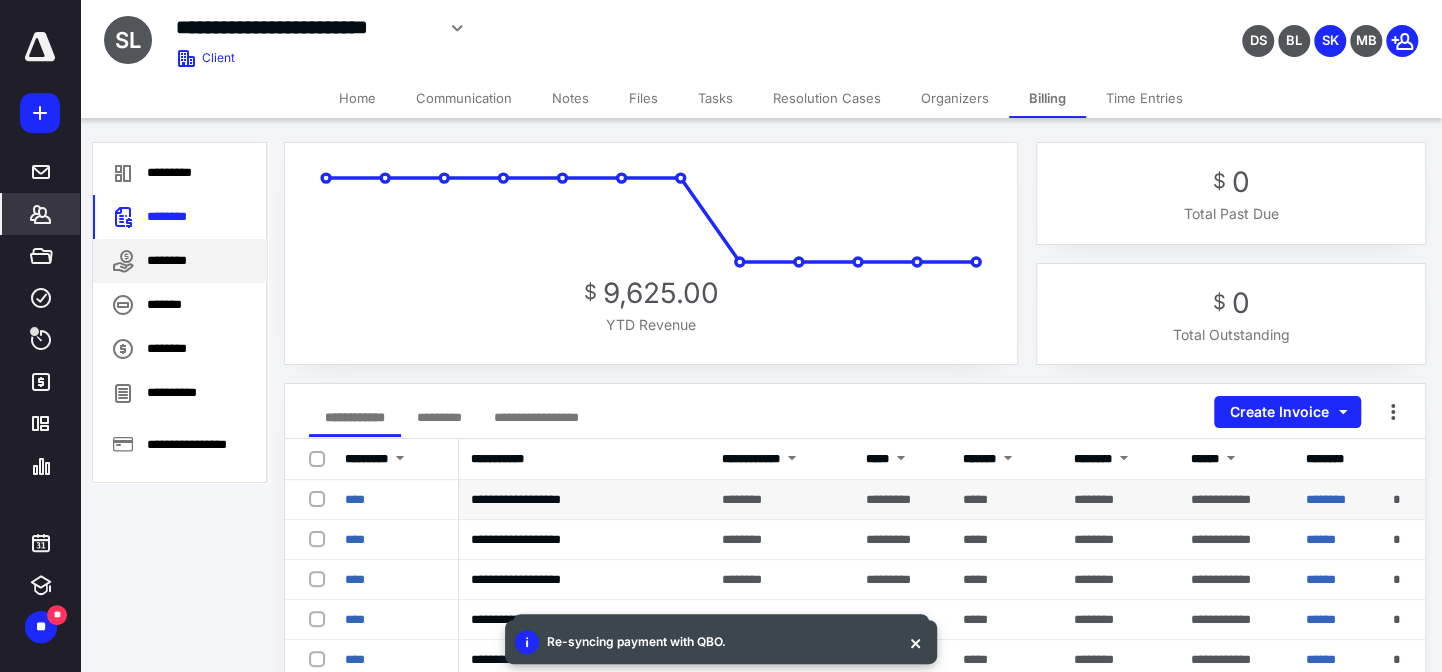 click on "********" at bounding box center [180, 261] 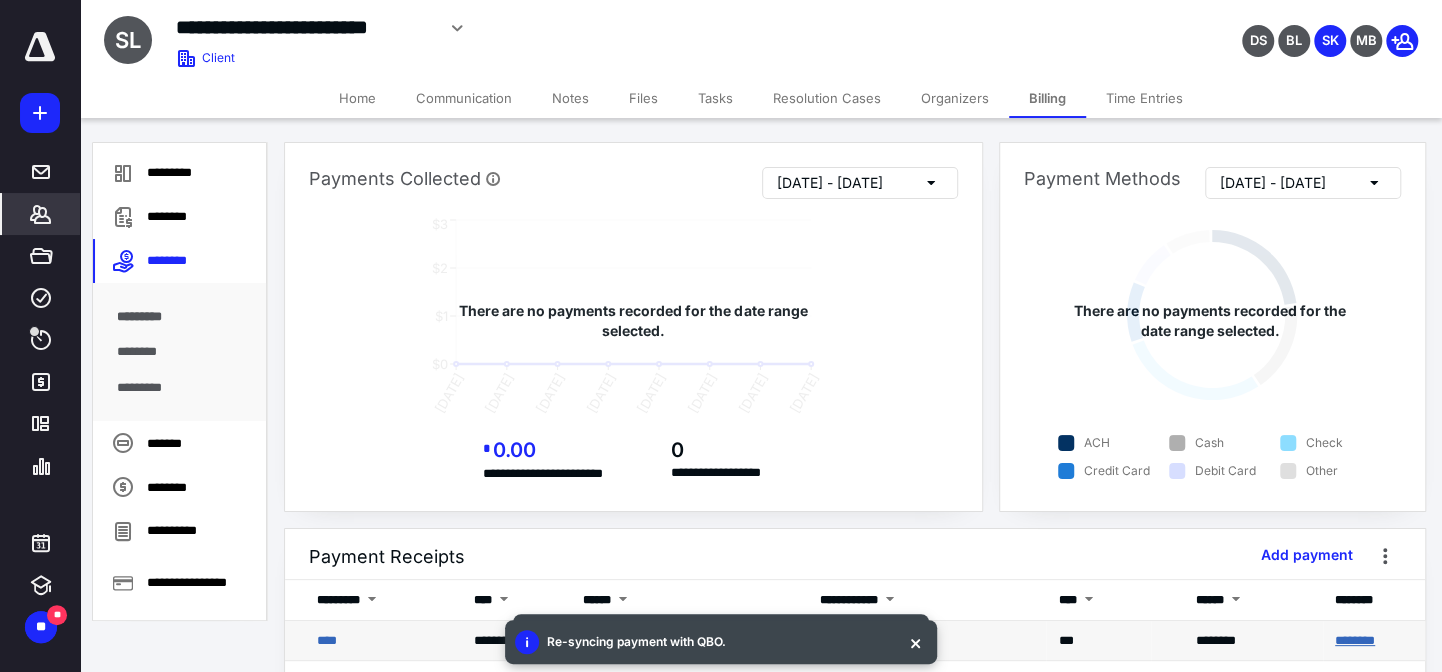 click on "********" at bounding box center [1355, 640] 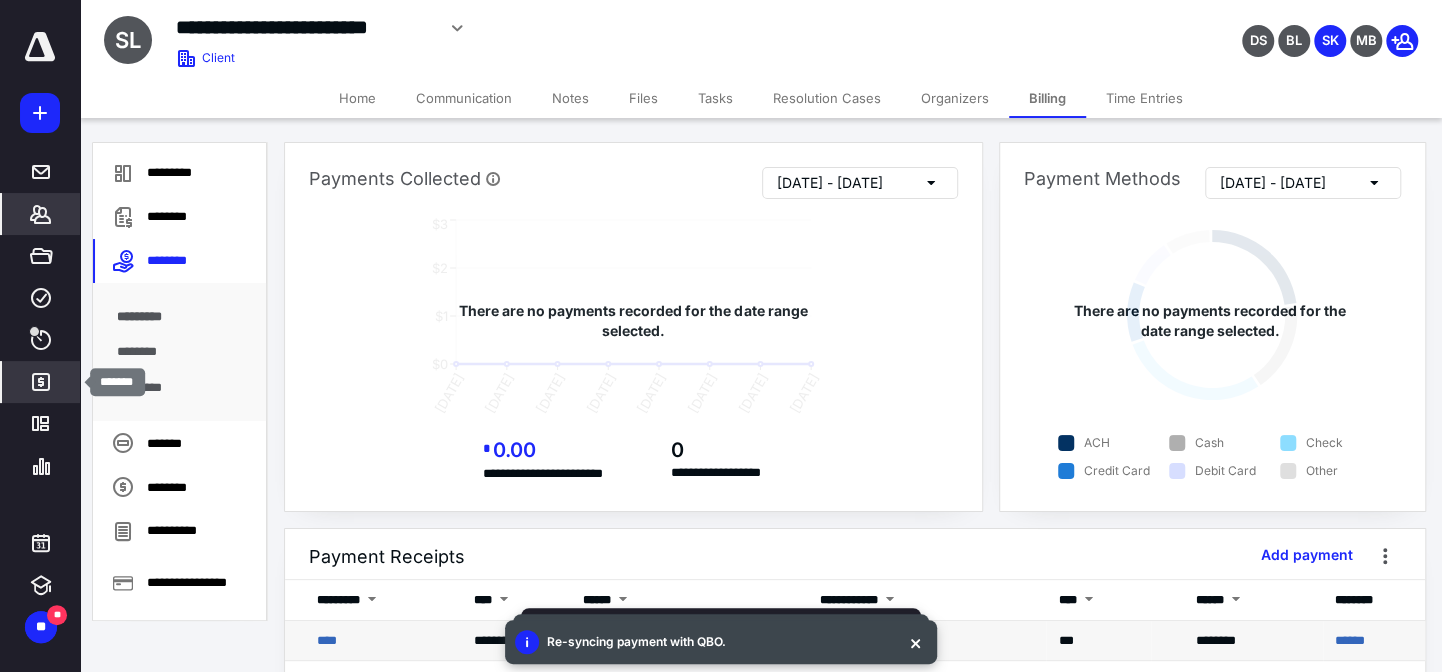 click 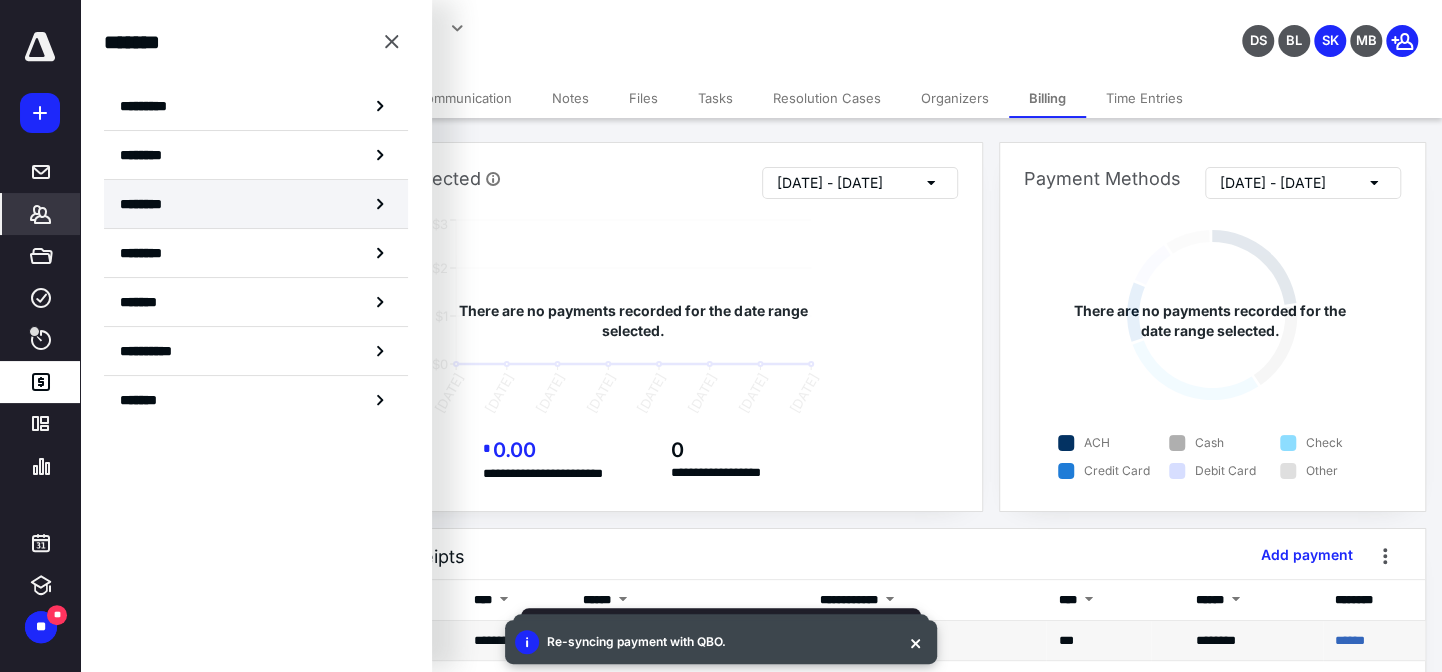 click on "********" at bounding box center [256, 204] 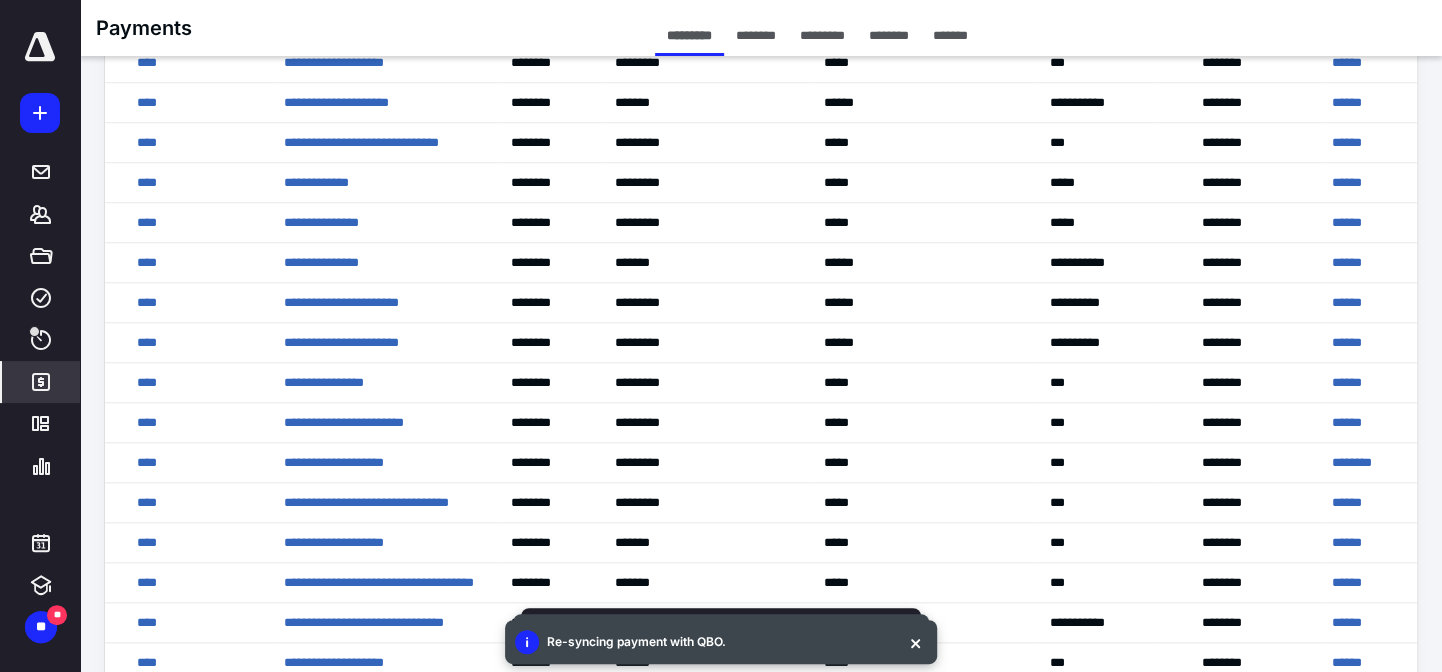 scroll, scrollTop: 909, scrollLeft: 0, axis: vertical 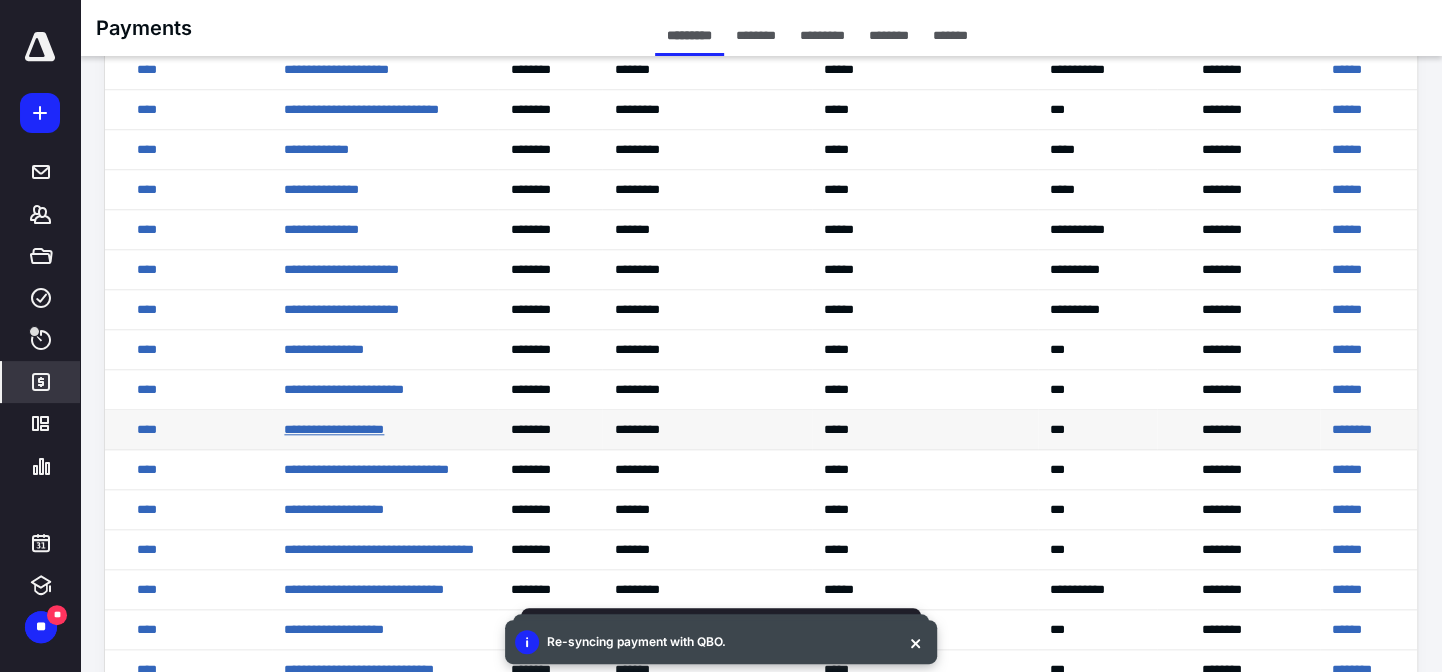 click on "**********" at bounding box center [334, 429] 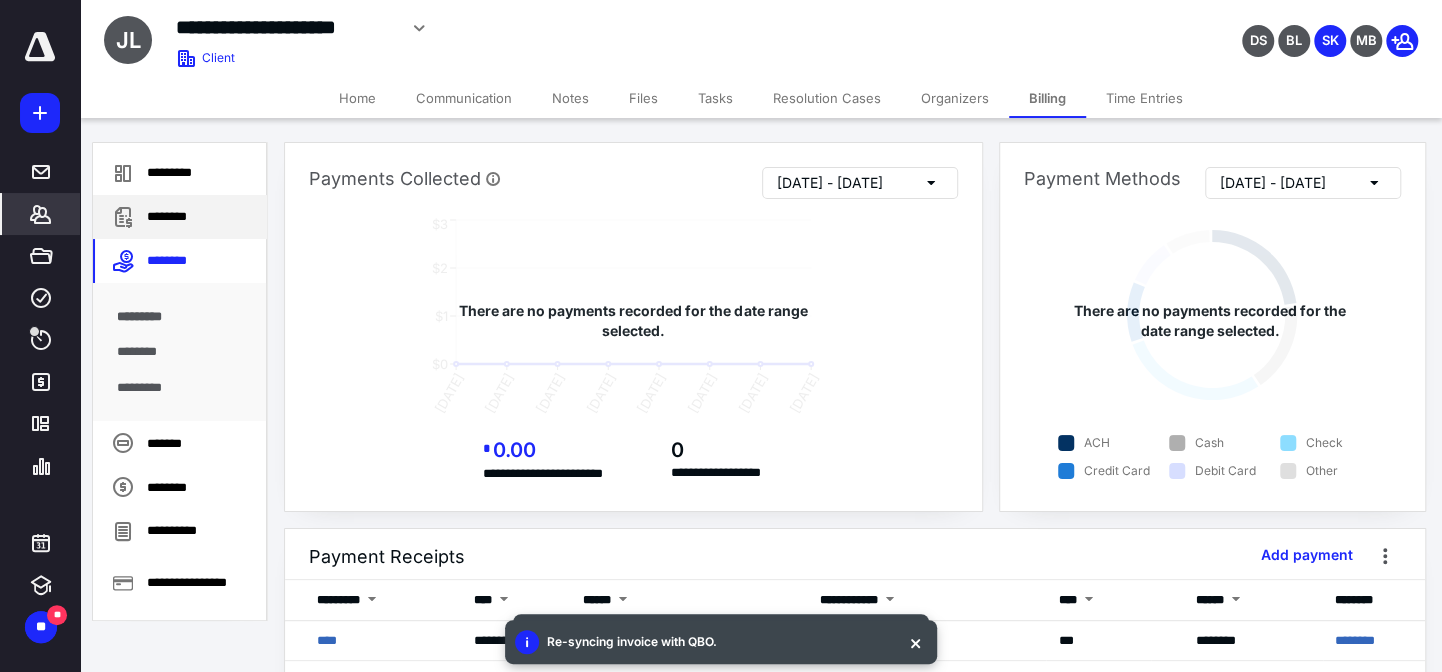 click on "********" at bounding box center (180, 217) 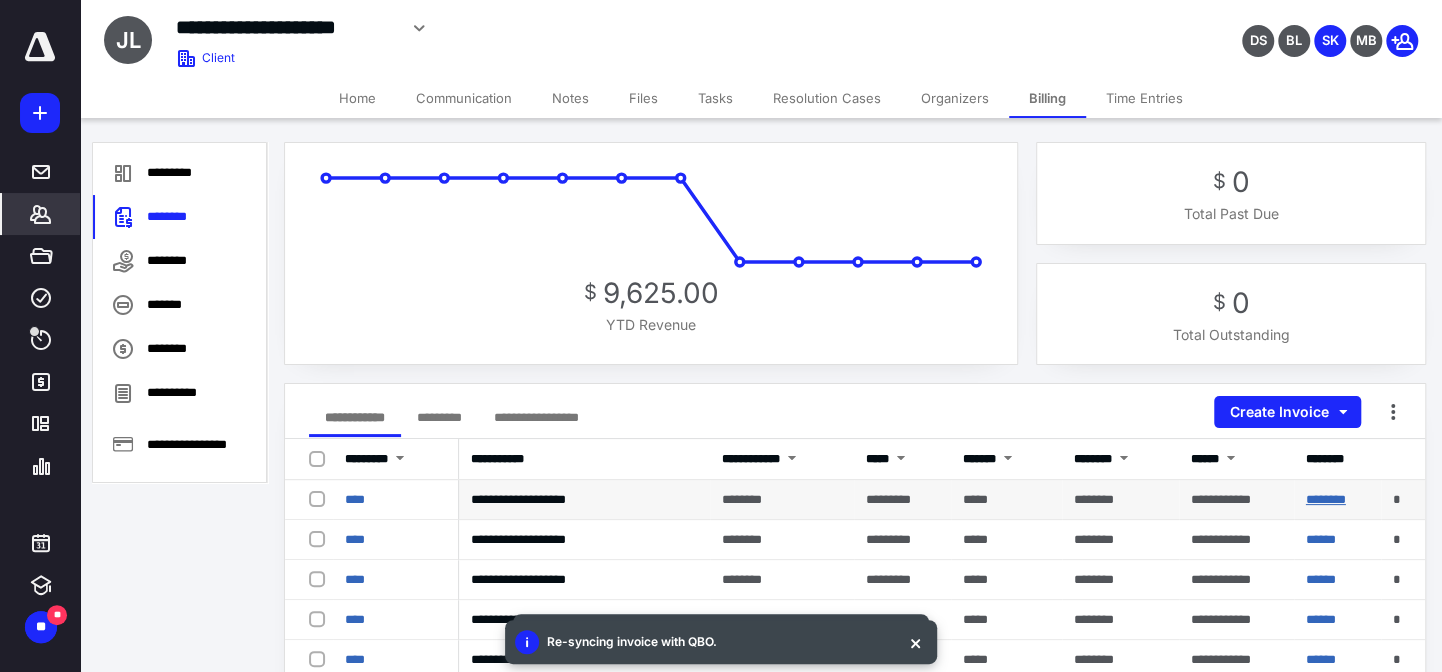 click on "********" at bounding box center [1326, 499] 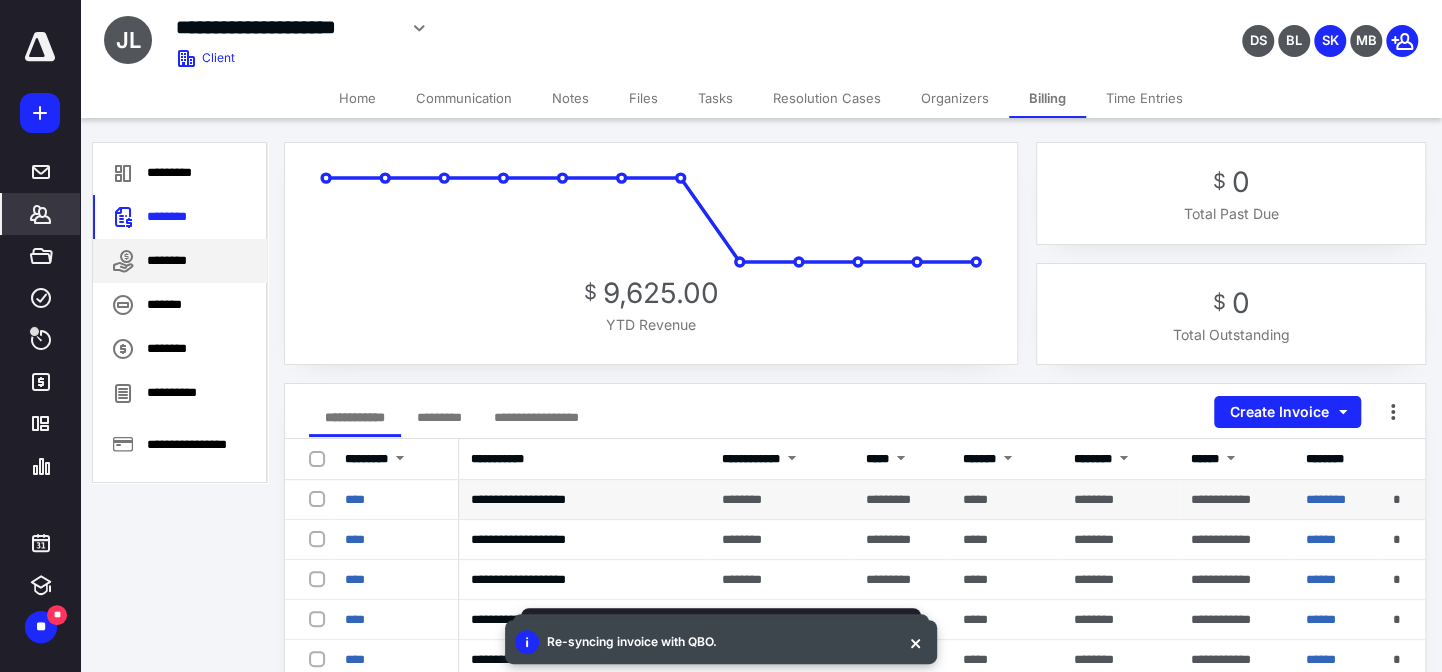 click on "********" at bounding box center (180, 261) 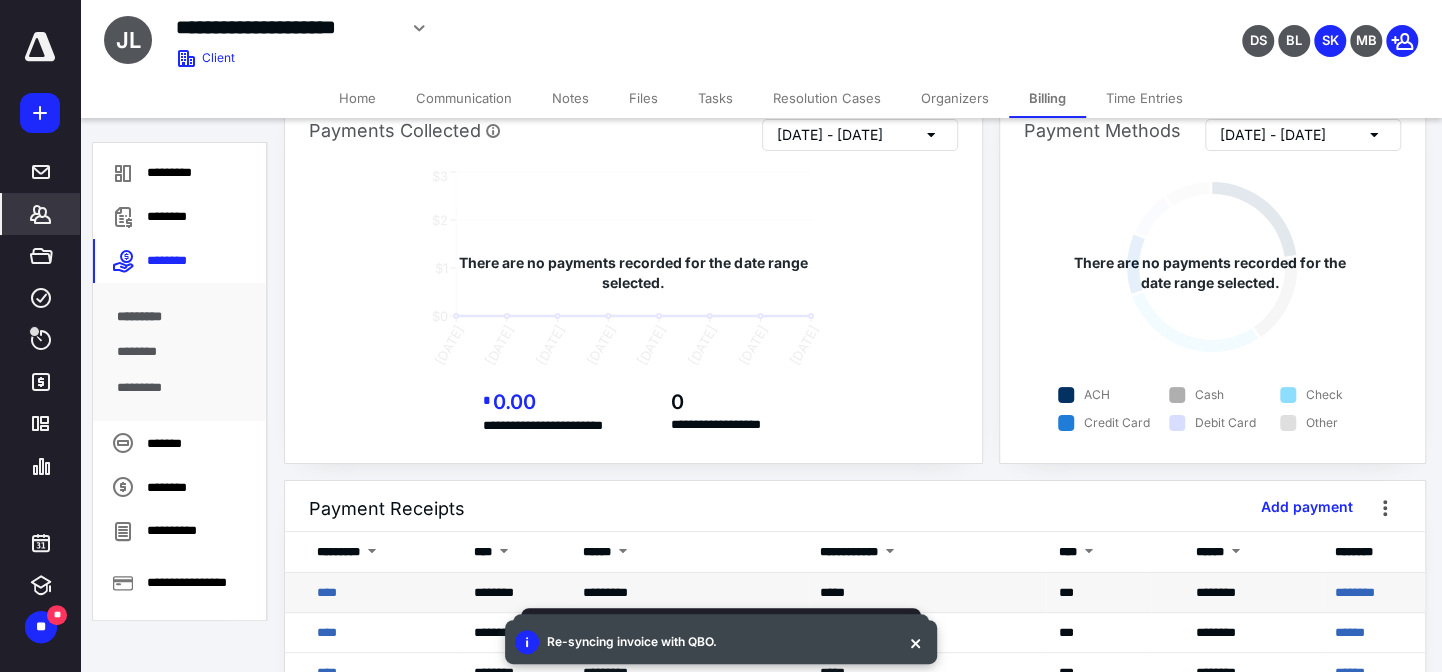 scroll, scrollTop: 90, scrollLeft: 0, axis: vertical 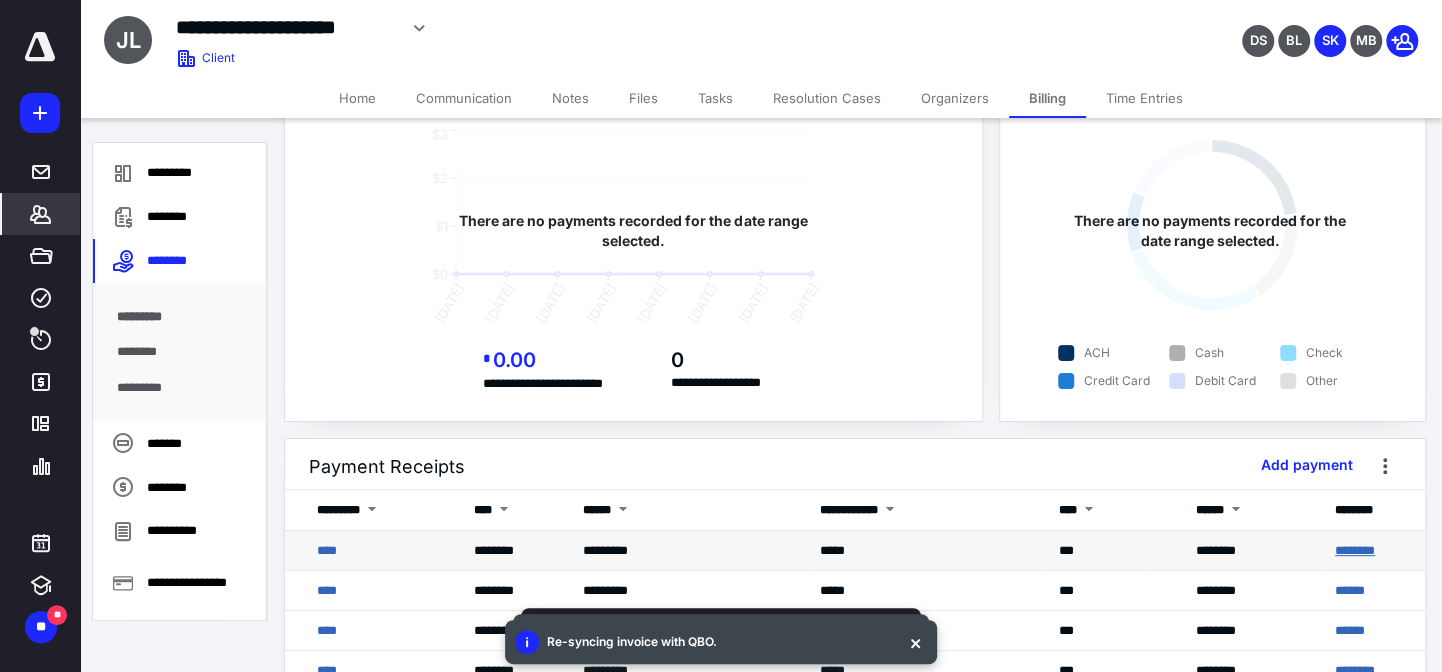 click on "********" at bounding box center [1355, 550] 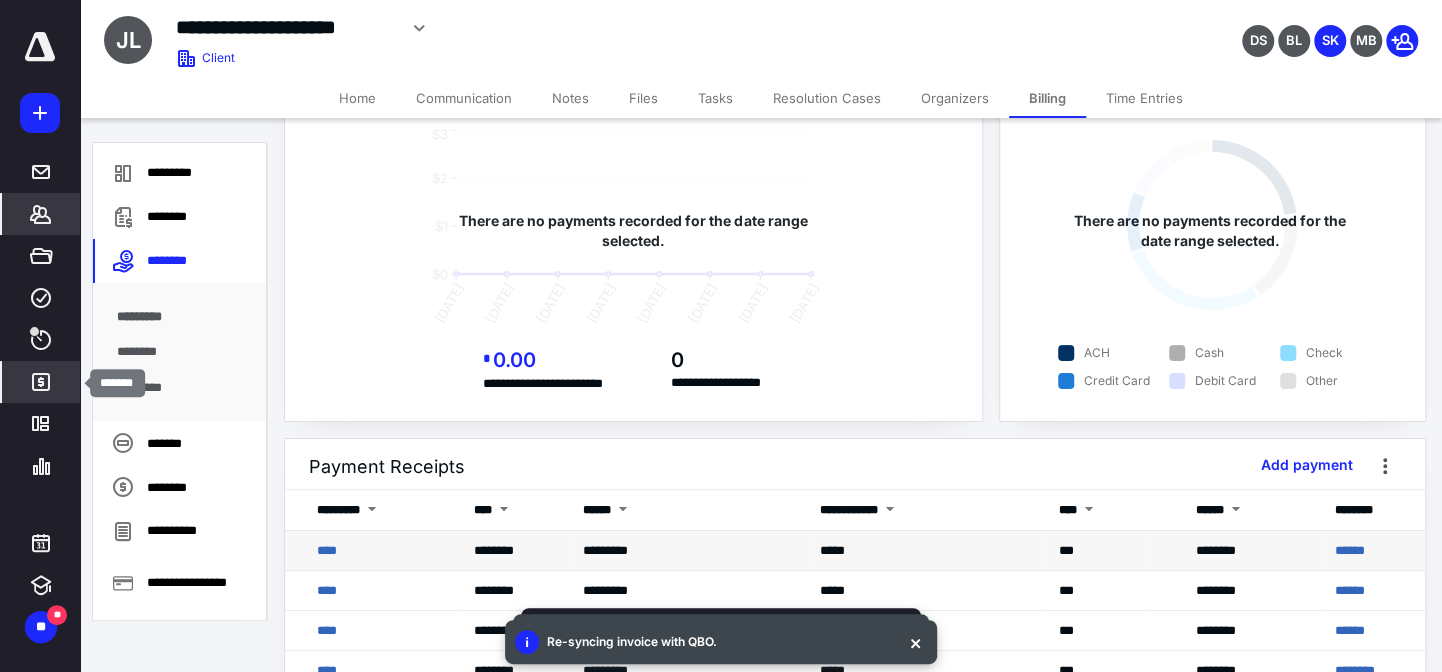click 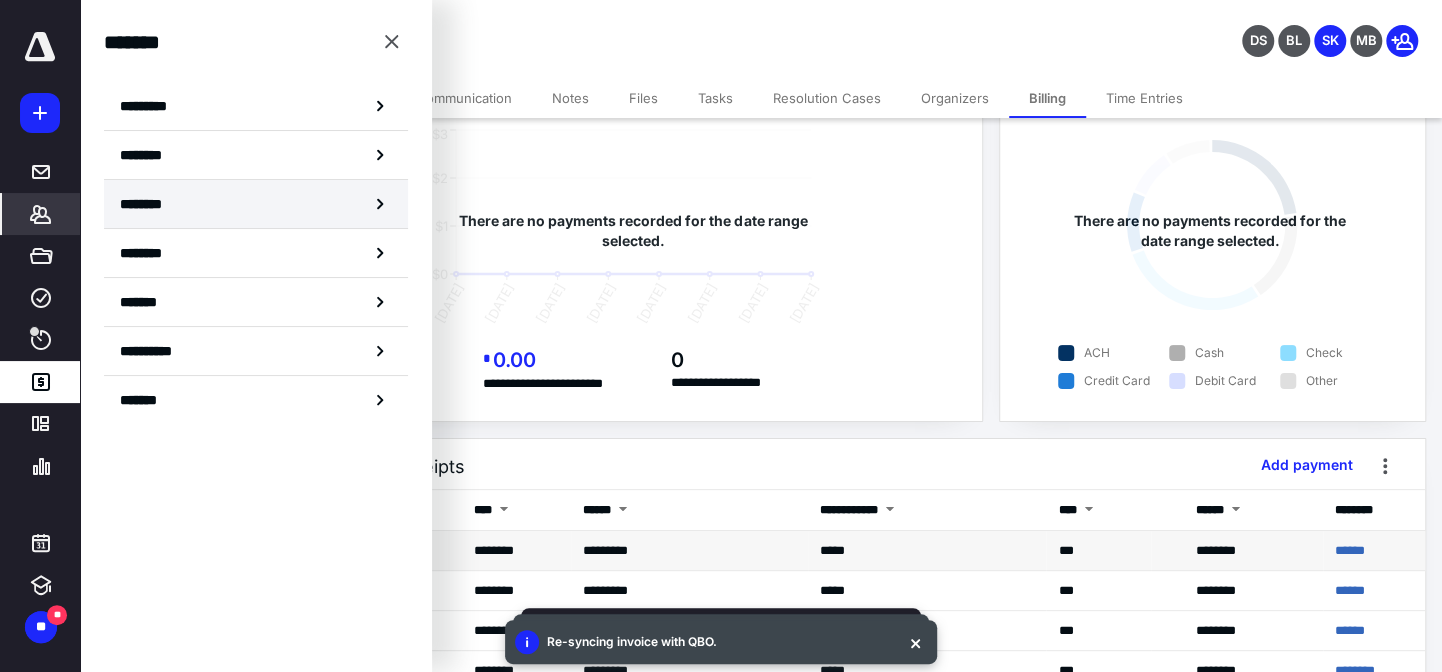 click on "********" at bounding box center [256, 204] 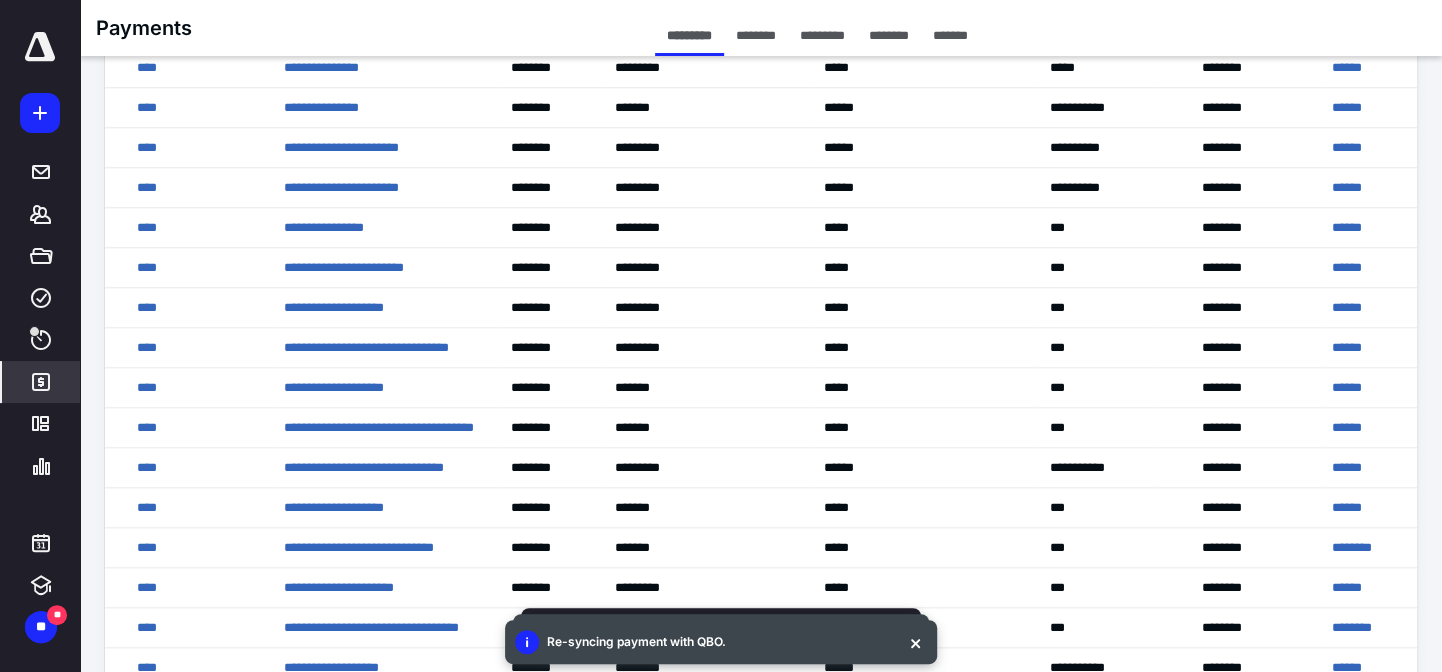 scroll, scrollTop: 1090, scrollLeft: 0, axis: vertical 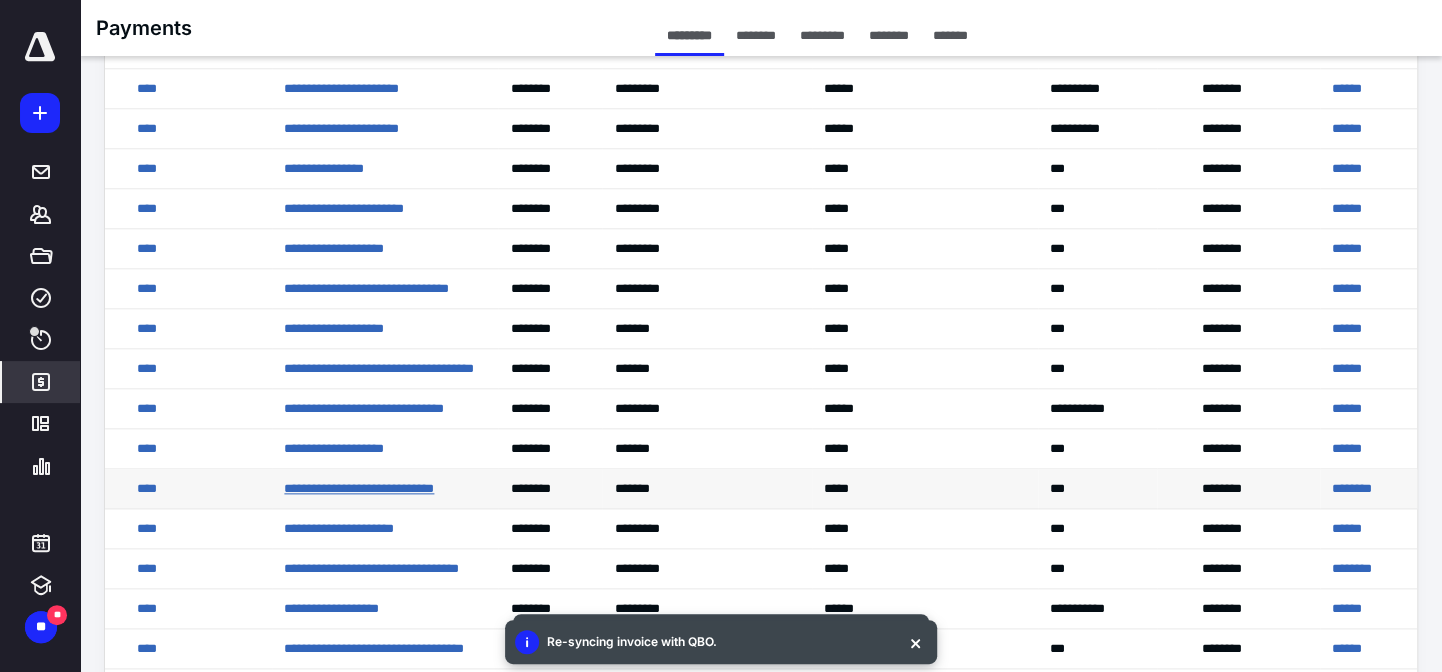 click on "**********" at bounding box center [359, 488] 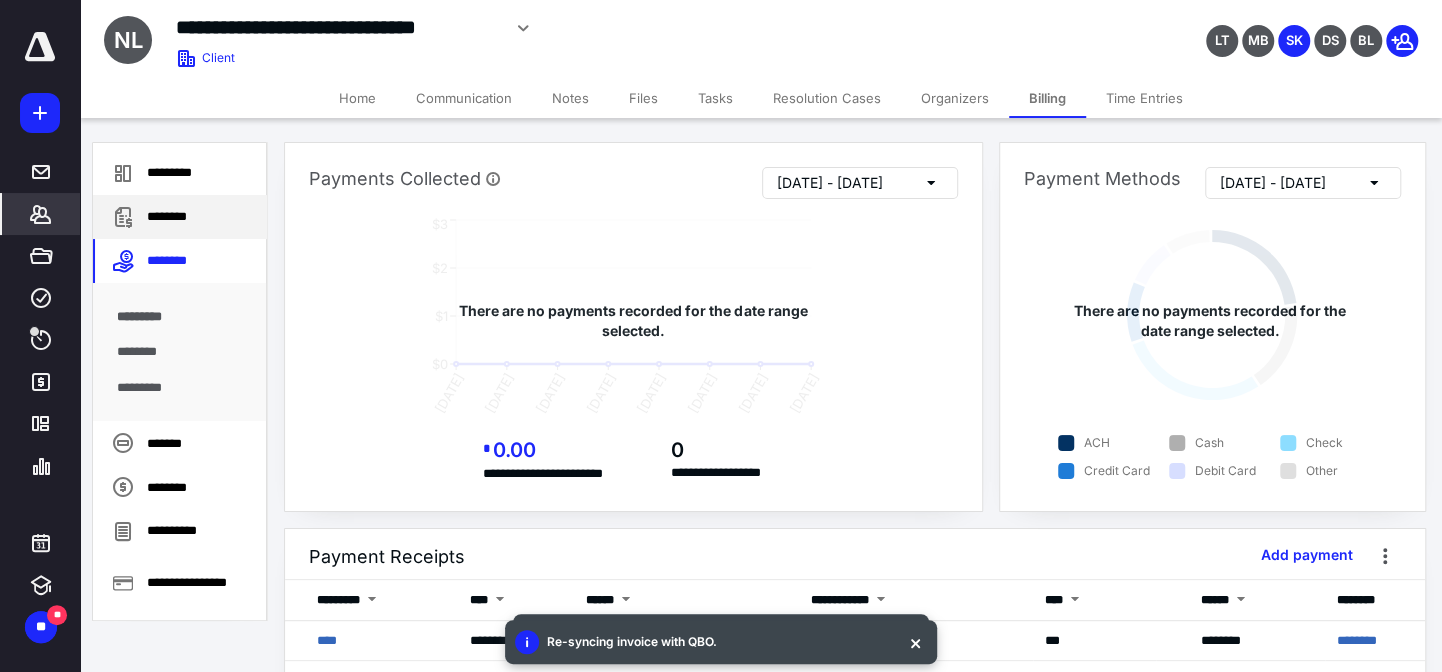 click on "********" at bounding box center (180, 217) 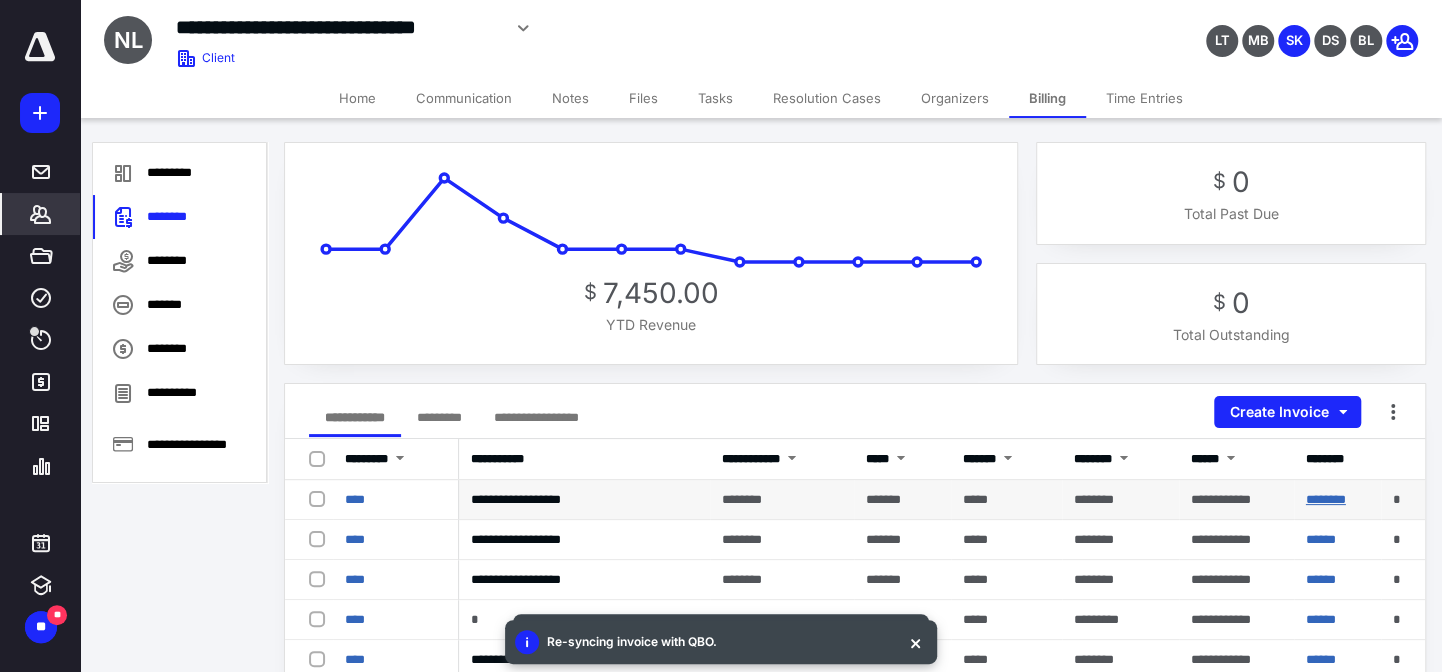 click on "********" at bounding box center (1326, 499) 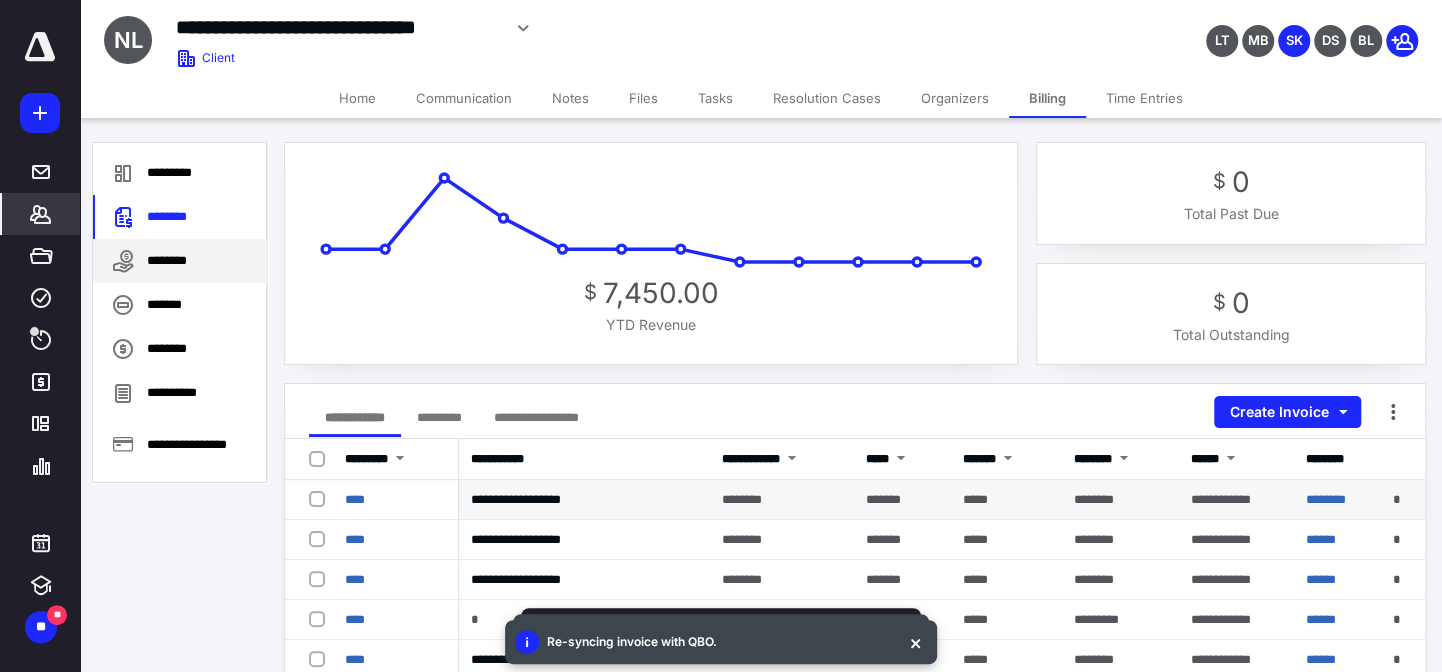 click on "********" at bounding box center (180, 261) 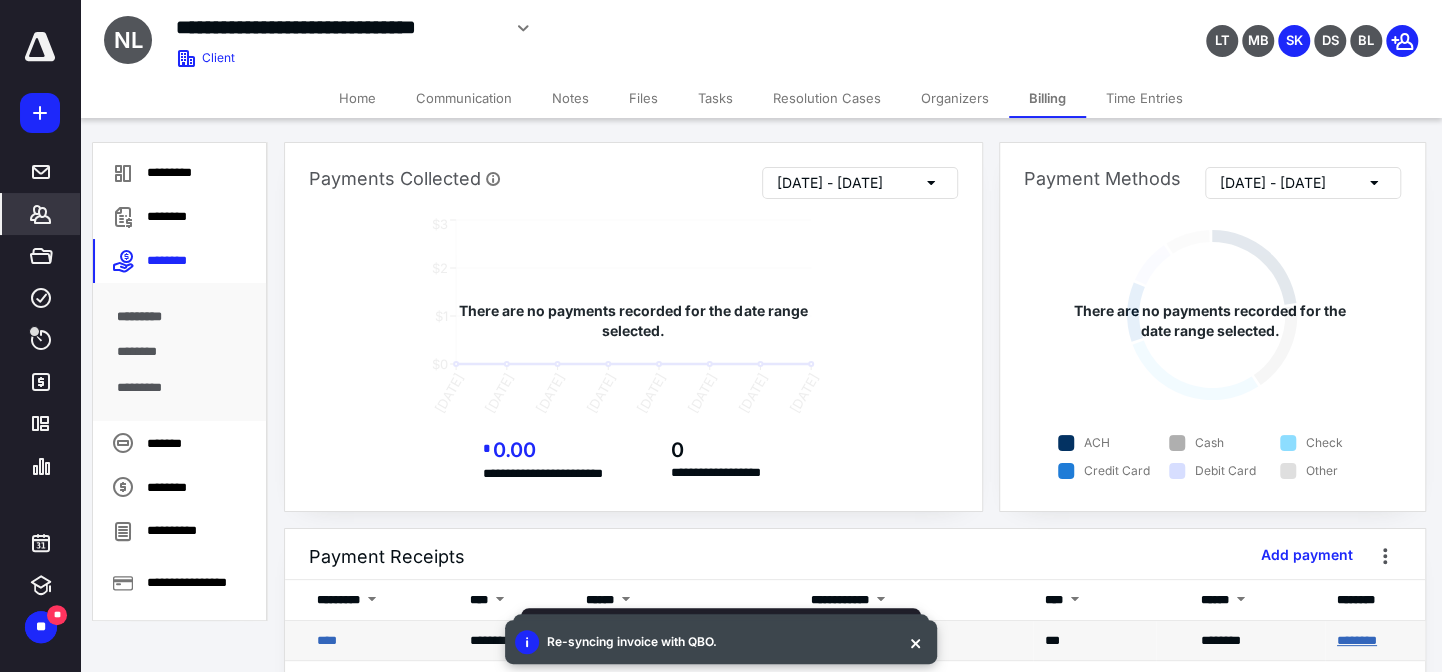 click on "********" at bounding box center (1357, 640) 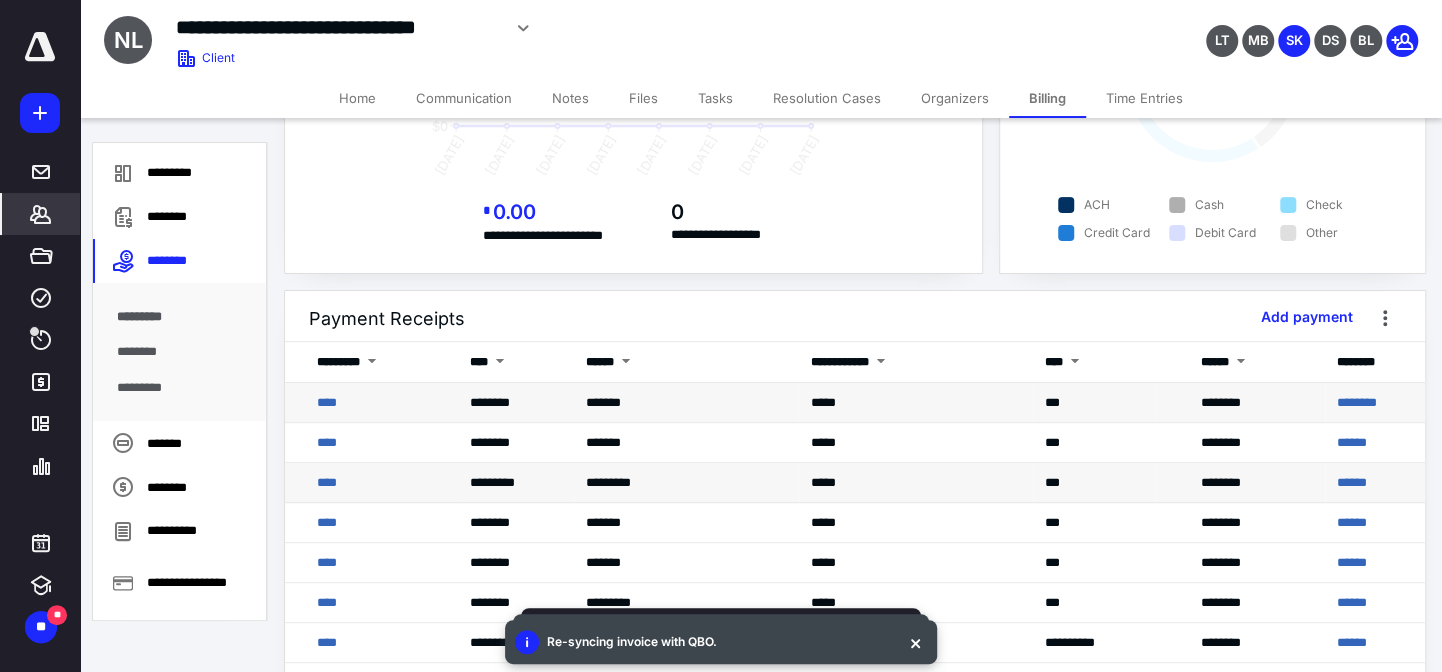 scroll, scrollTop: 272, scrollLeft: 0, axis: vertical 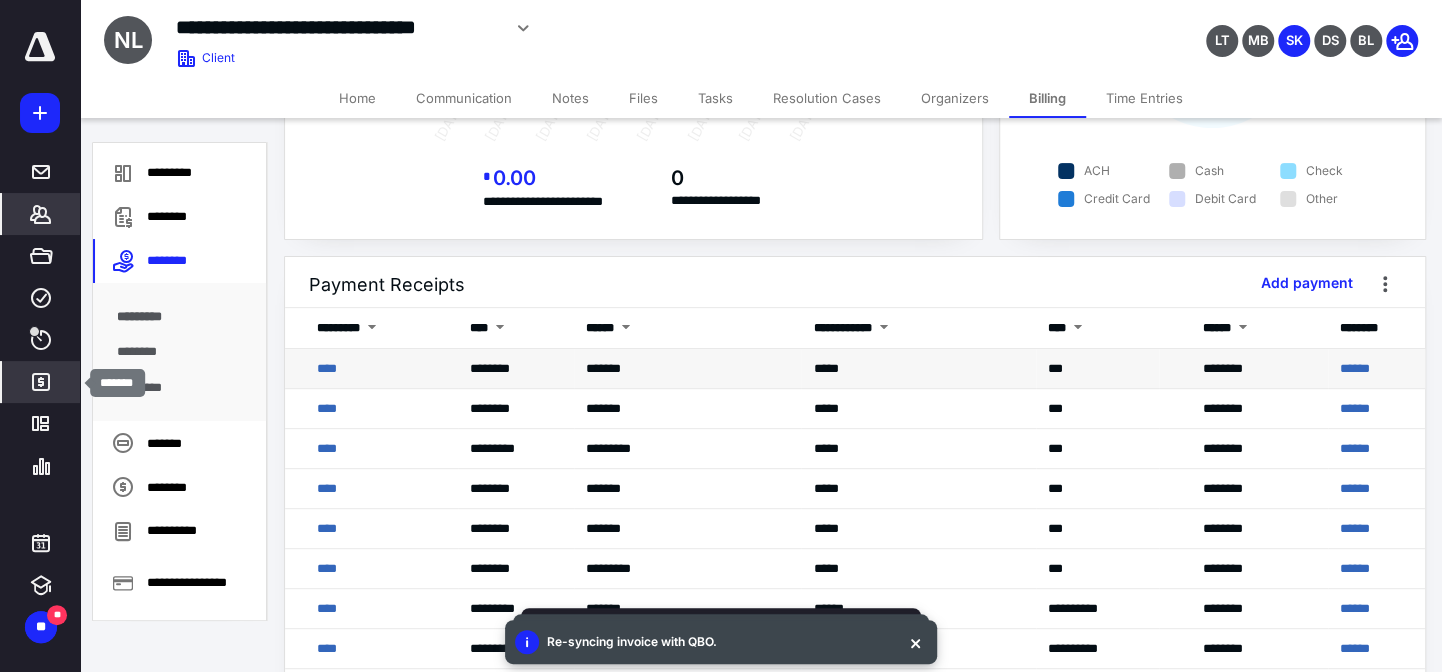 click 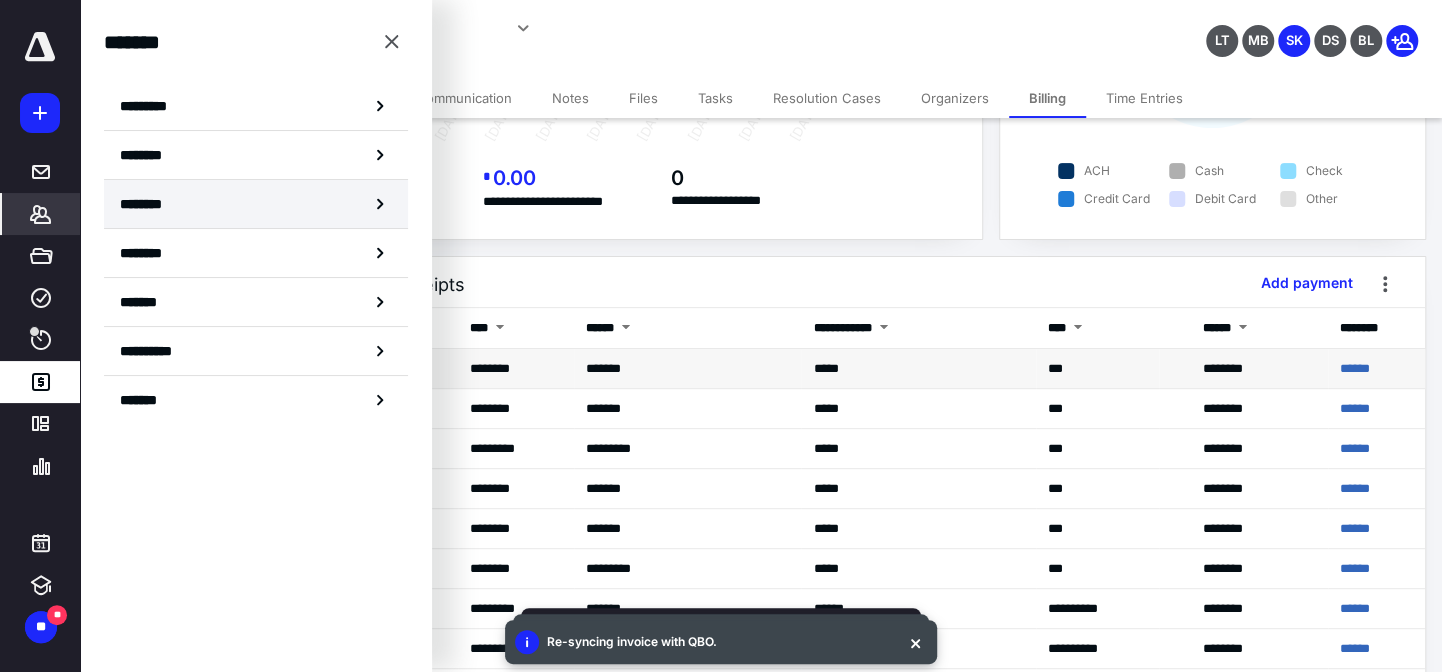 click on "********" at bounding box center [256, 204] 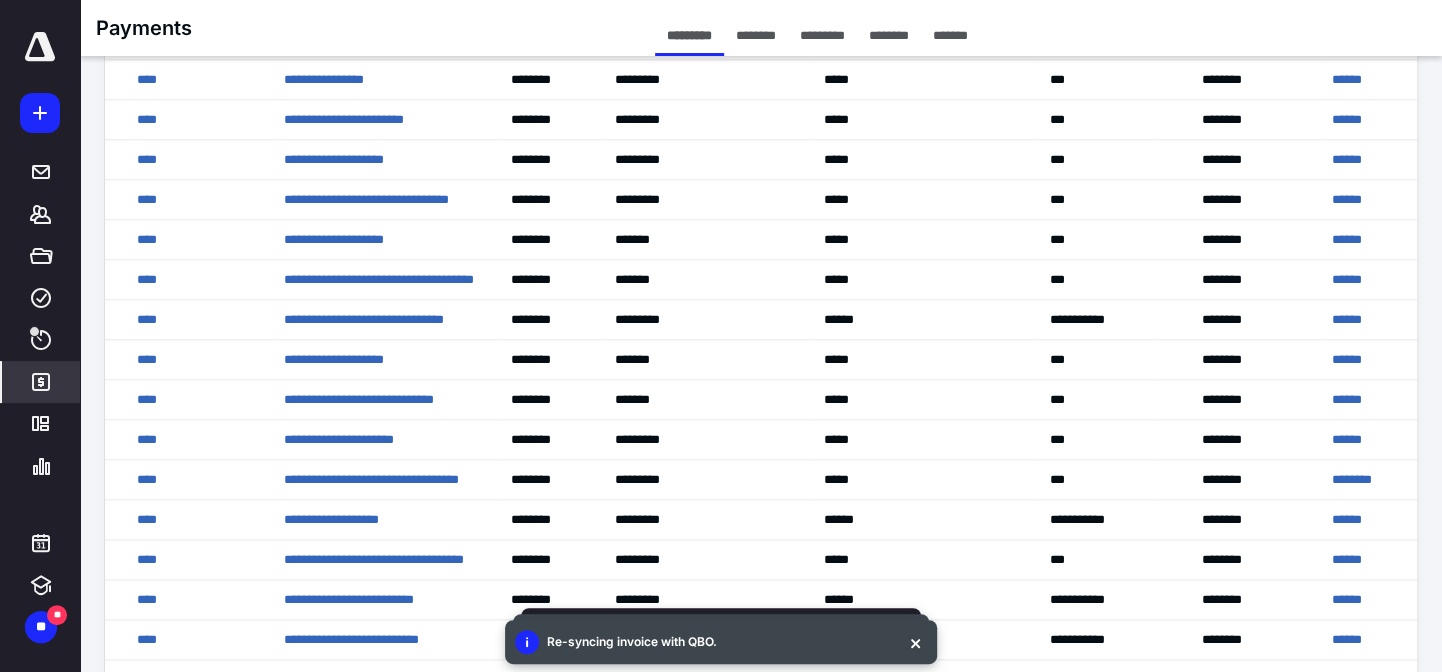 scroll, scrollTop: 1181, scrollLeft: 0, axis: vertical 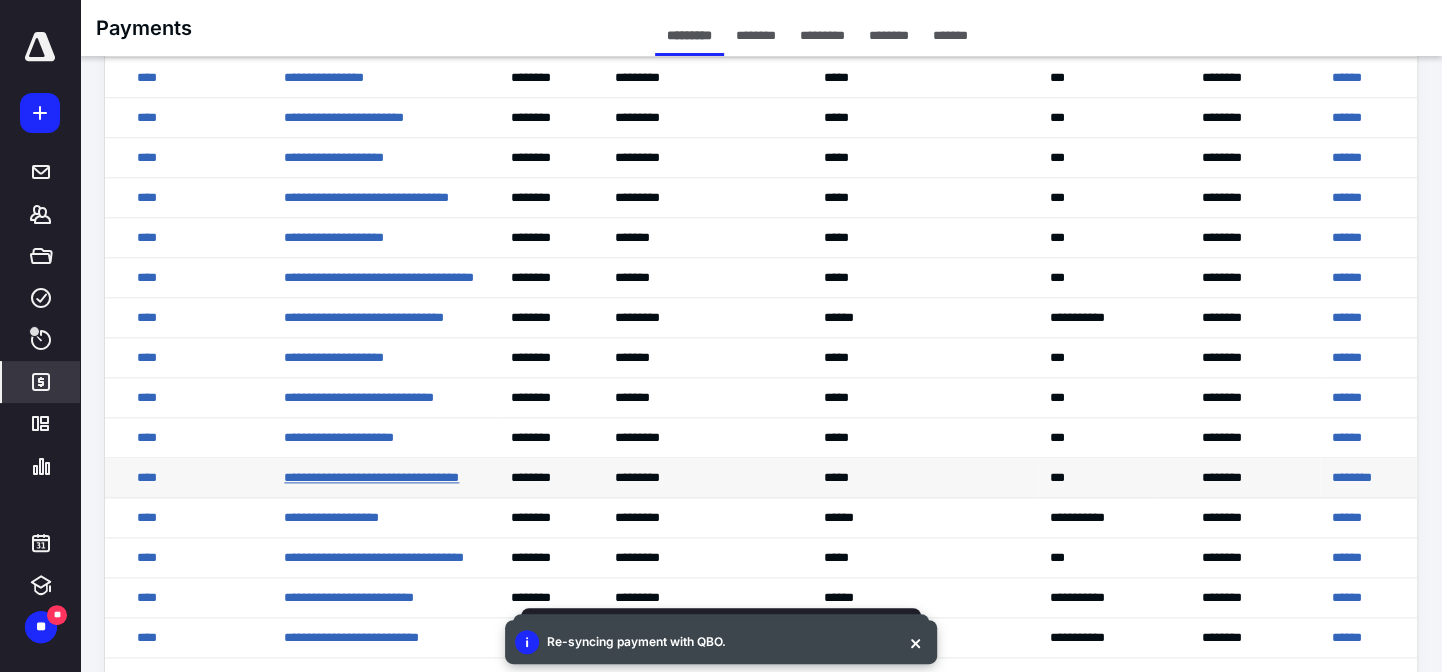 click on "**********" at bounding box center [371, 477] 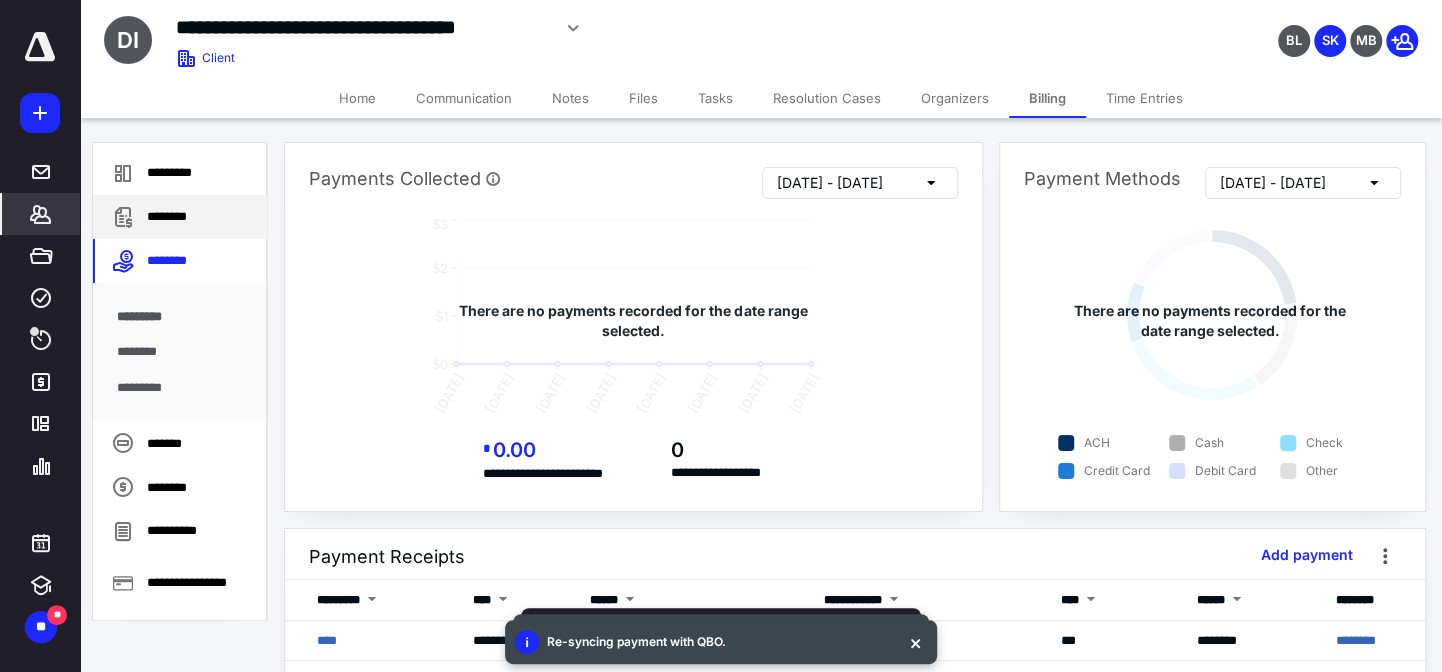 click on "********" at bounding box center (180, 217) 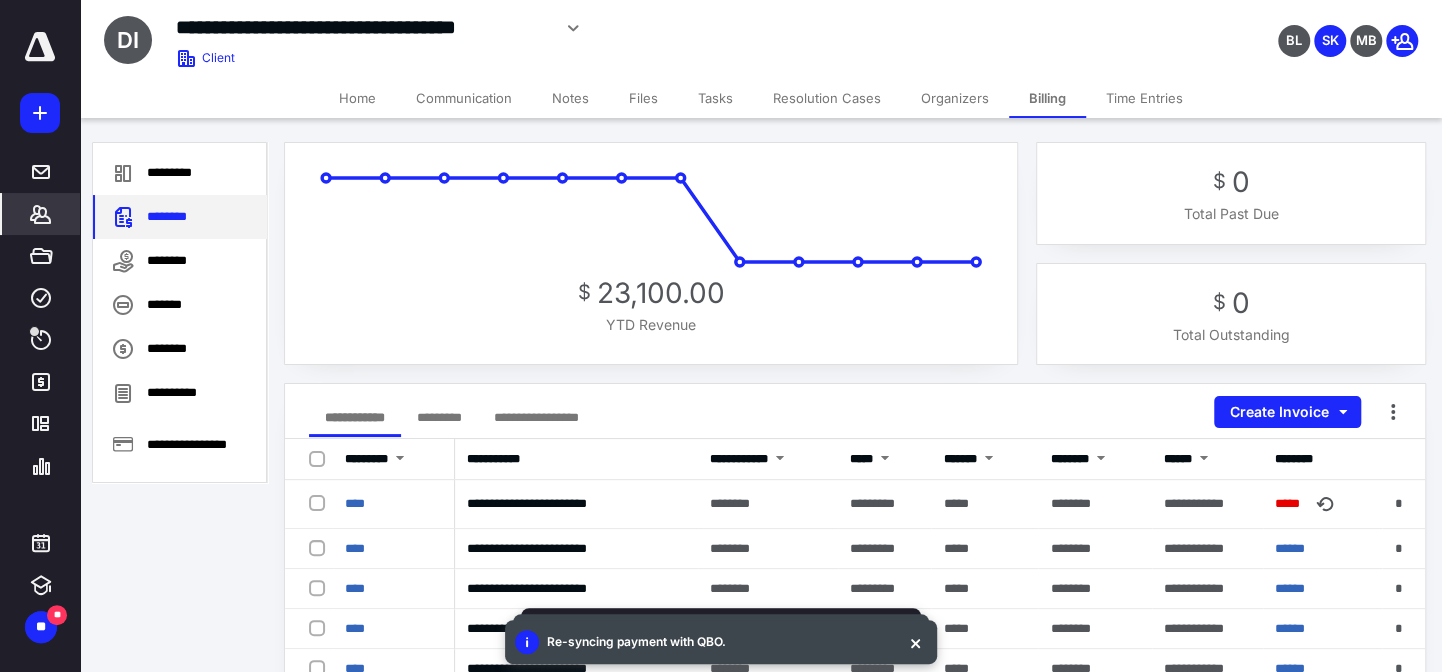 click on "********" at bounding box center [180, 217] 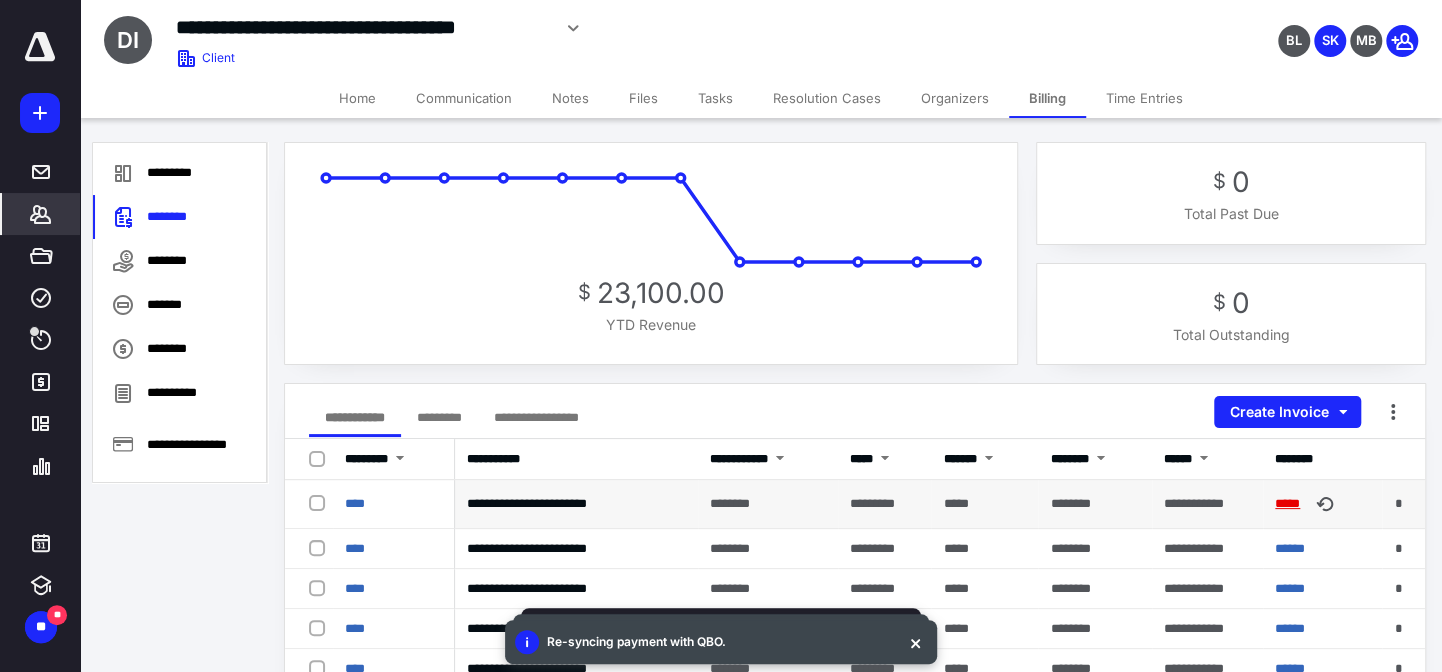click on "*****" at bounding box center [1290, 503] 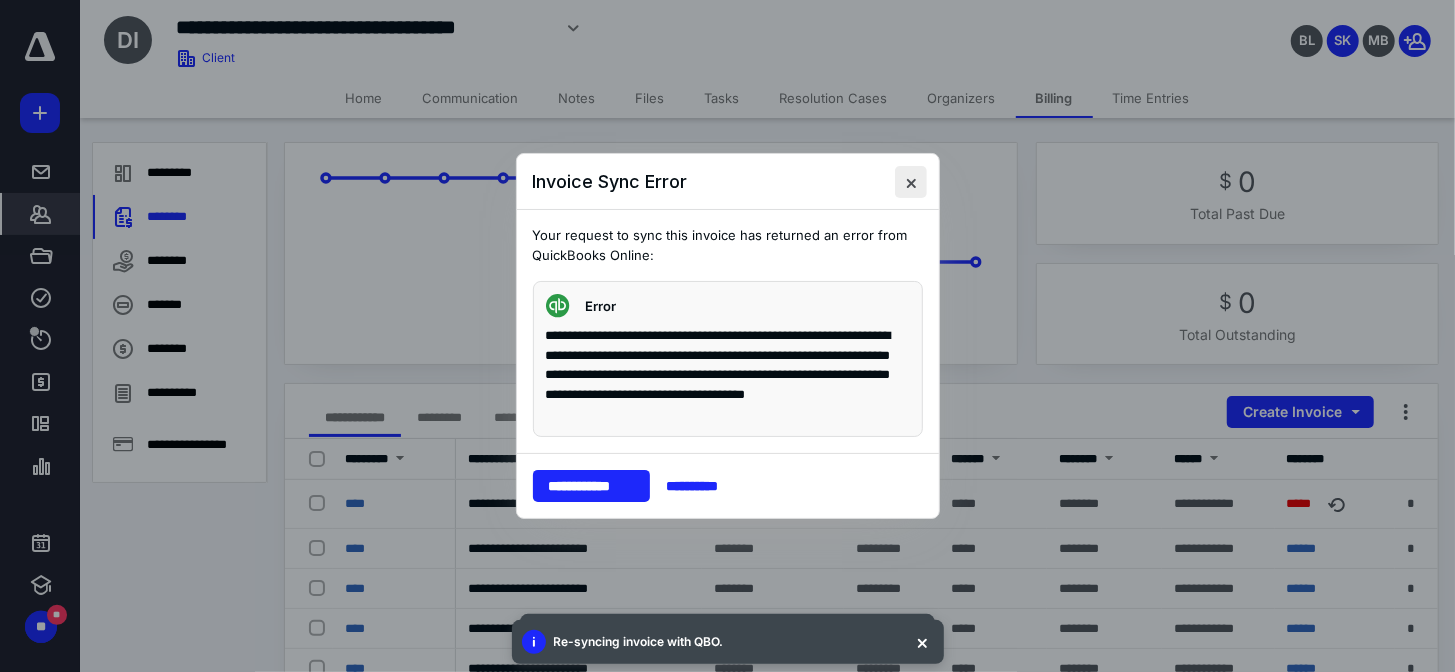 click at bounding box center (911, 182) 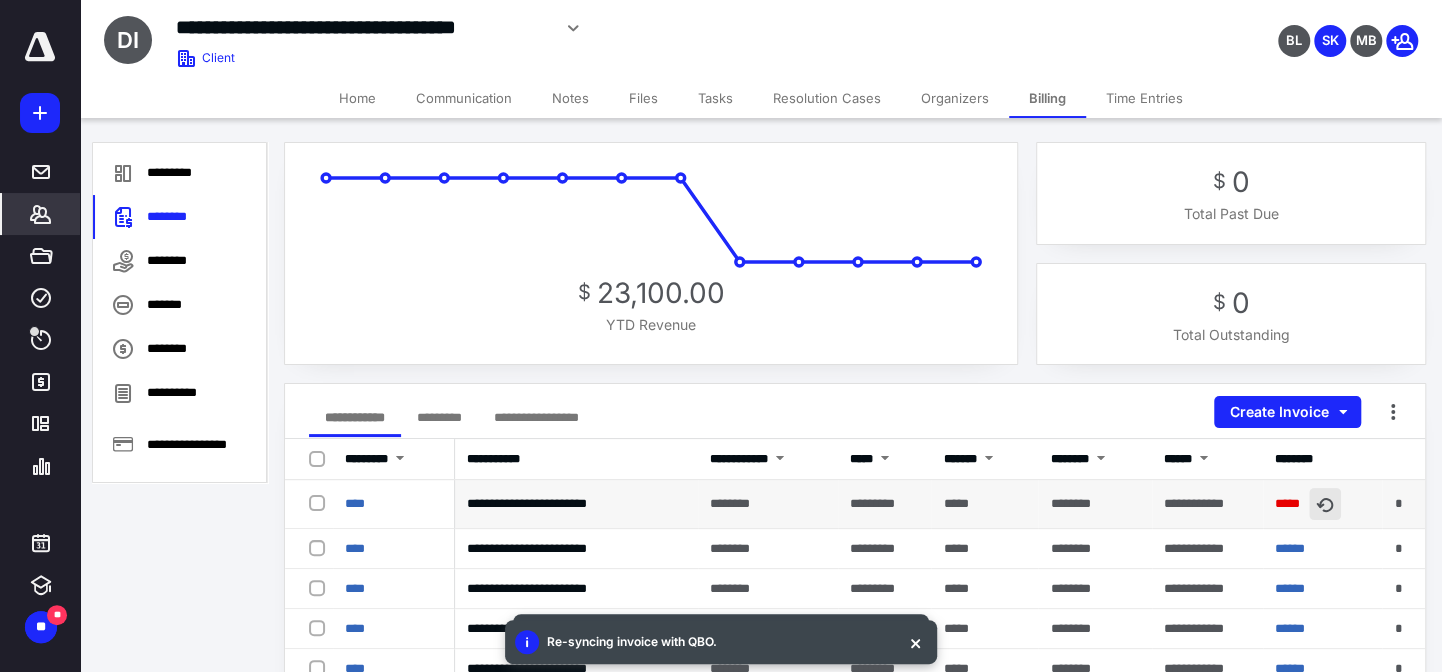 click at bounding box center [1325, 504] 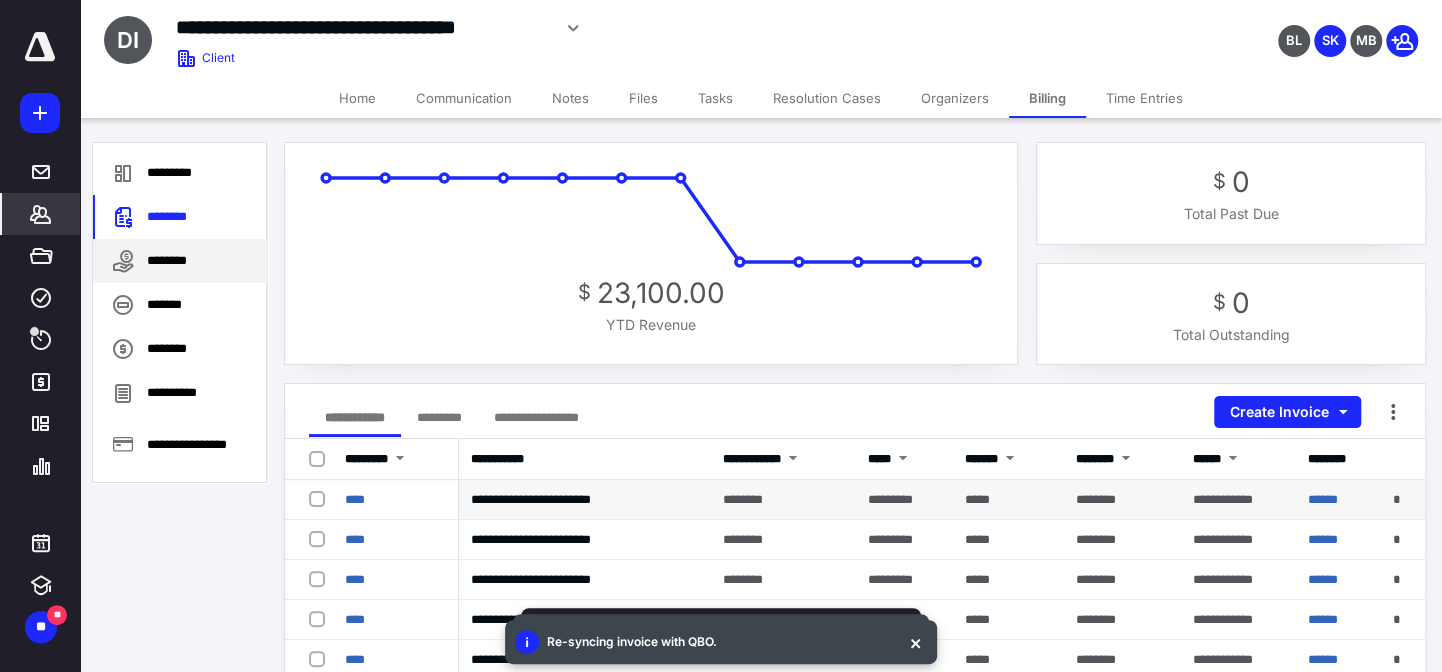 click on "********" at bounding box center [180, 261] 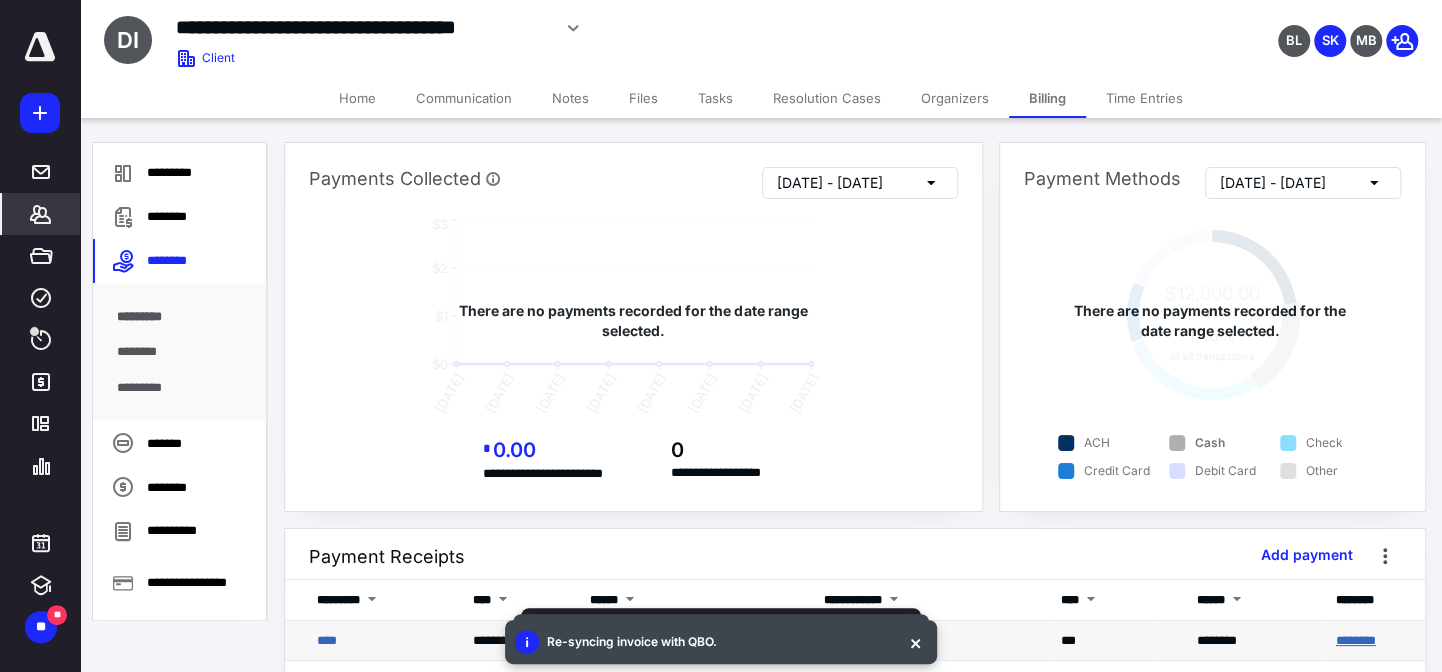 click on "********" at bounding box center (1355, 640) 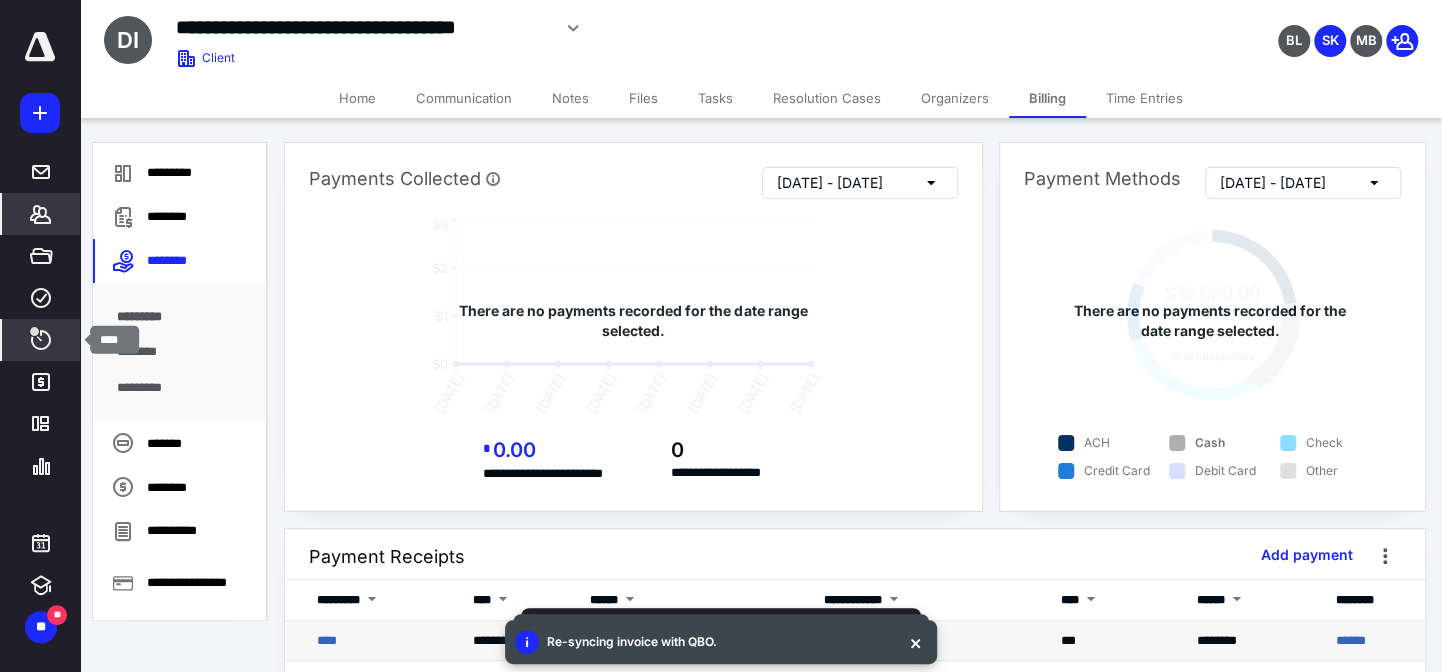 click 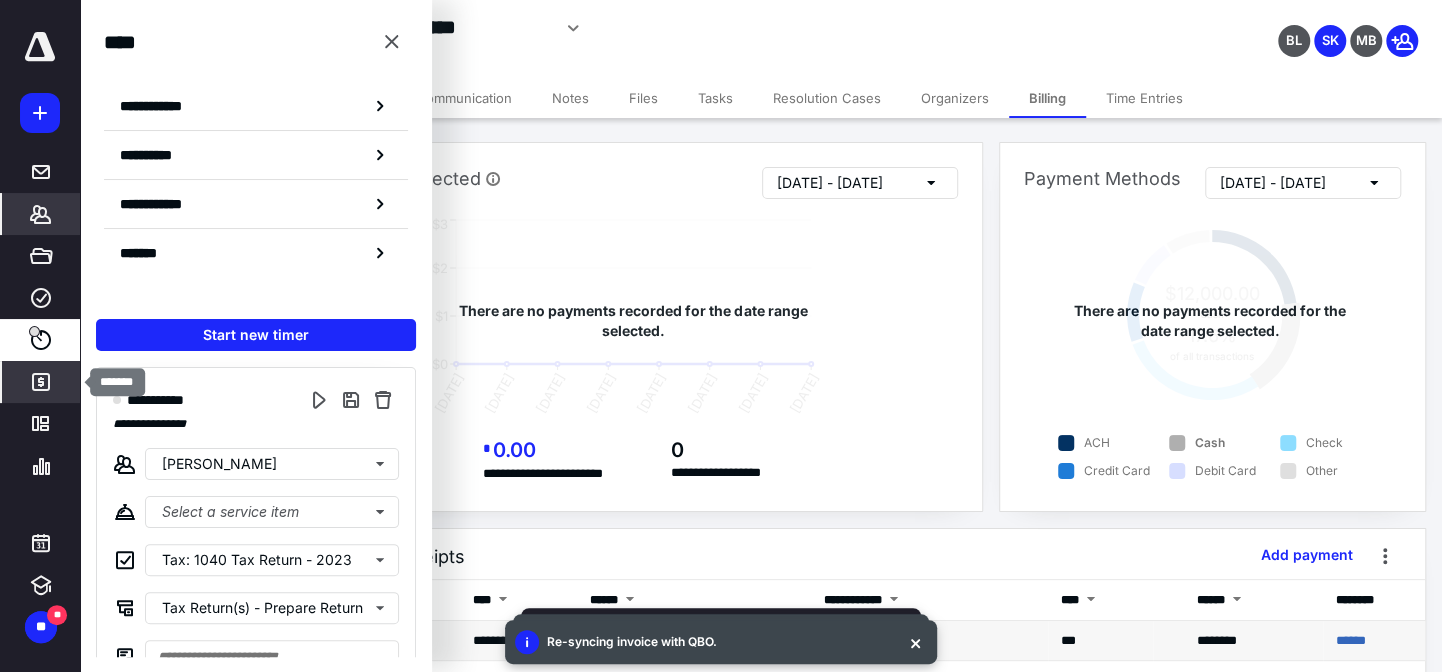 click on "*******" at bounding box center (41, 382) 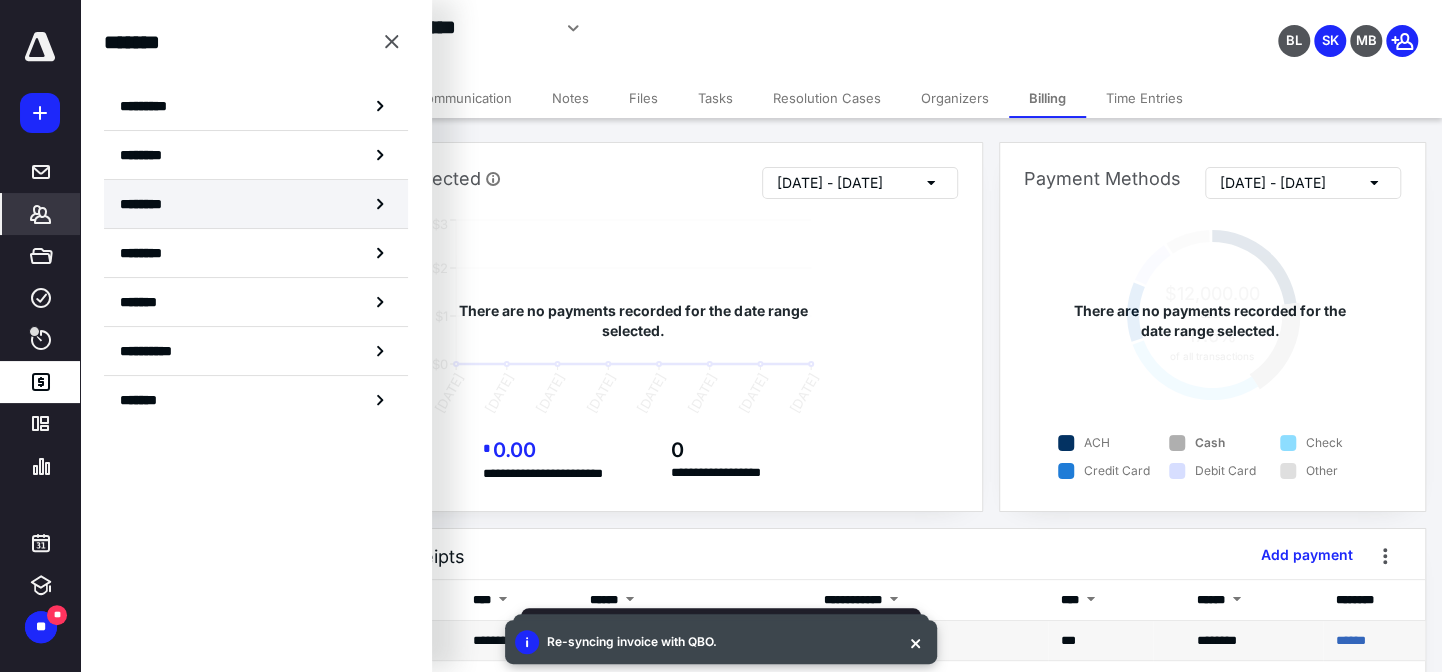 click on "********" at bounding box center [256, 204] 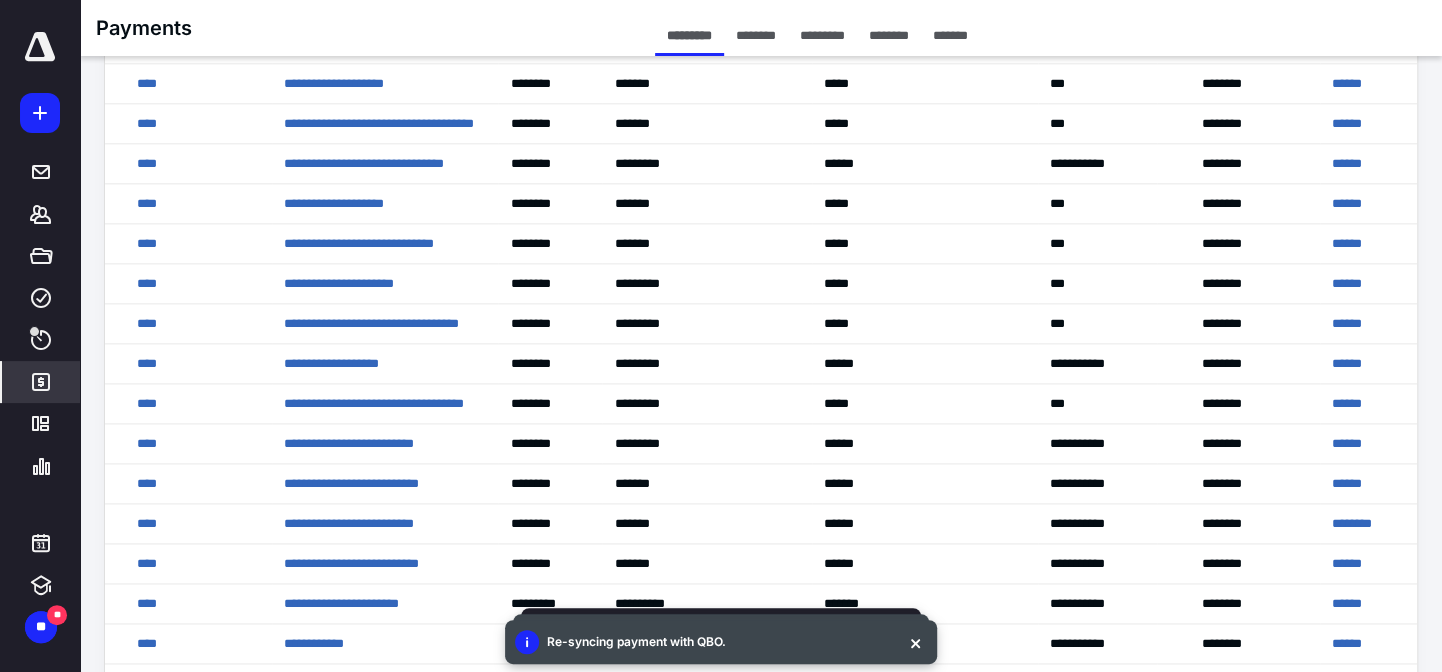 scroll, scrollTop: 1363, scrollLeft: 0, axis: vertical 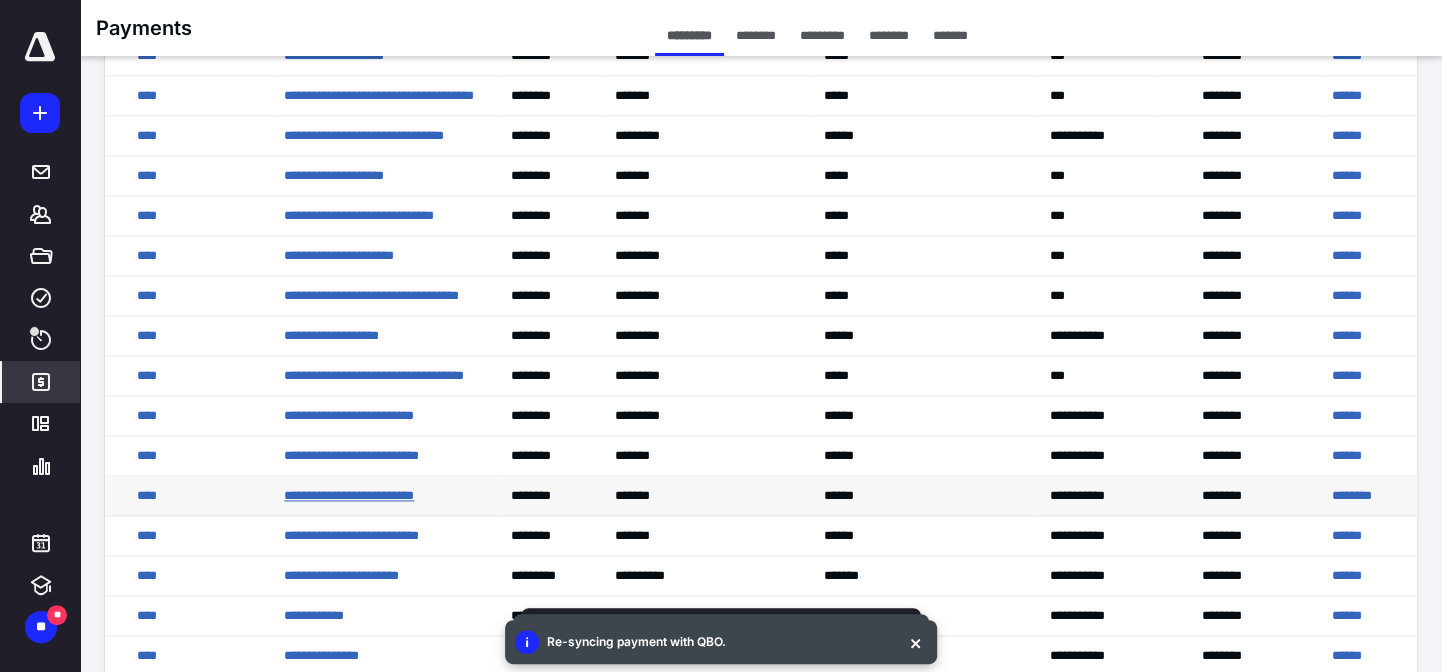 click on "**********" at bounding box center [349, 495] 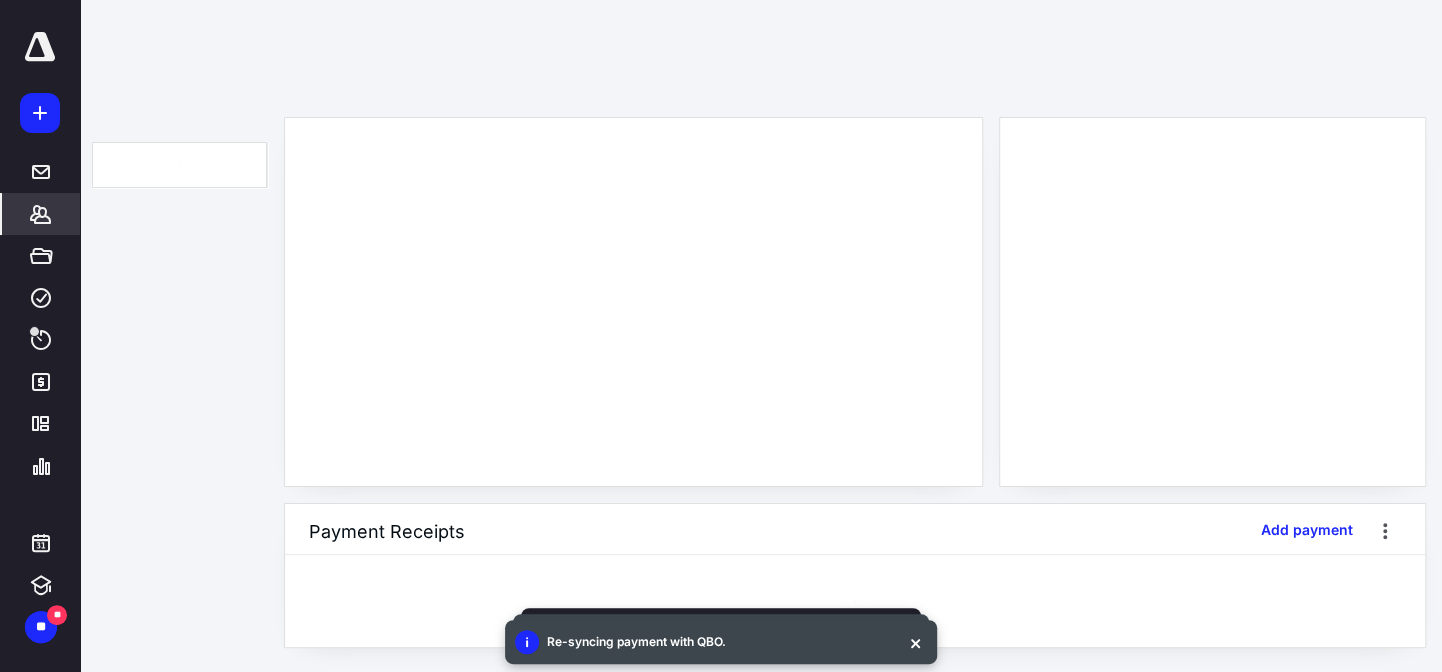 scroll, scrollTop: 0, scrollLeft: 0, axis: both 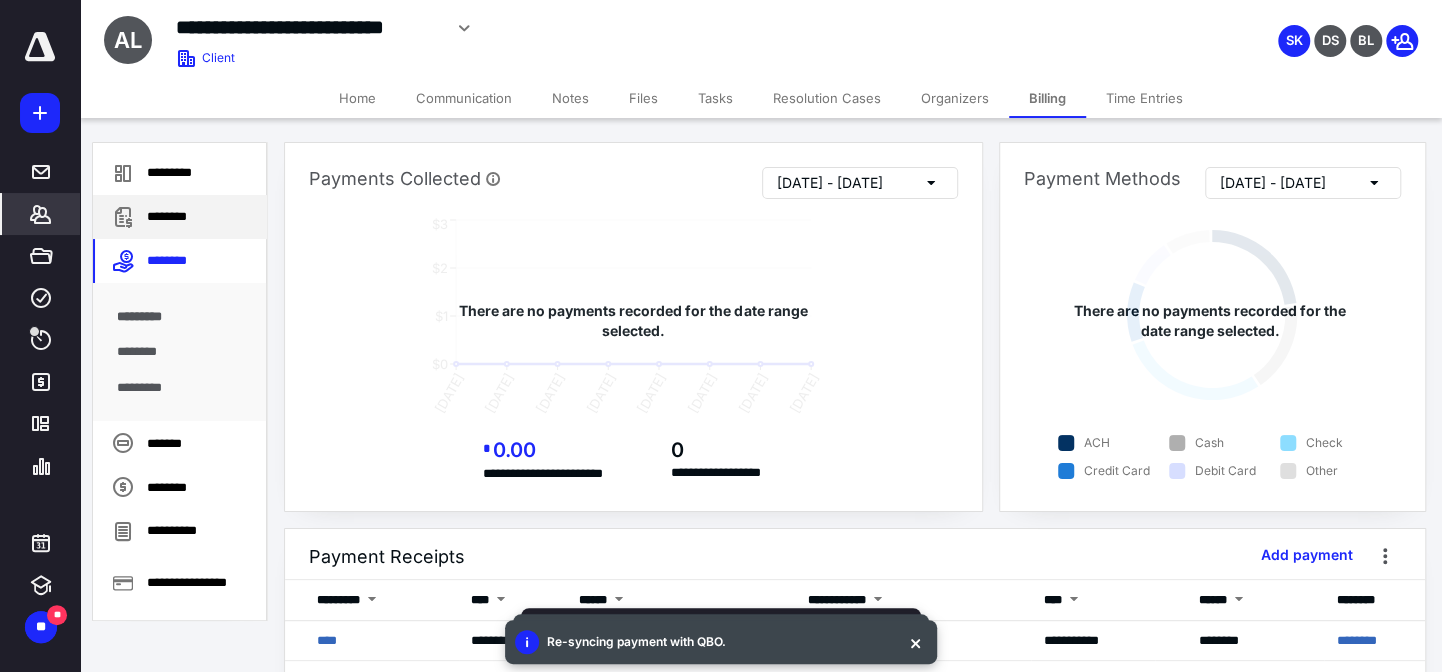 click on "********" at bounding box center (180, 217) 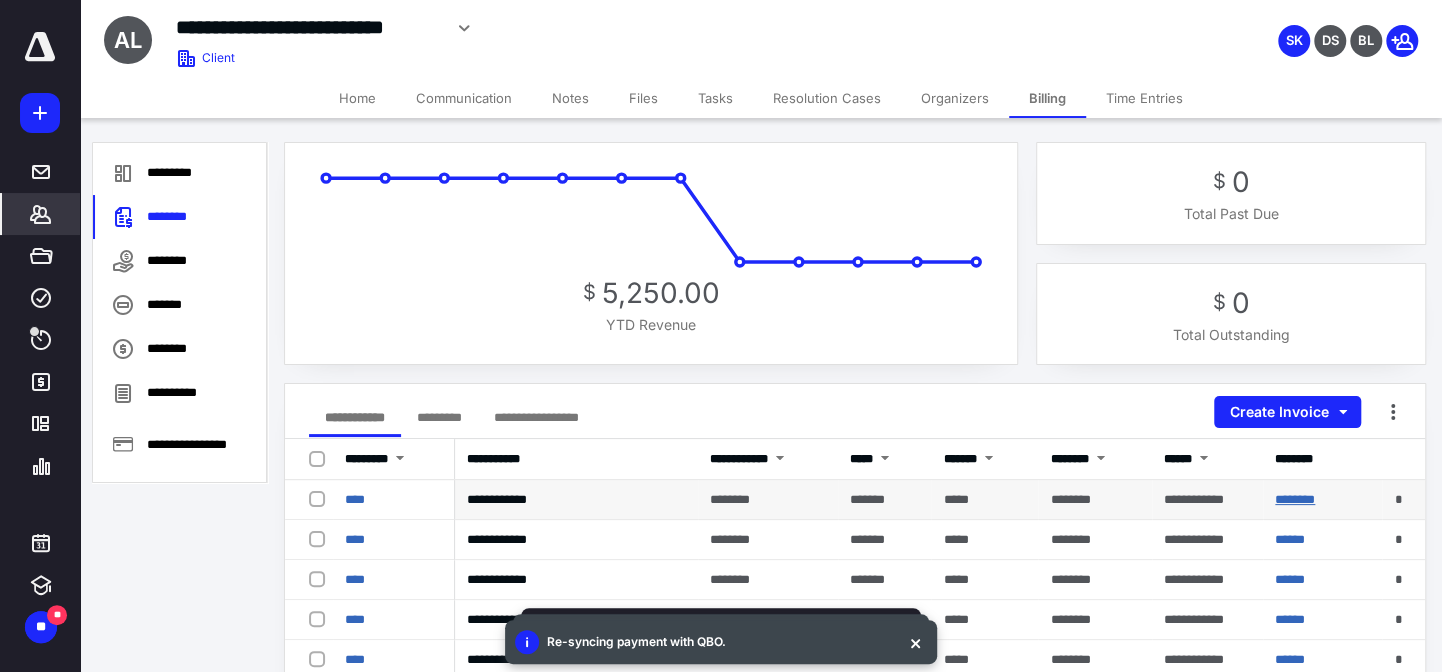 click on "********" at bounding box center [1295, 499] 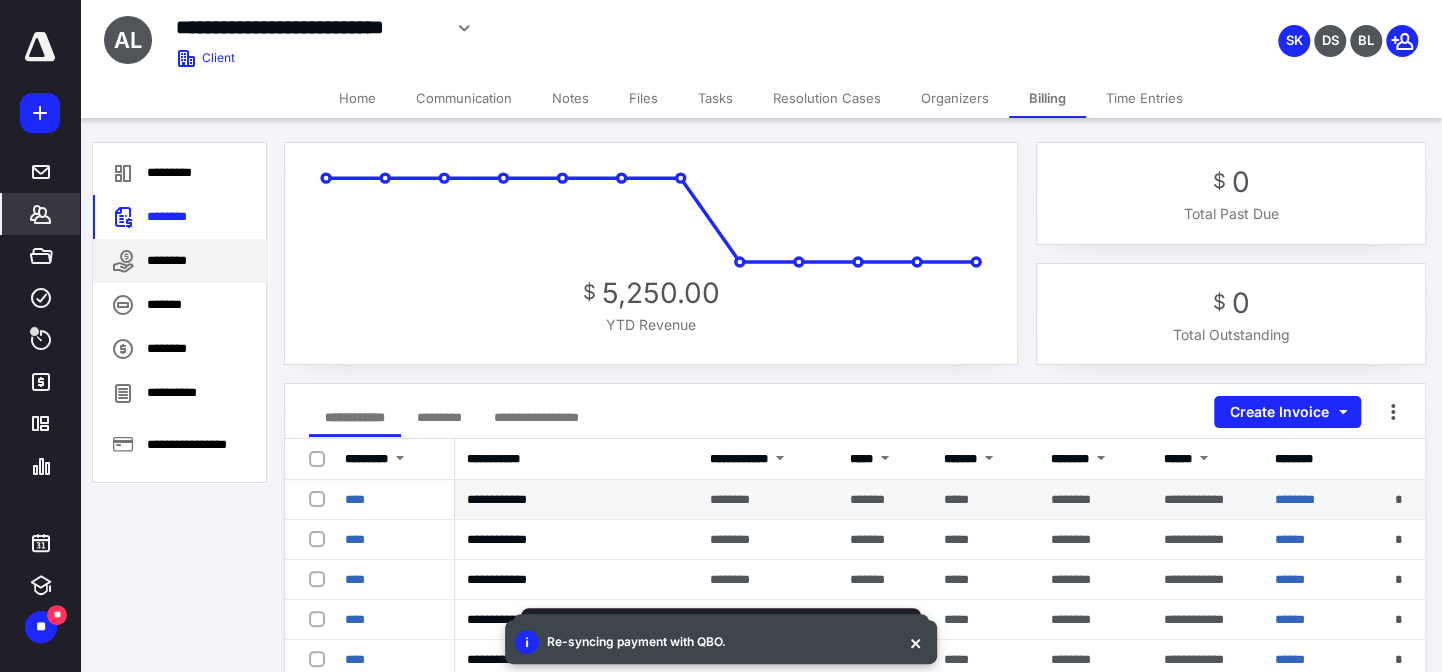 click on "********" at bounding box center [180, 261] 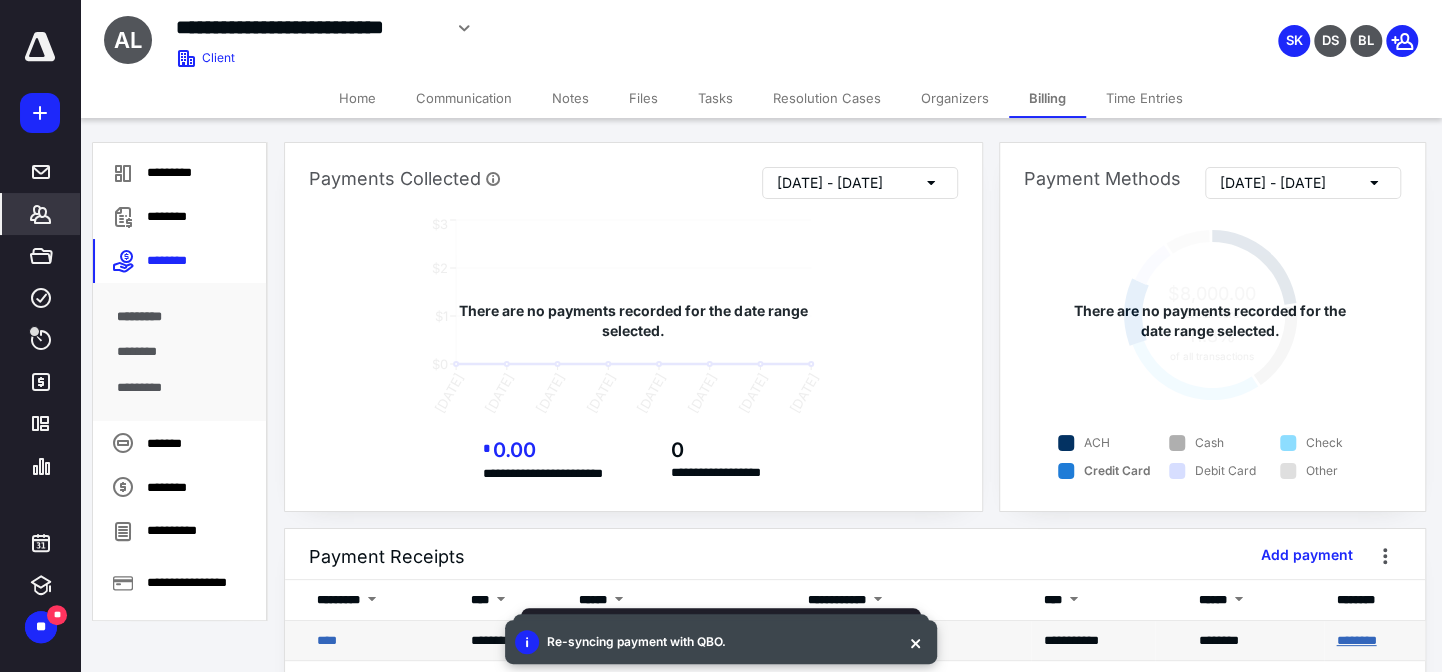 click on "********" at bounding box center (1356, 640) 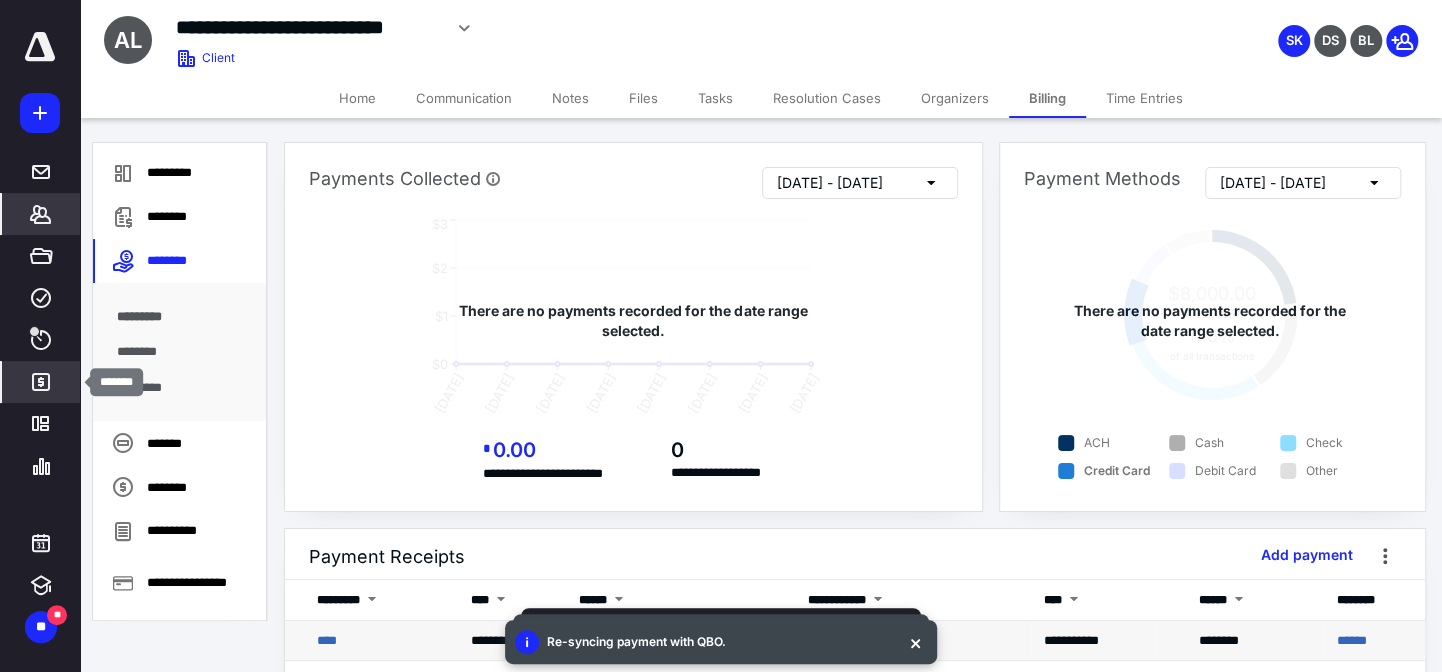 click 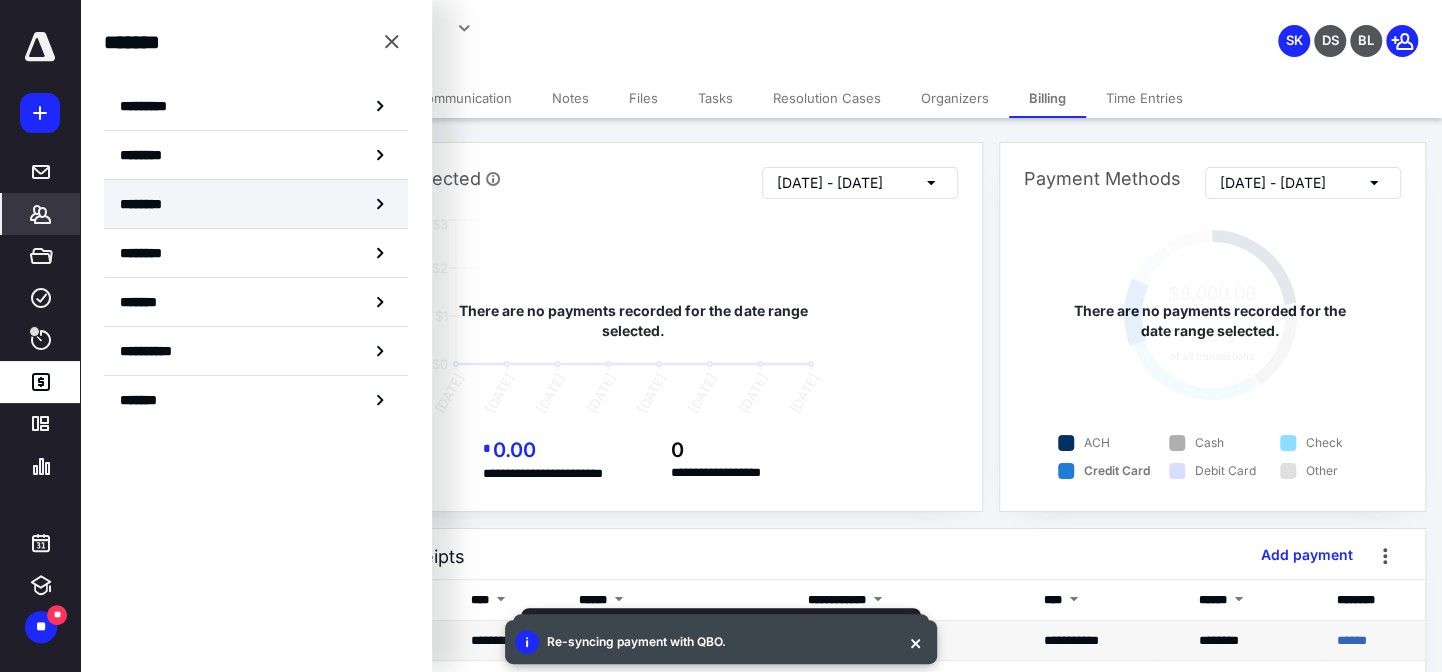 click on "********" at bounding box center (256, 204) 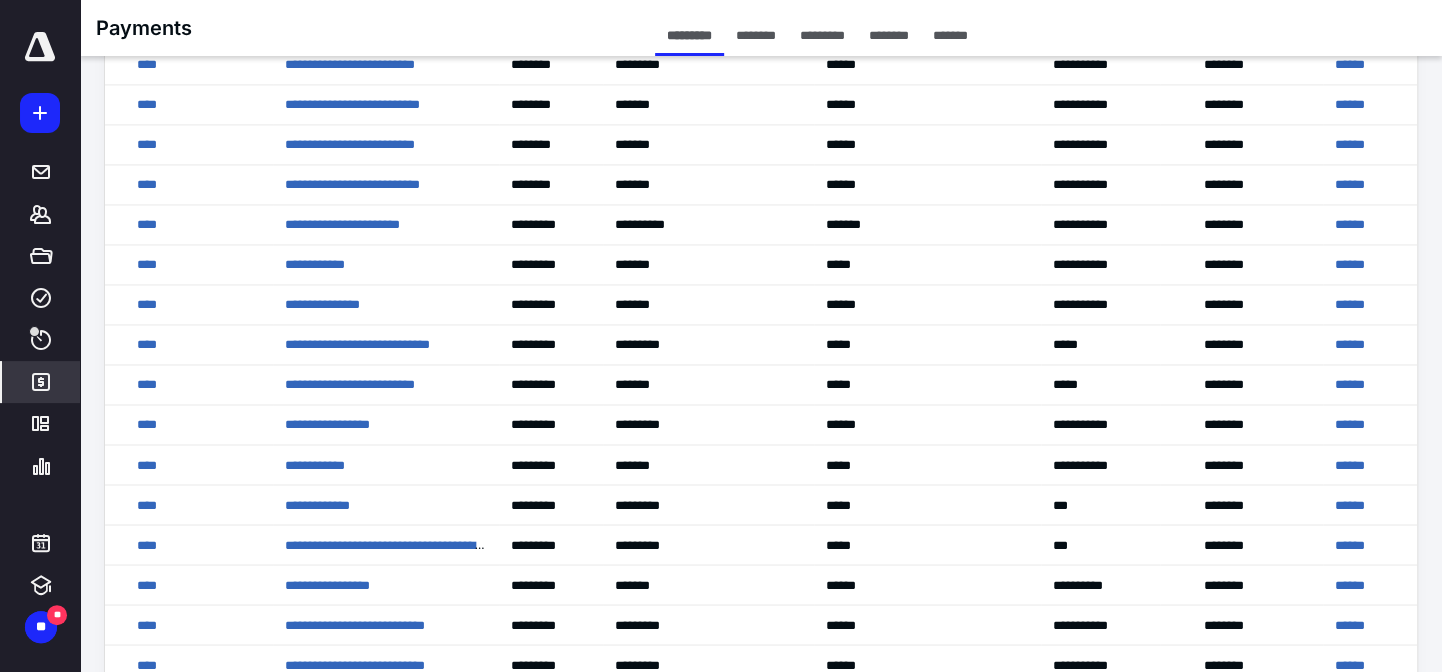 scroll, scrollTop: 1959, scrollLeft: 0, axis: vertical 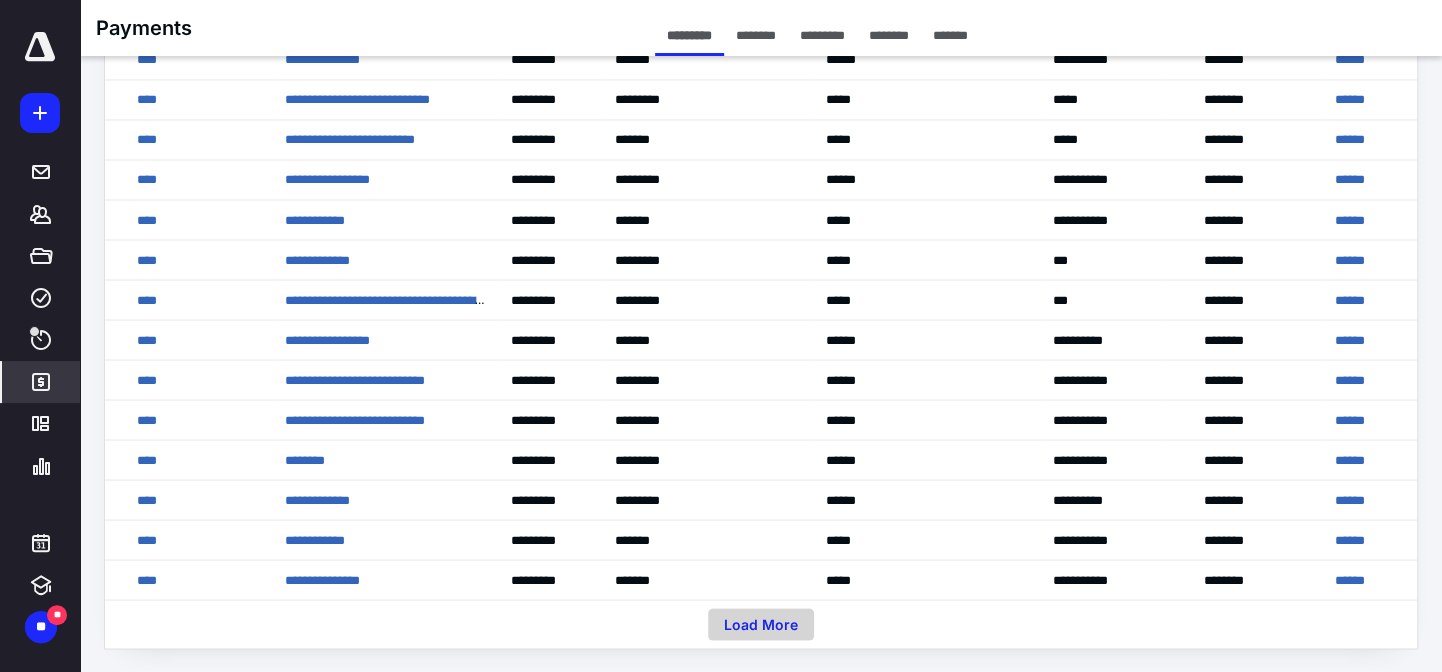 click on "Load More" at bounding box center (761, 624) 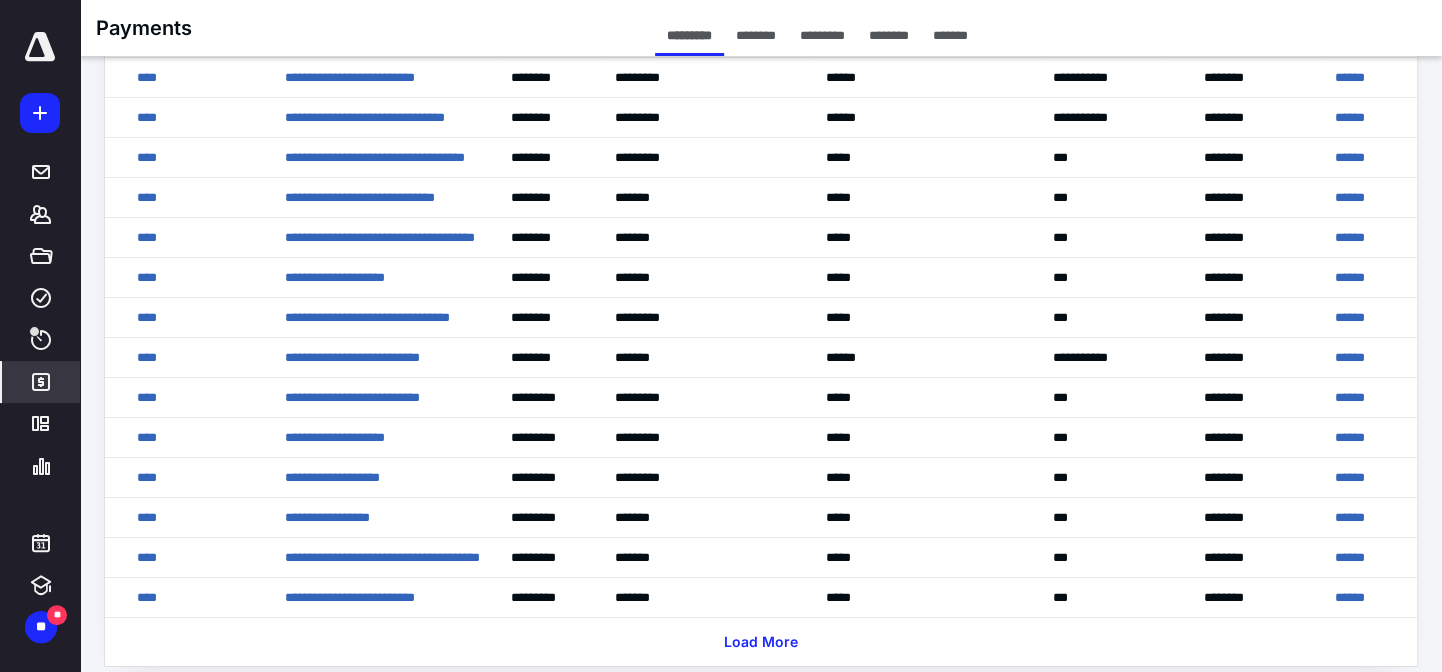 scroll, scrollTop: 3959, scrollLeft: 0, axis: vertical 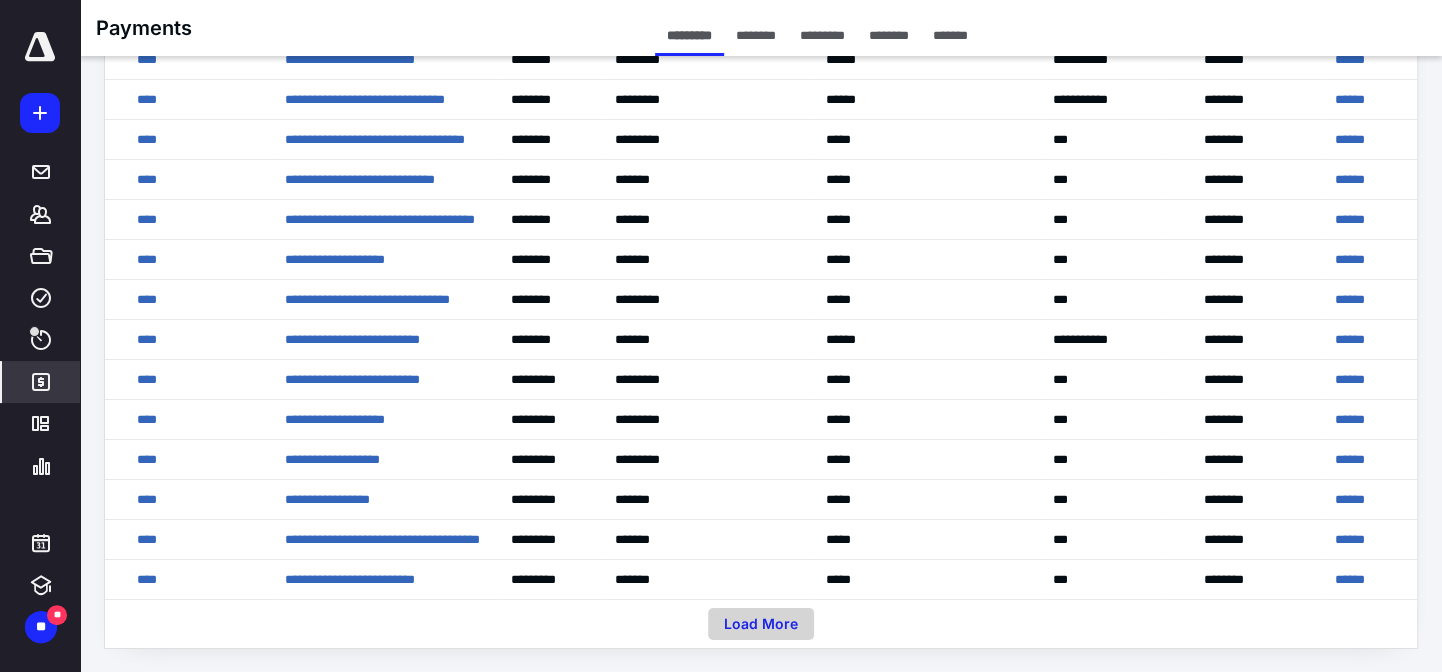 click on "Load More" at bounding box center (761, 624) 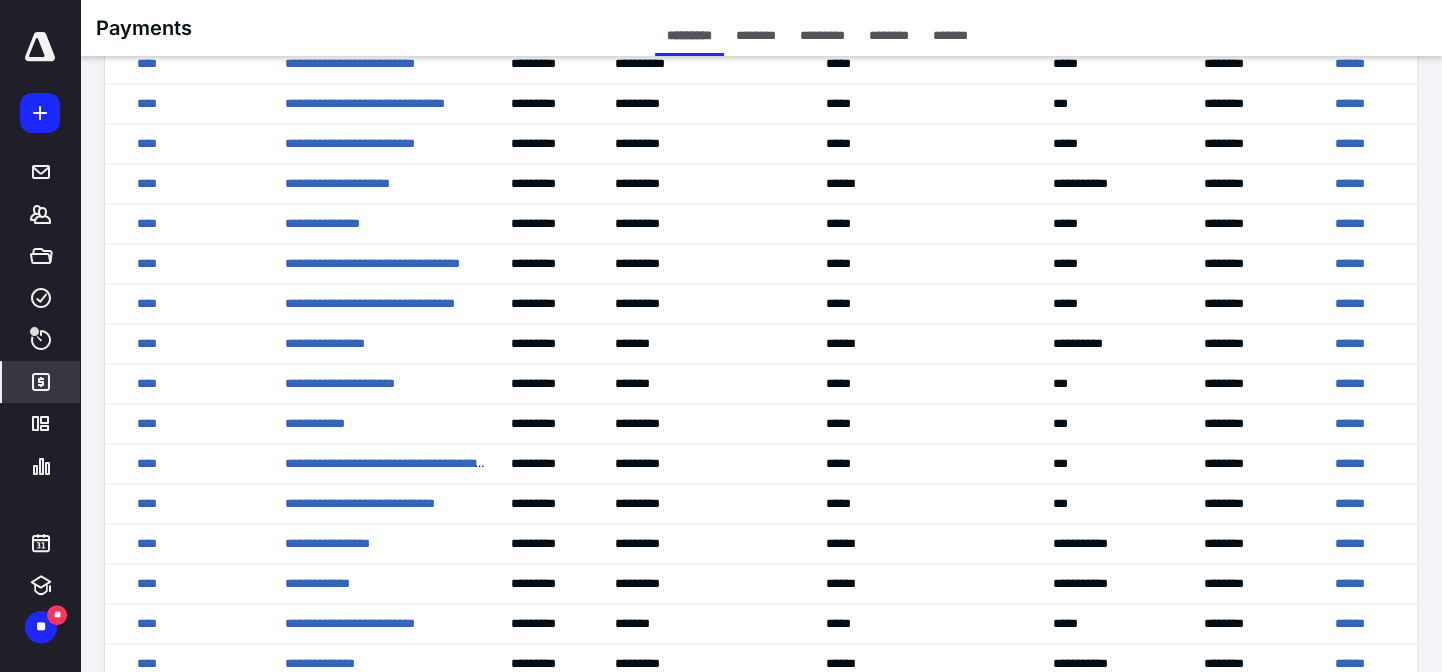 scroll, scrollTop: 5959, scrollLeft: 0, axis: vertical 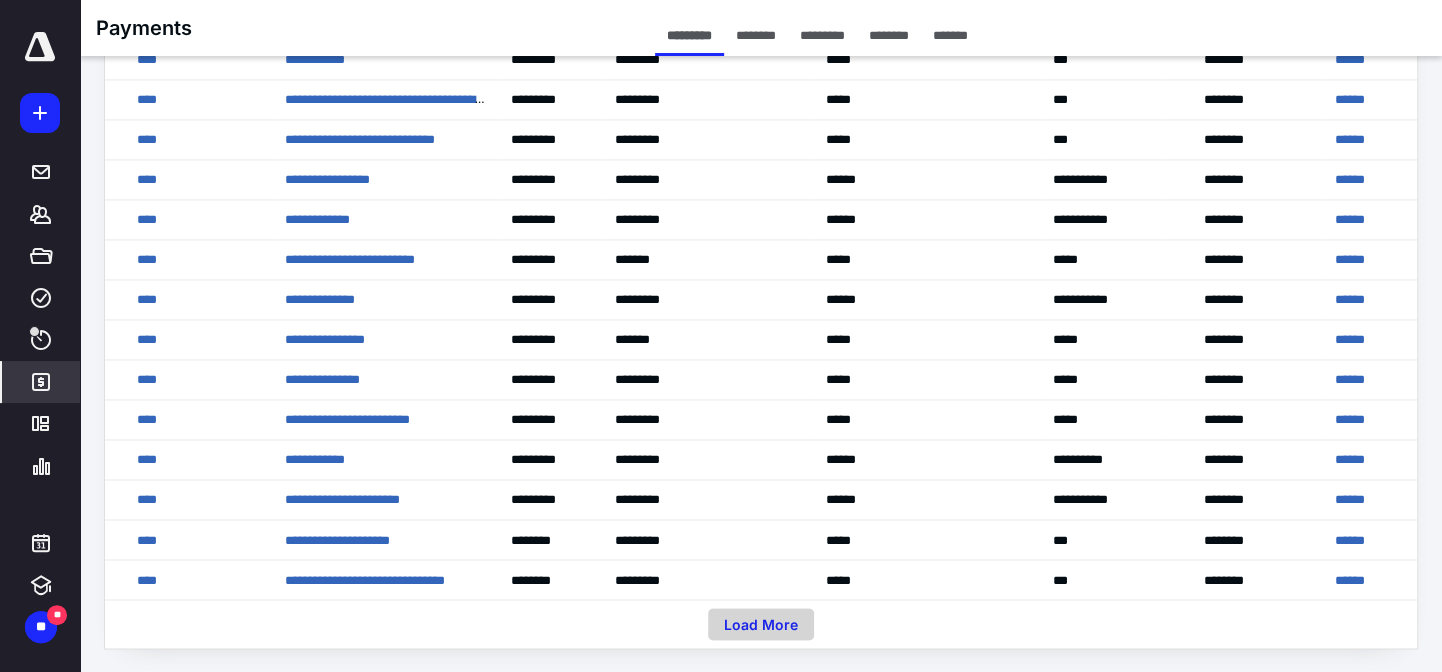 click on "Load More" at bounding box center (761, 624) 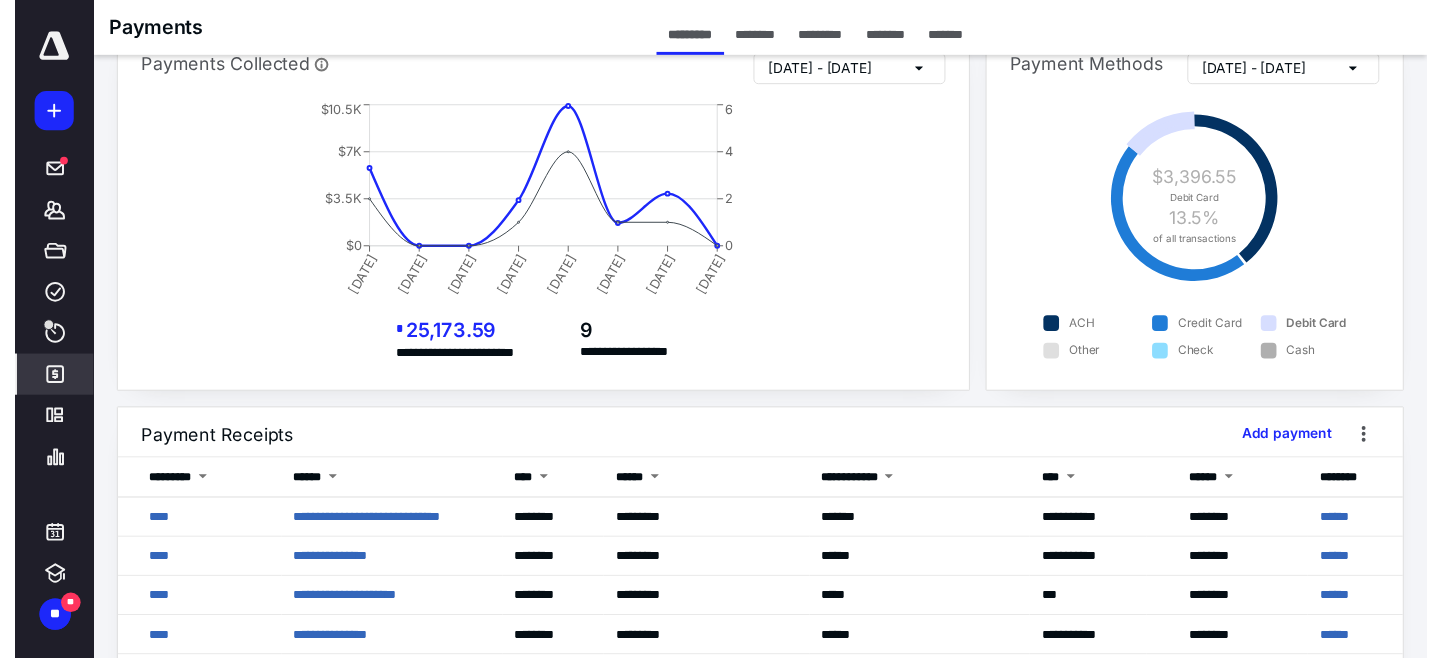 scroll, scrollTop: 0, scrollLeft: 0, axis: both 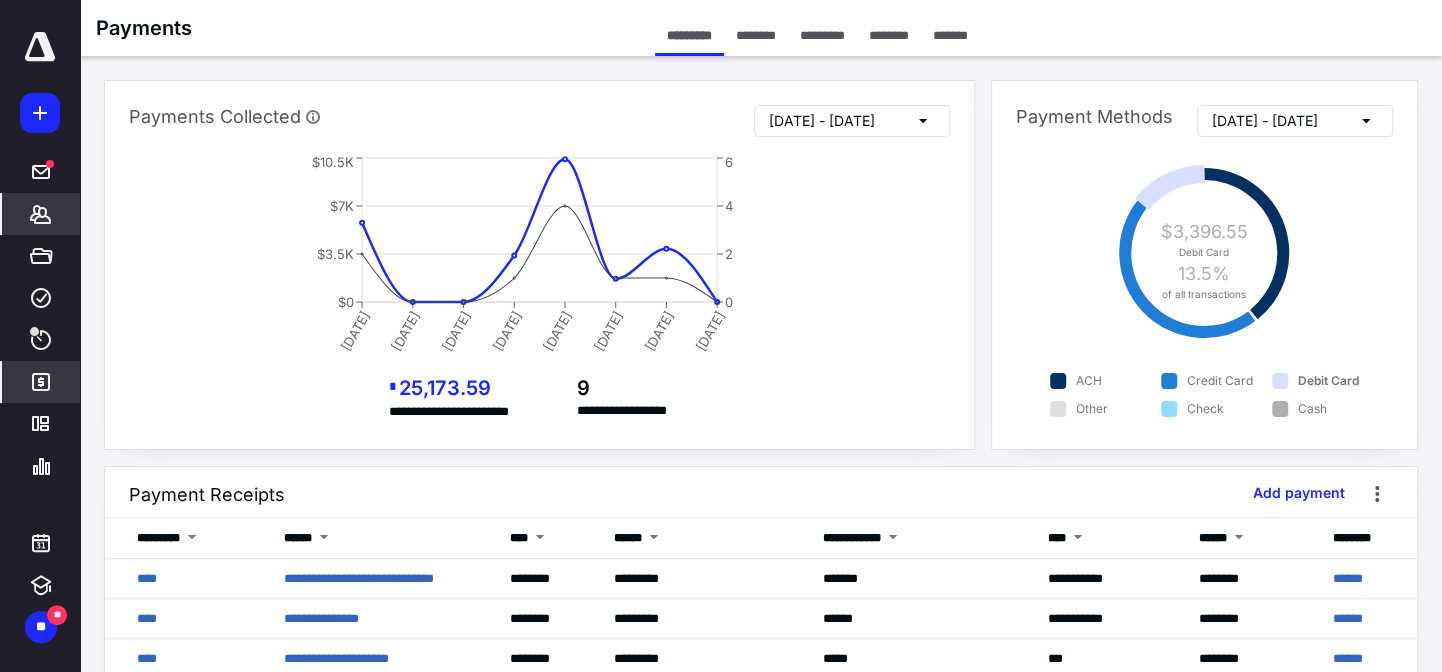 click 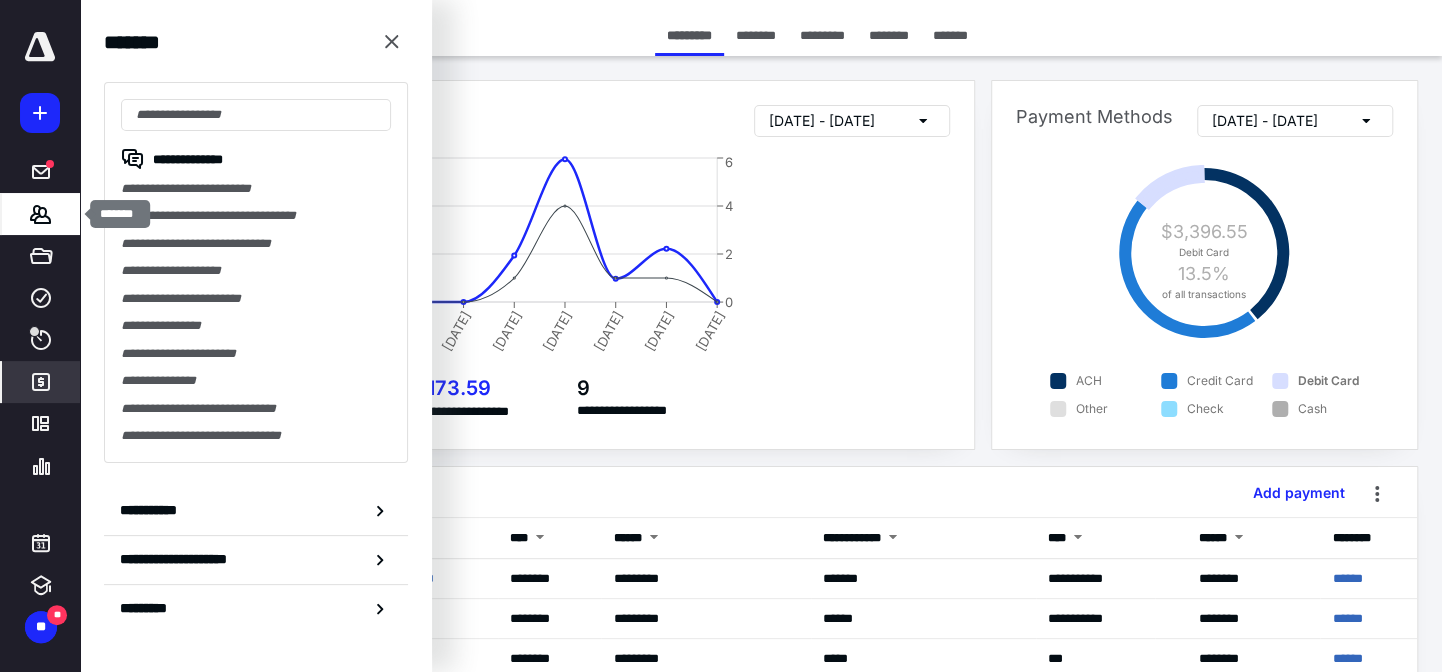 click 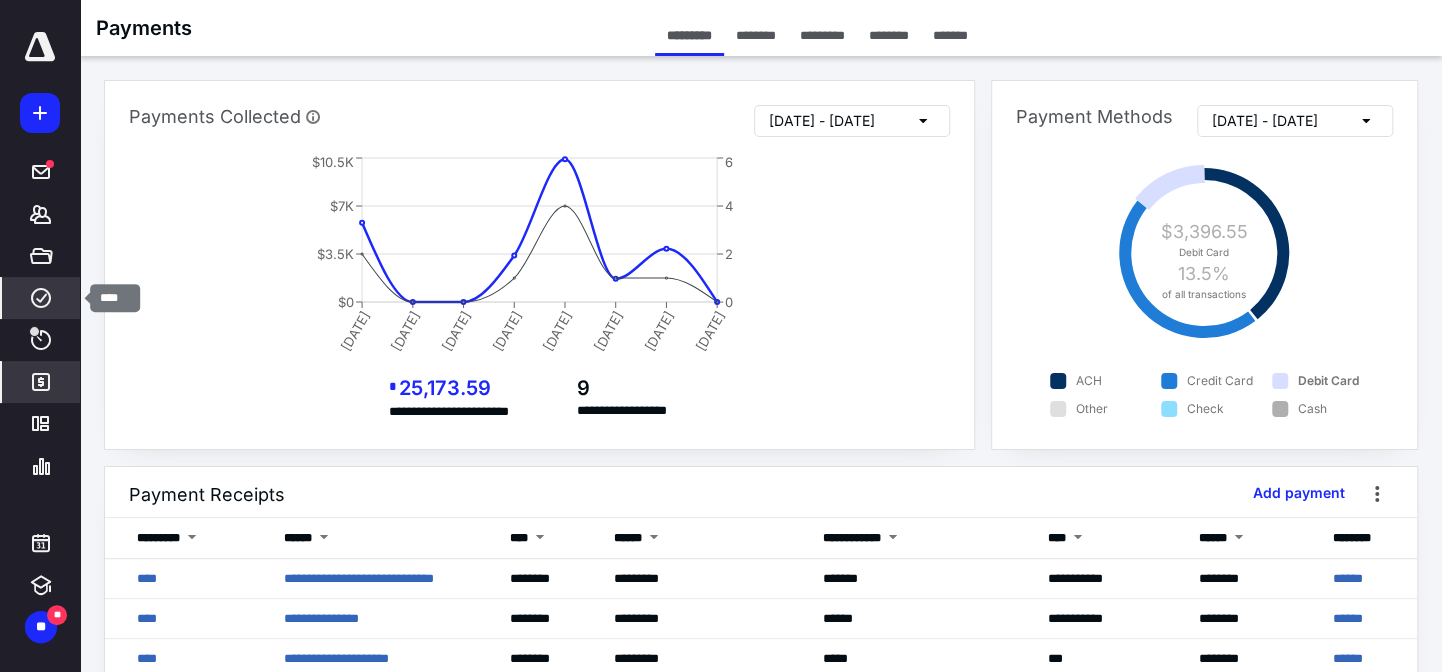 click 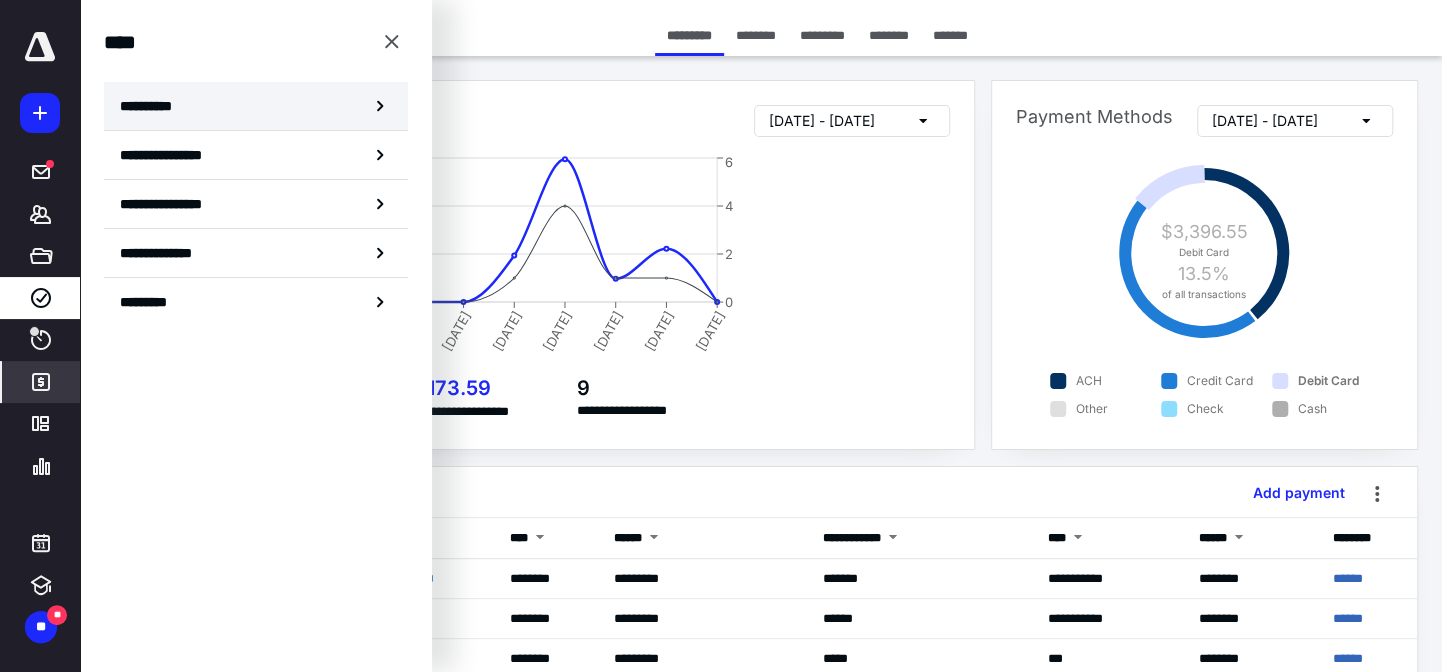 click on "**********" at bounding box center [256, 106] 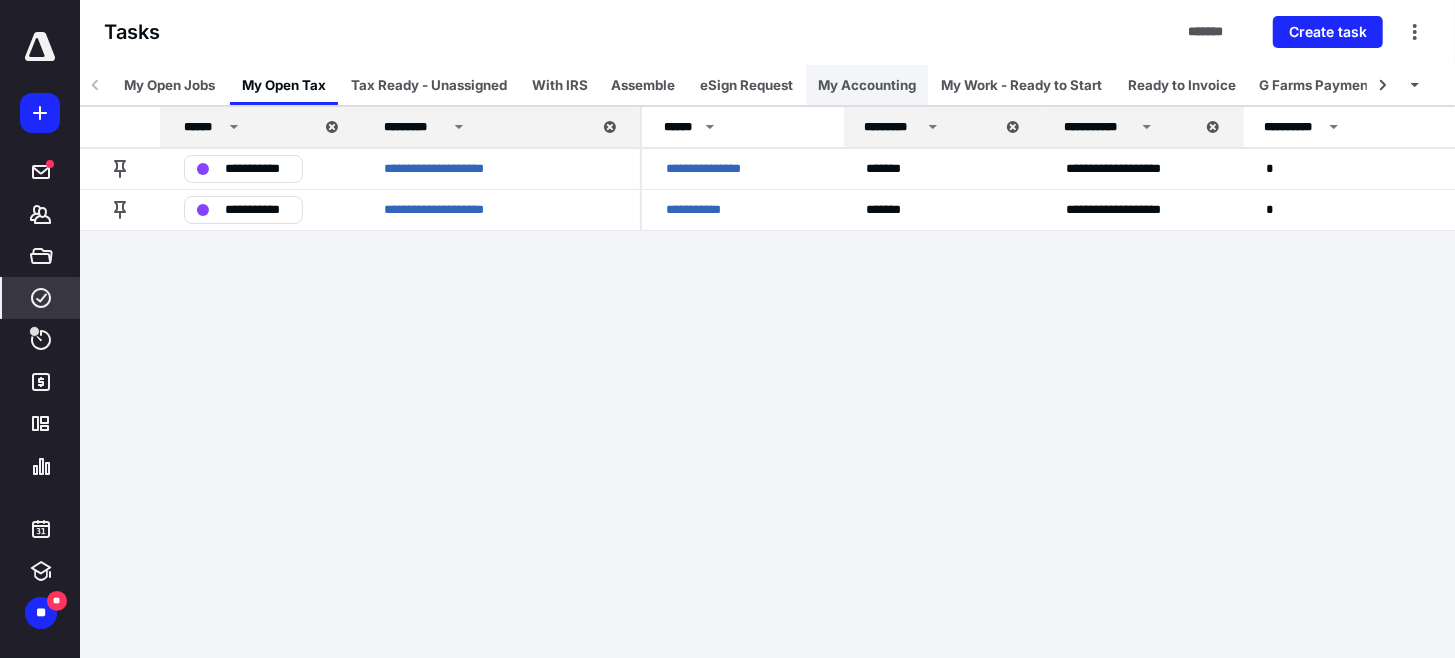click on "My Accounting" at bounding box center [867, 85] 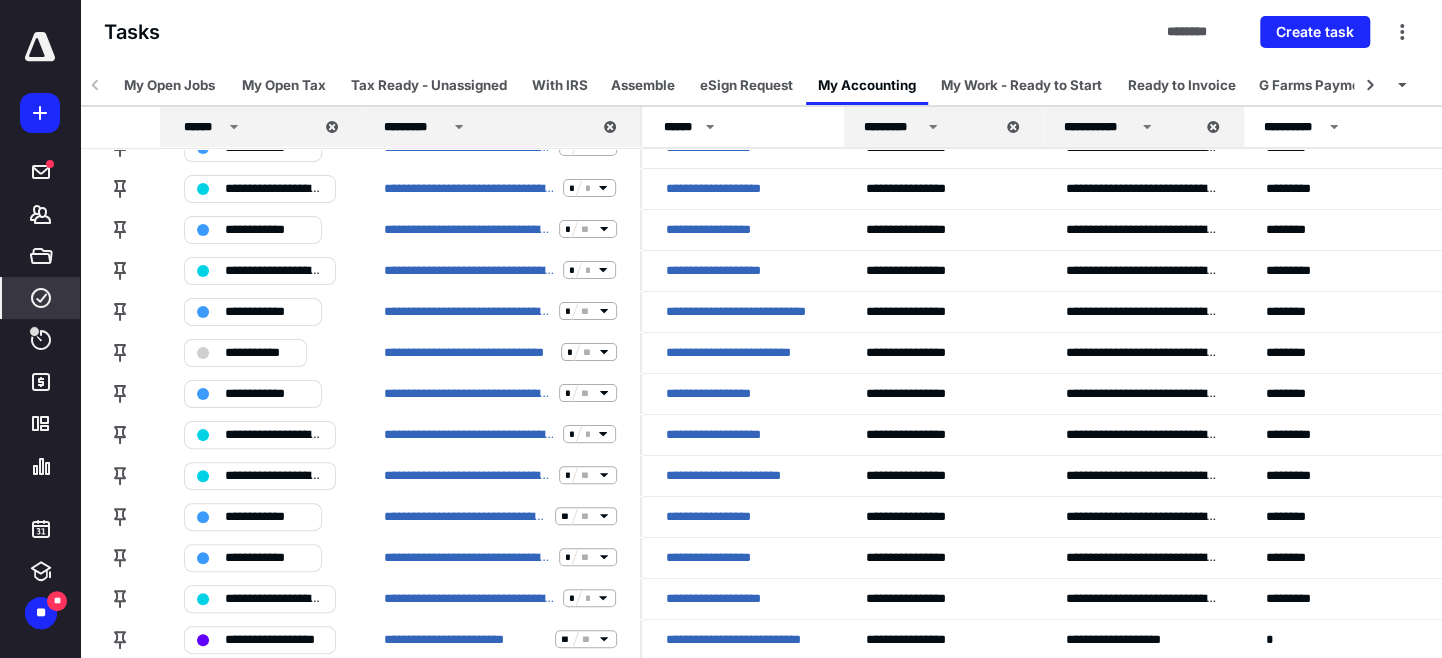scroll, scrollTop: 0, scrollLeft: 0, axis: both 